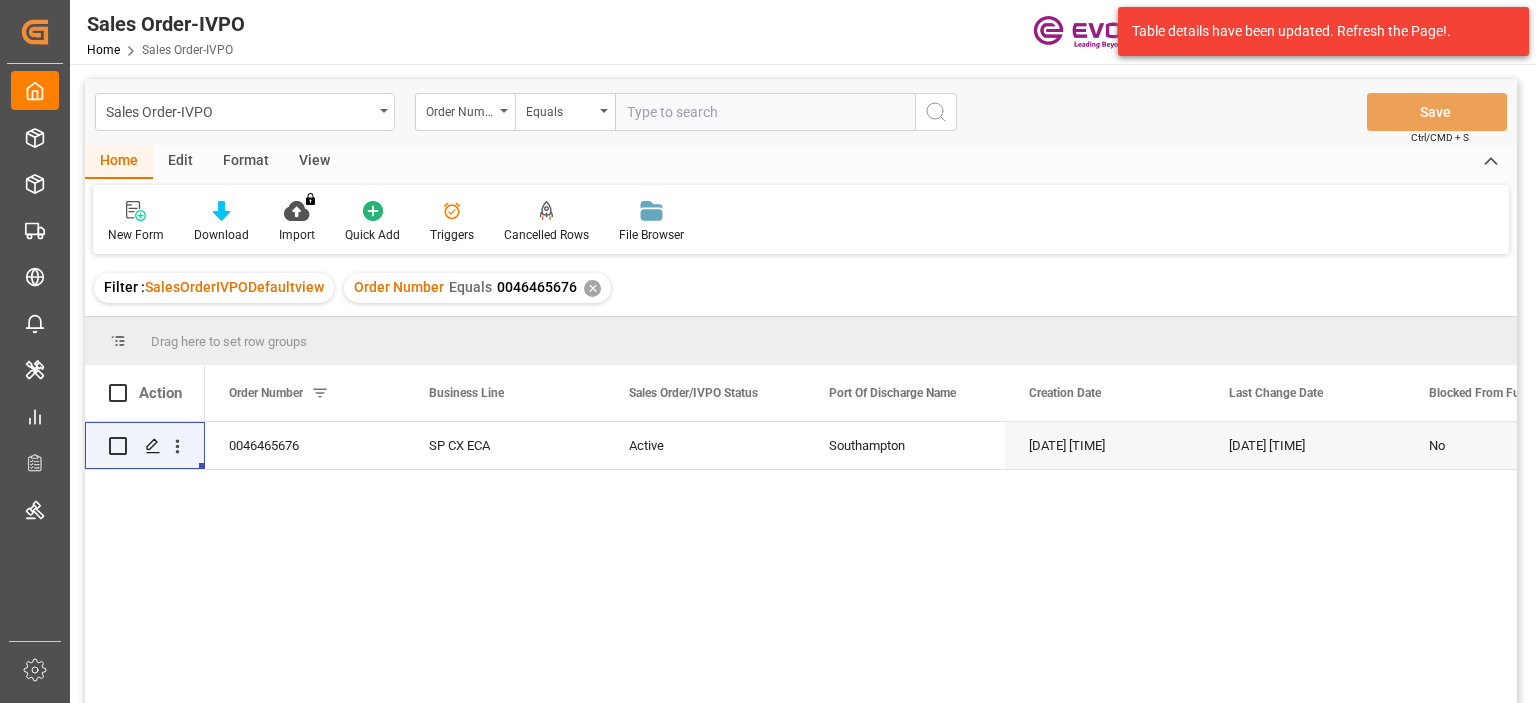 scroll, scrollTop: 0, scrollLeft: 0, axis: both 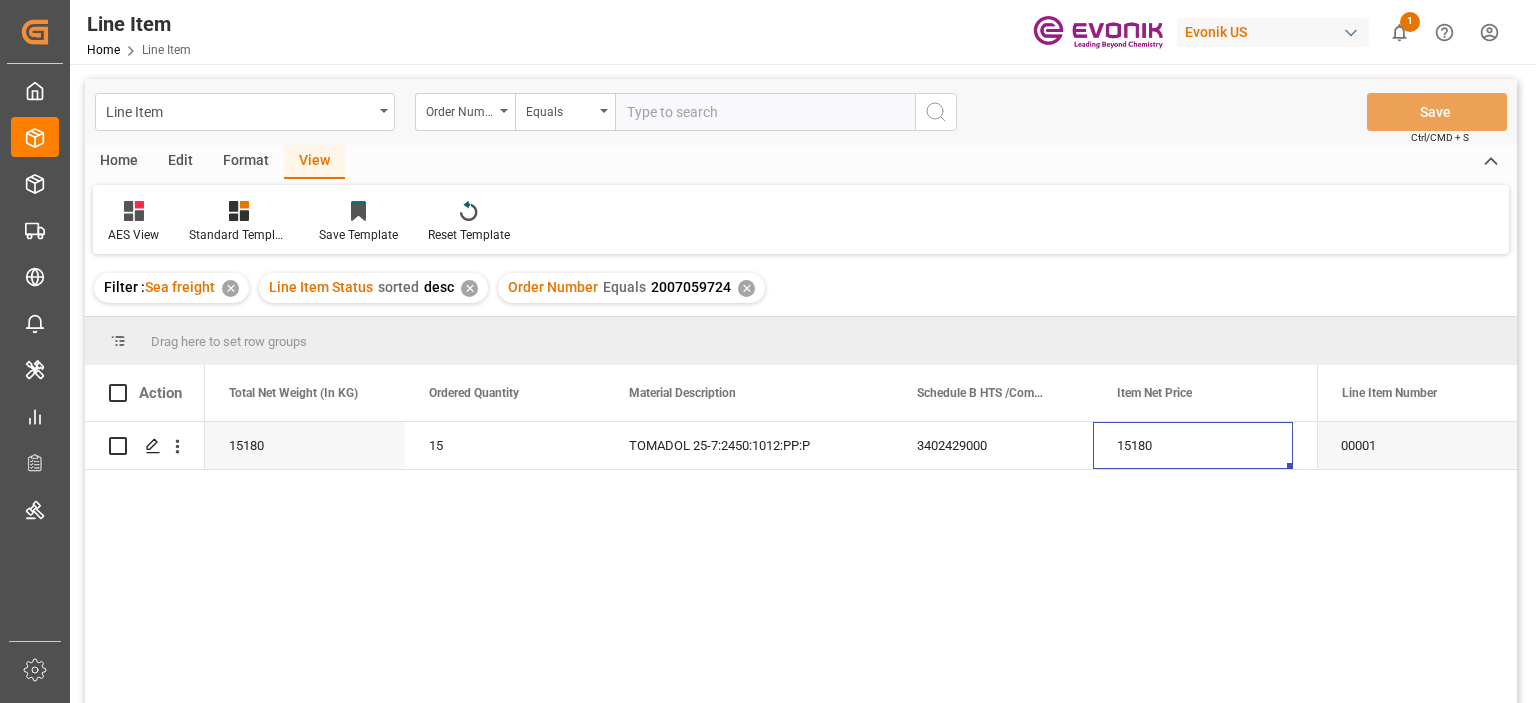 click at bounding box center (765, 112) 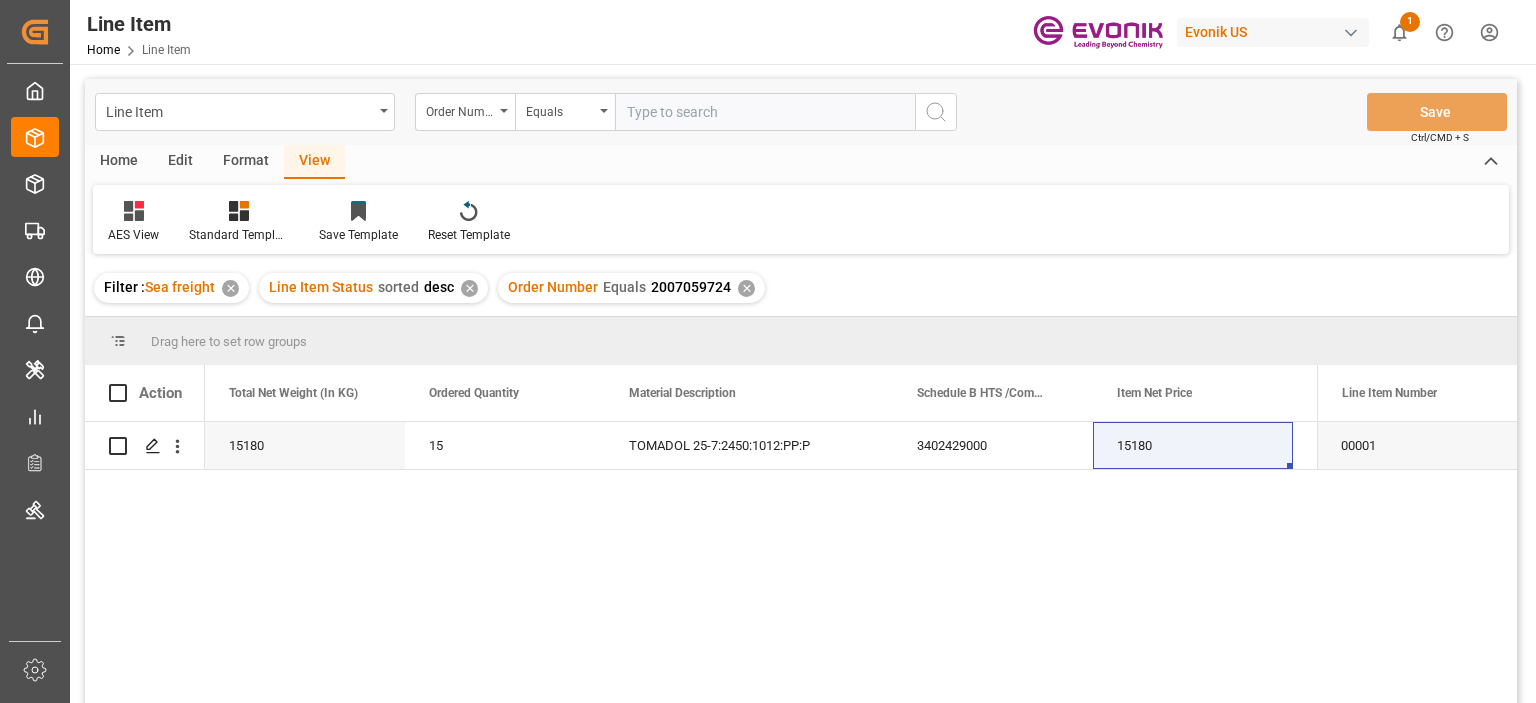paste on "0046466620" 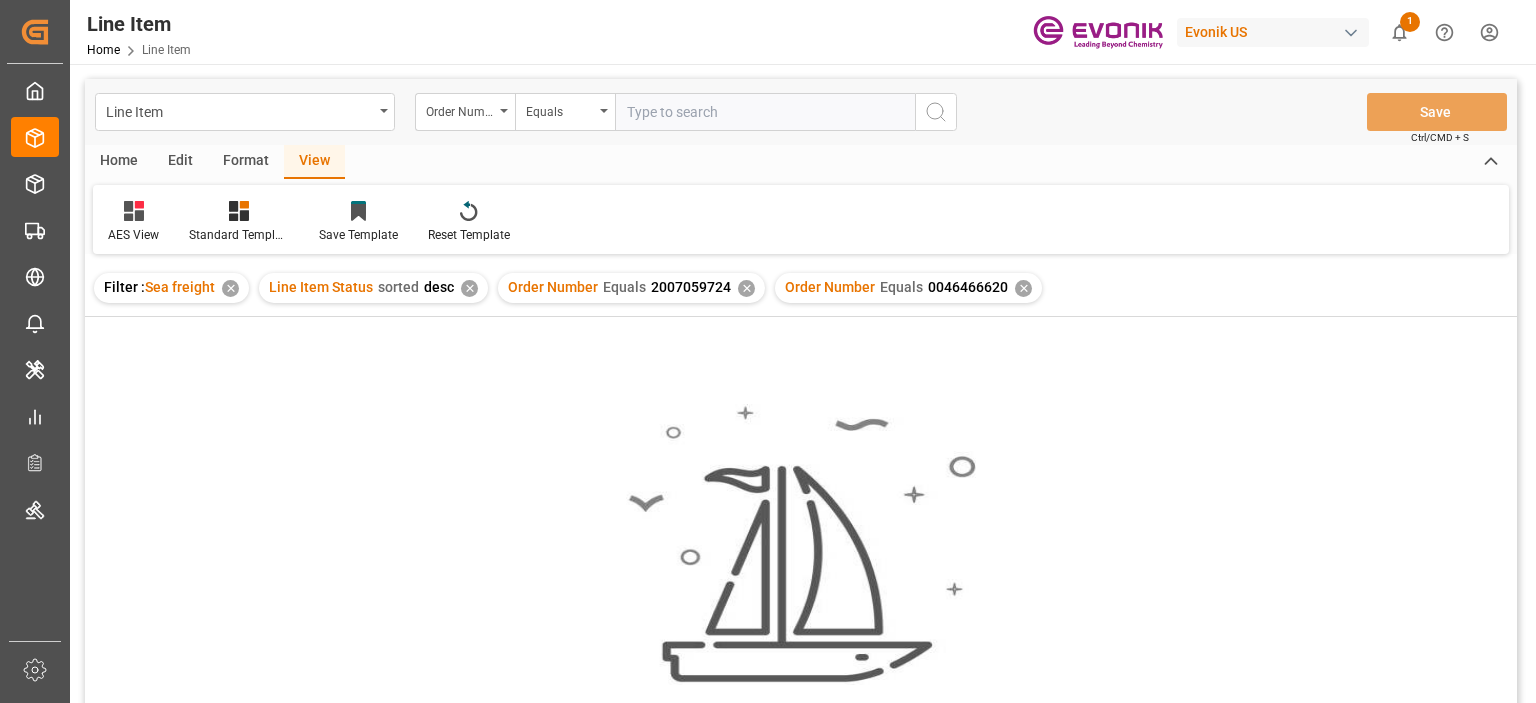 click on "✕" at bounding box center (746, 288) 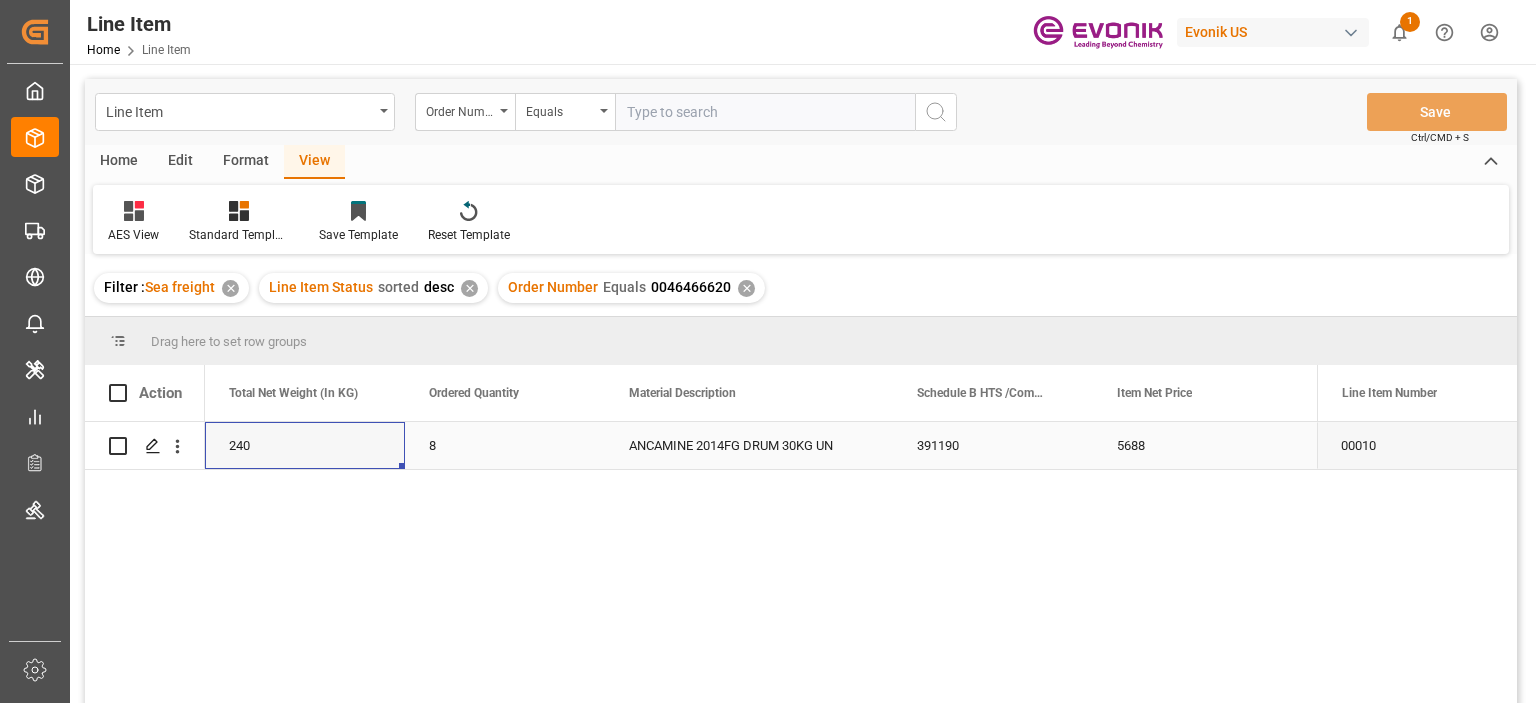 click on "240" at bounding box center (305, 445) 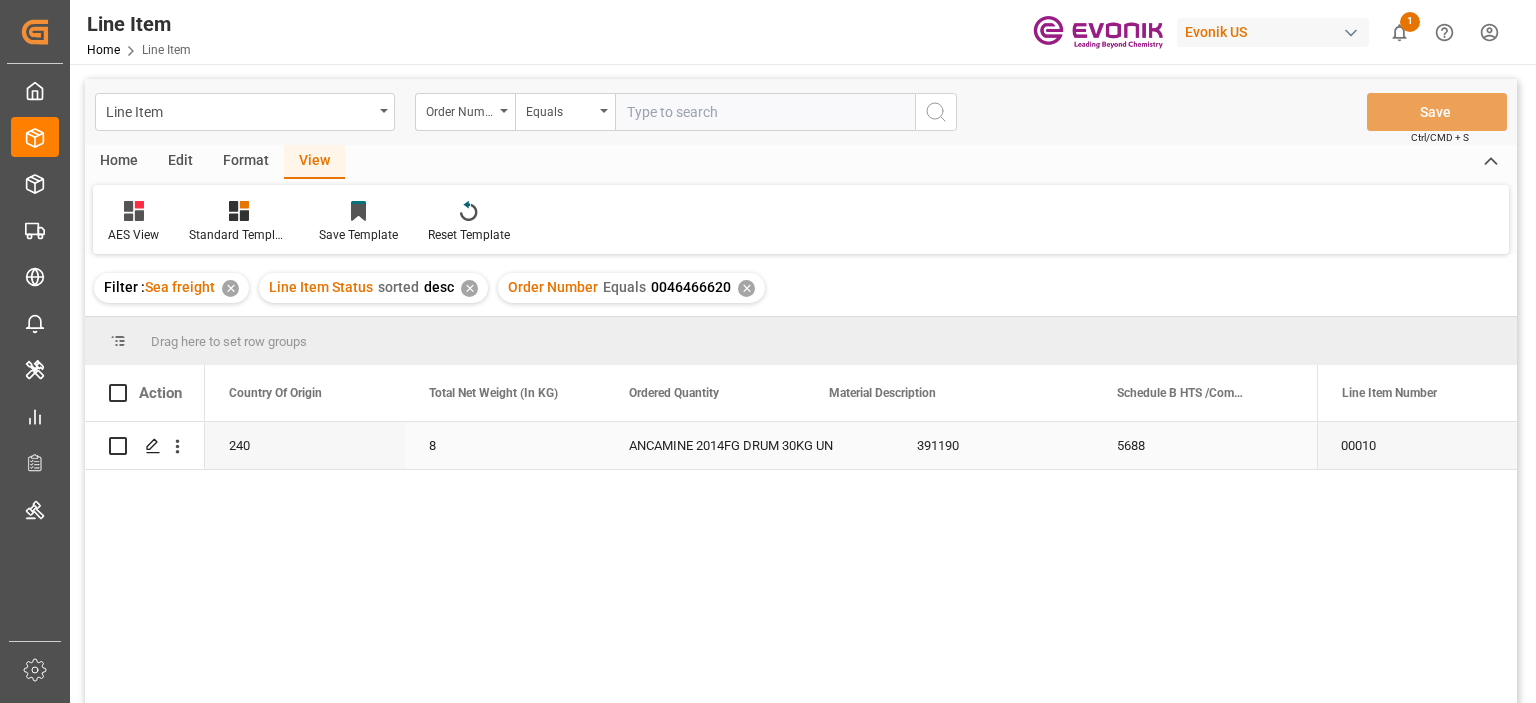 scroll, scrollTop: 0, scrollLeft: 600, axis: horizontal 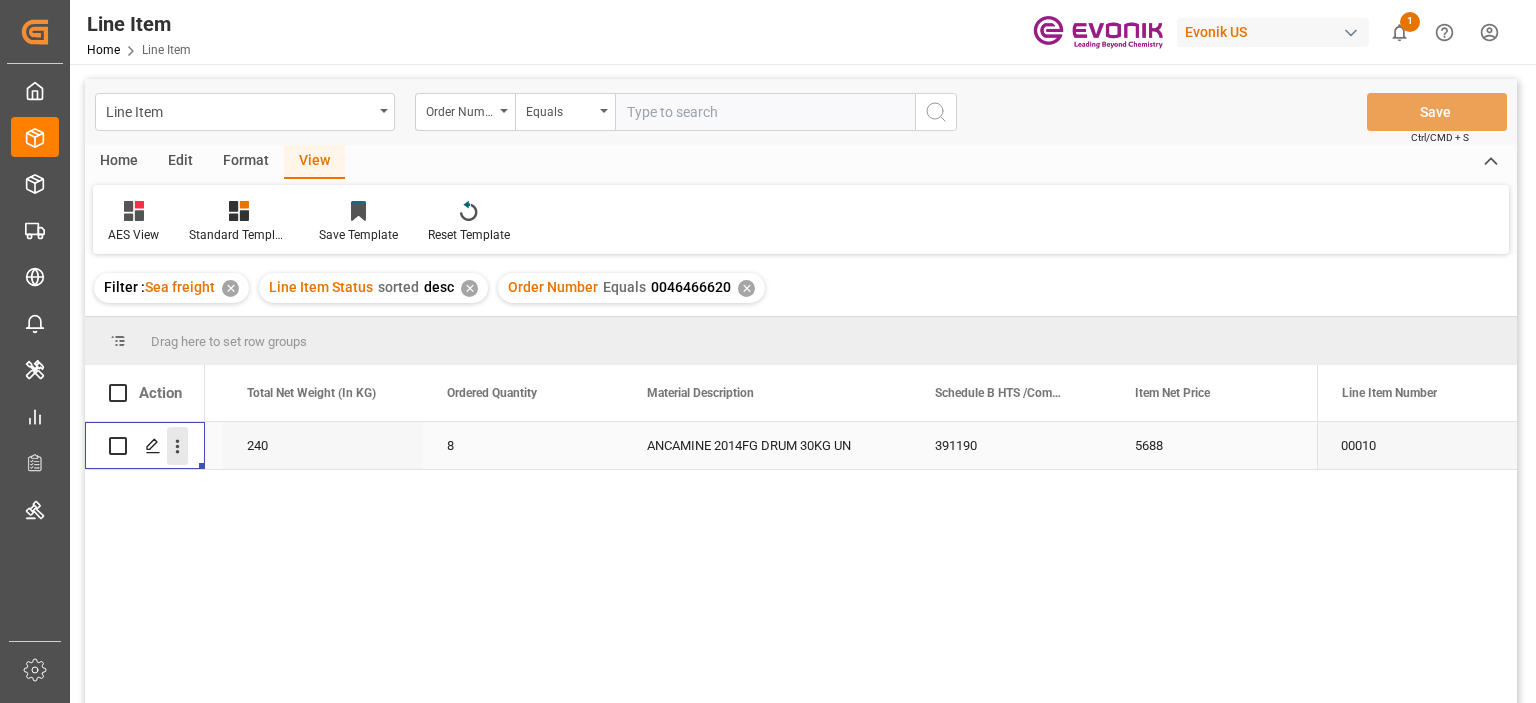 click 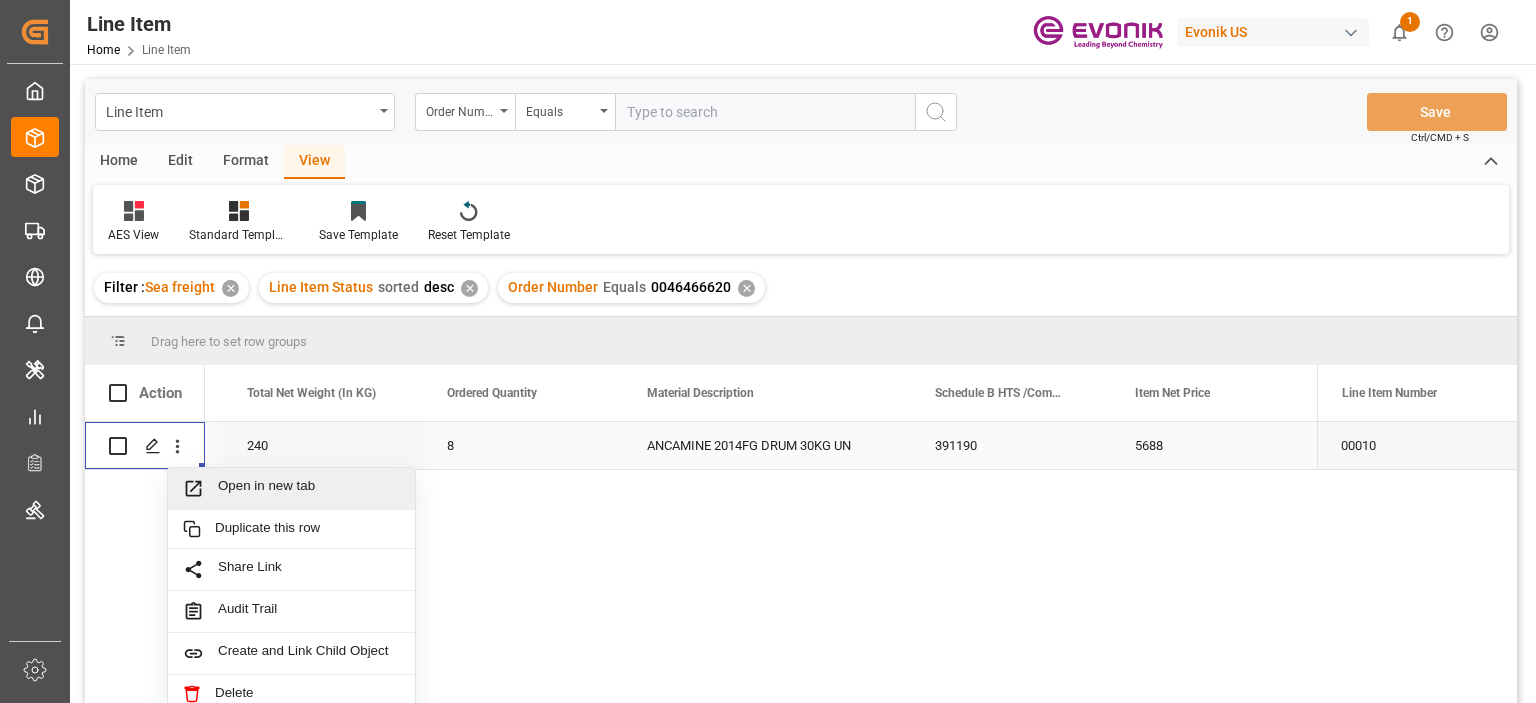 click on "Open in new tab" at bounding box center (309, 488) 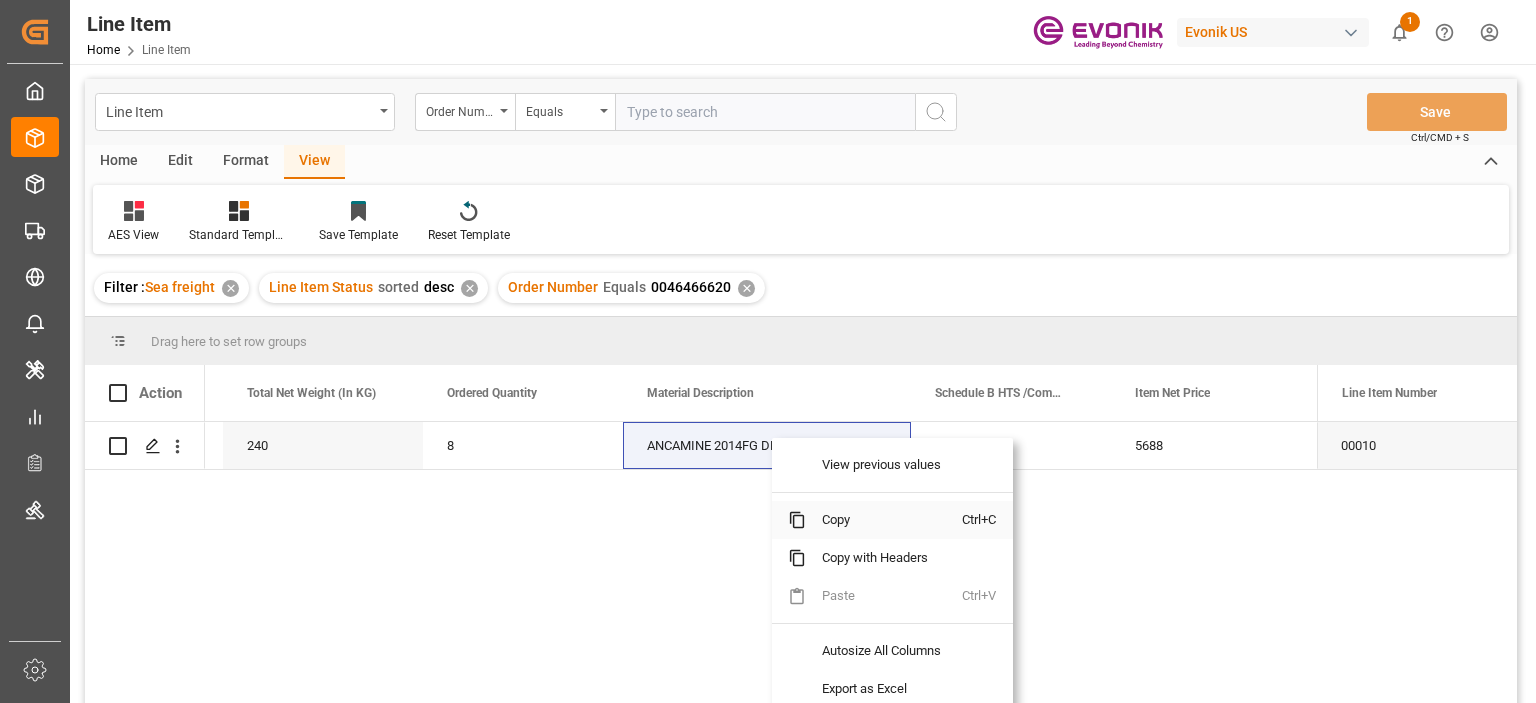 click on "Copy" at bounding box center [884, 520] 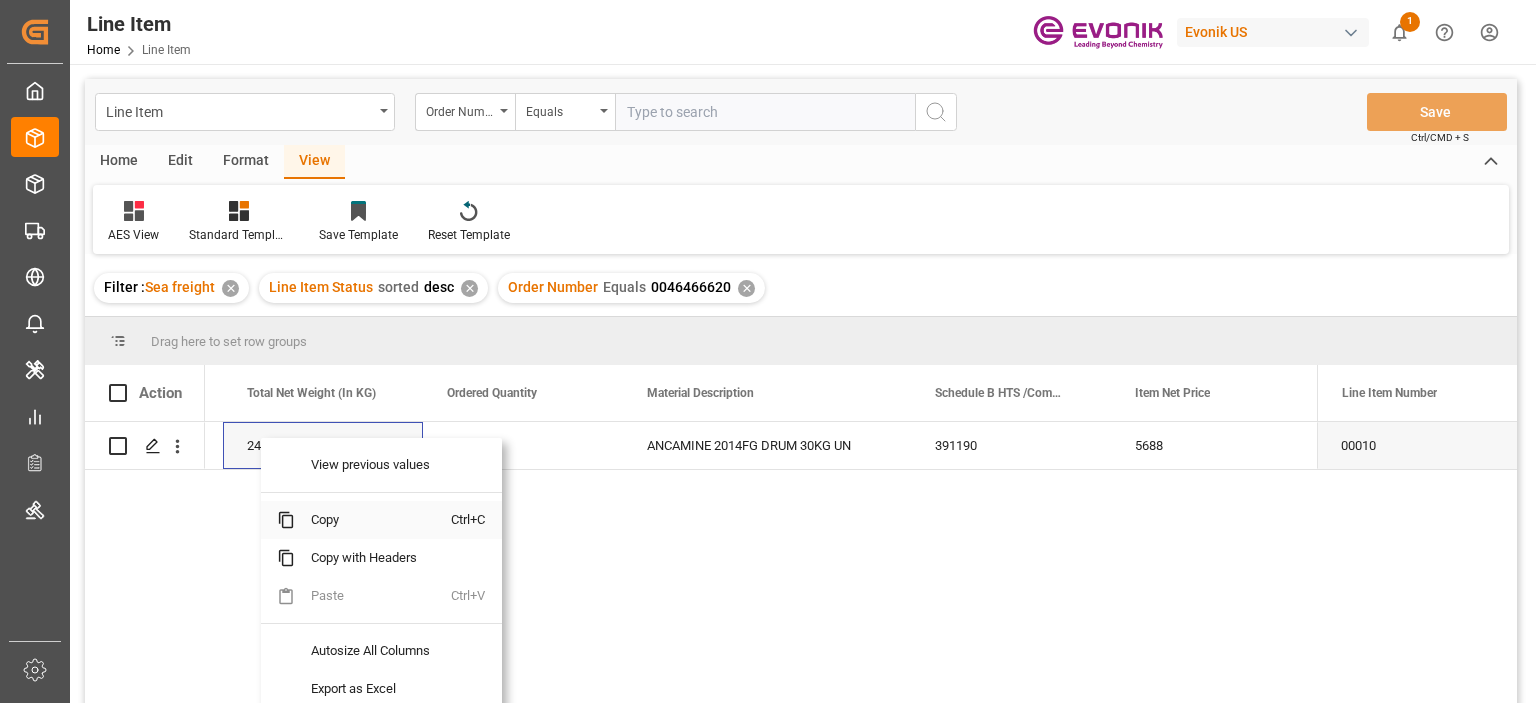 click on "Copy" at bounding box center (373, 520) 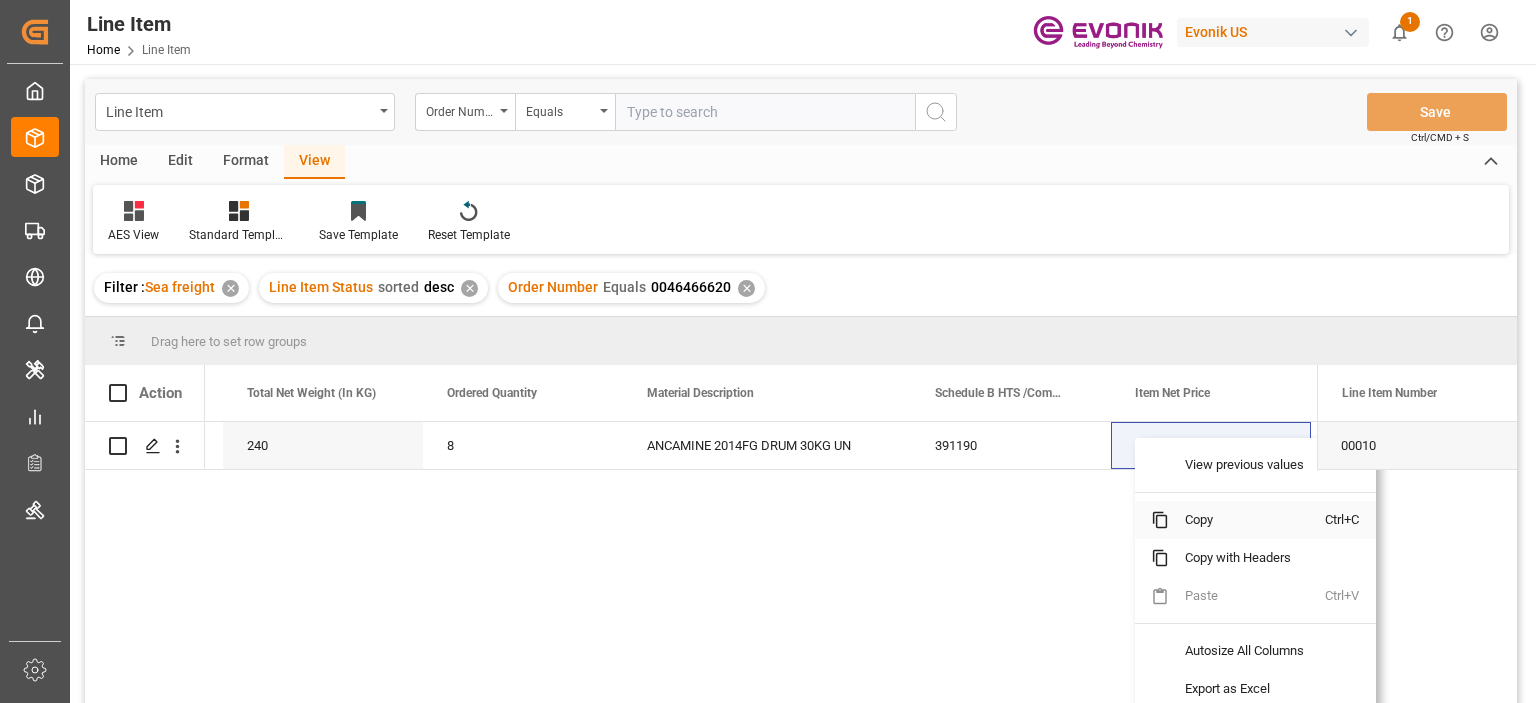 click on "Copy" at bounding box center [1247, 520] 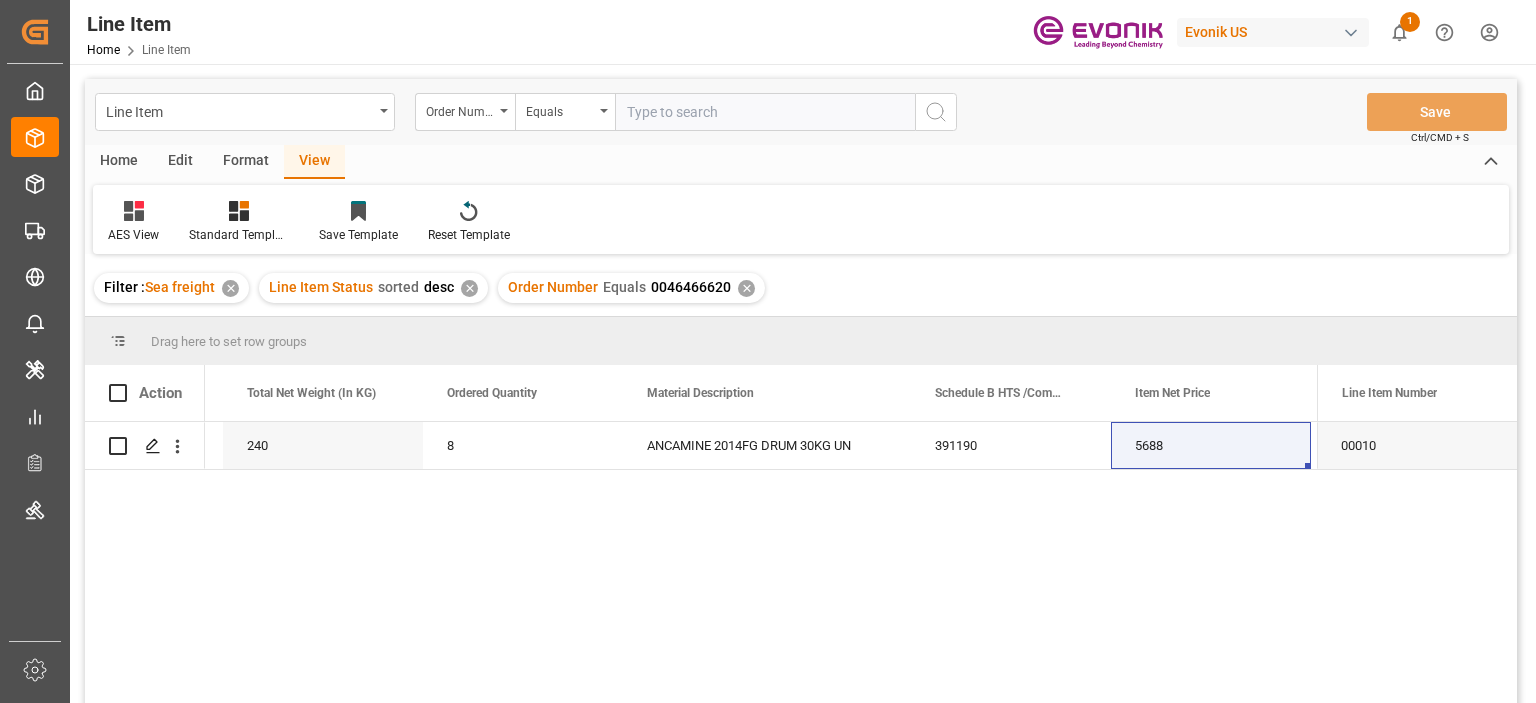click at bounding box center [765, 112] 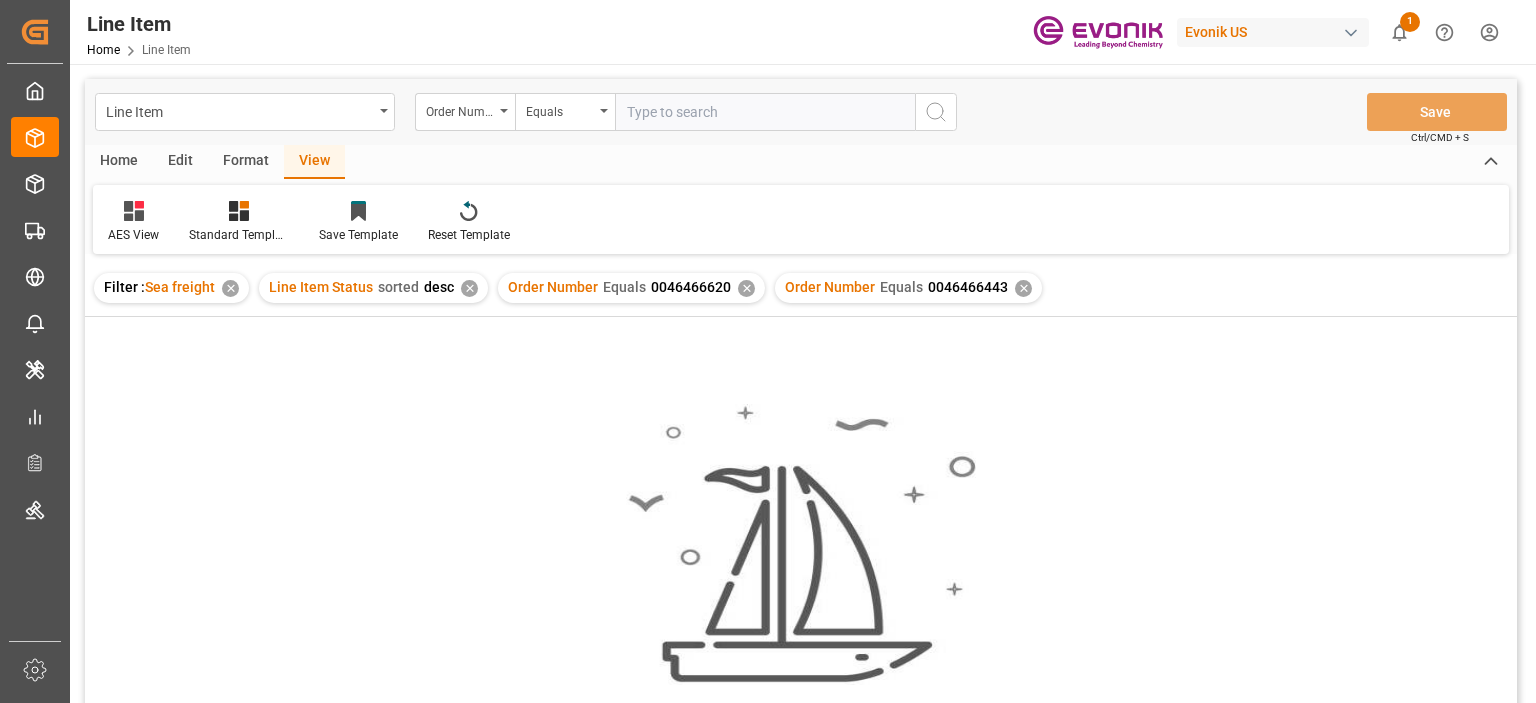 click on "✕" at bounding box center [746, 288] 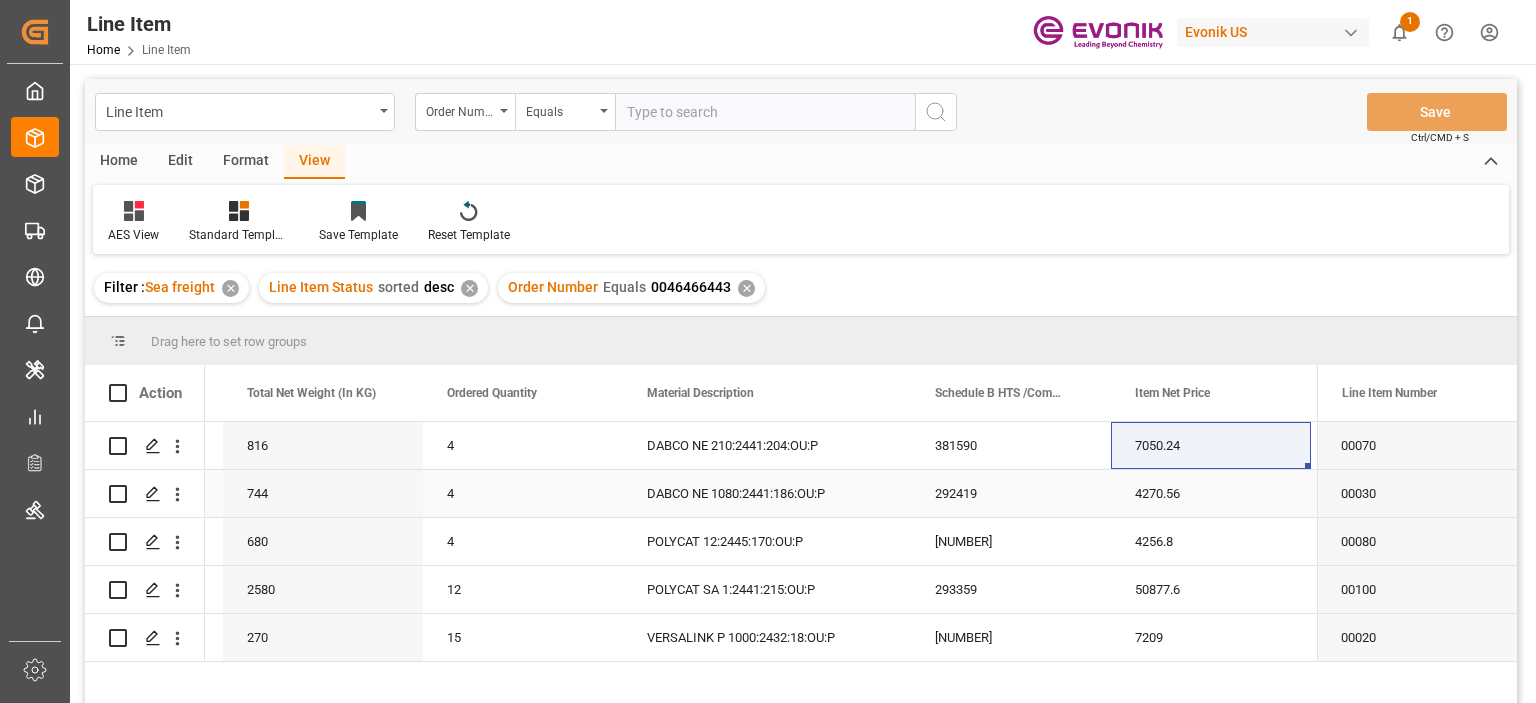 click on "744" at bounding box center (323, 493) 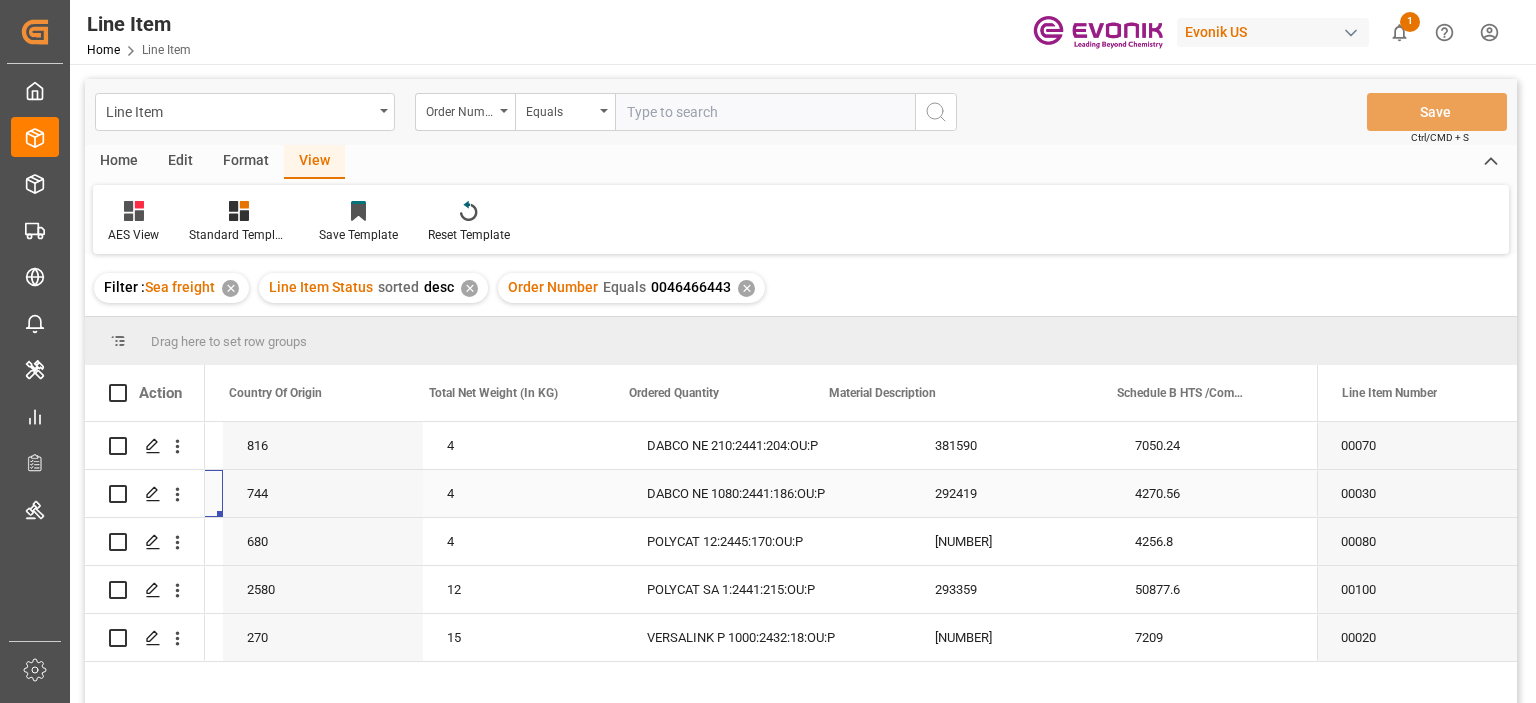 scroll, scrollTop: 0, scrollLeft: 600, axis: horizontal 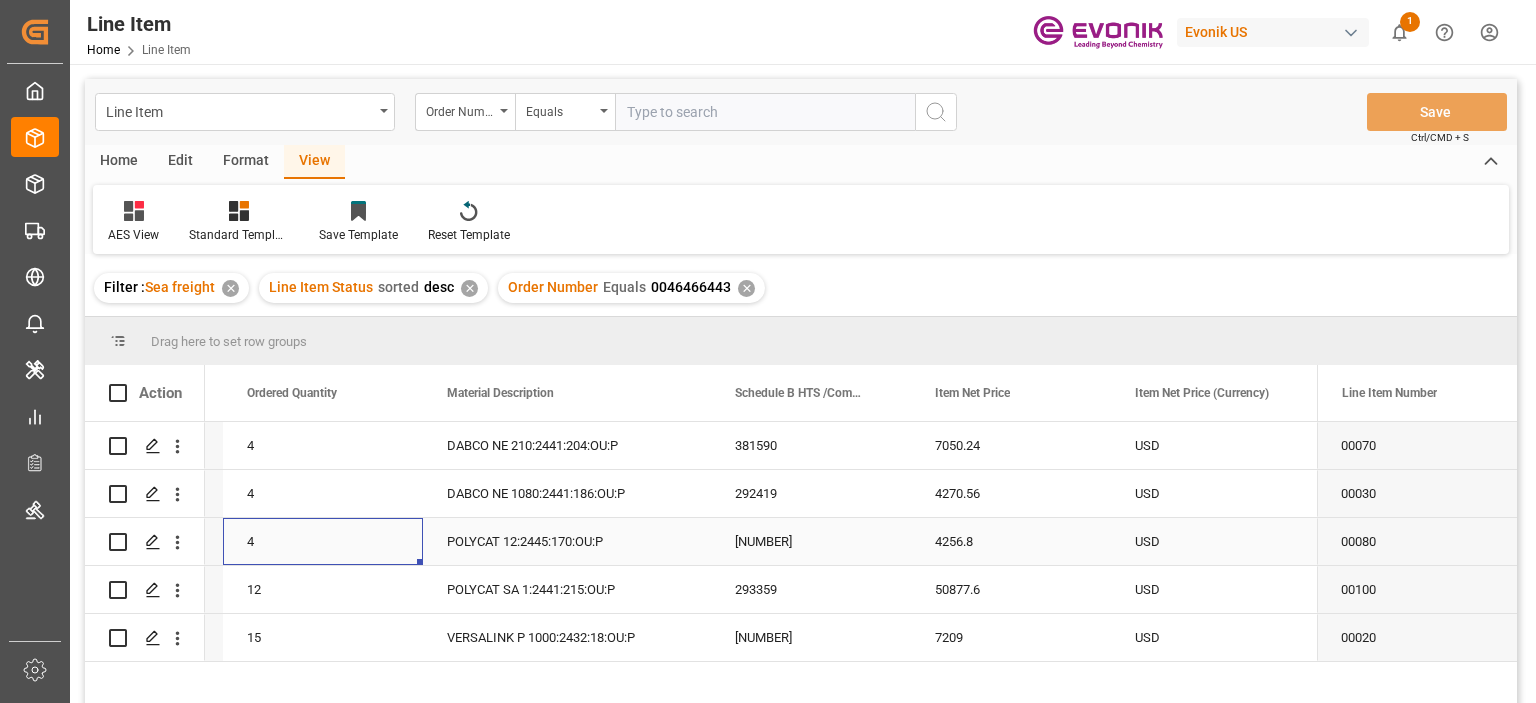 click on "4" at bounding box center [323, 541] 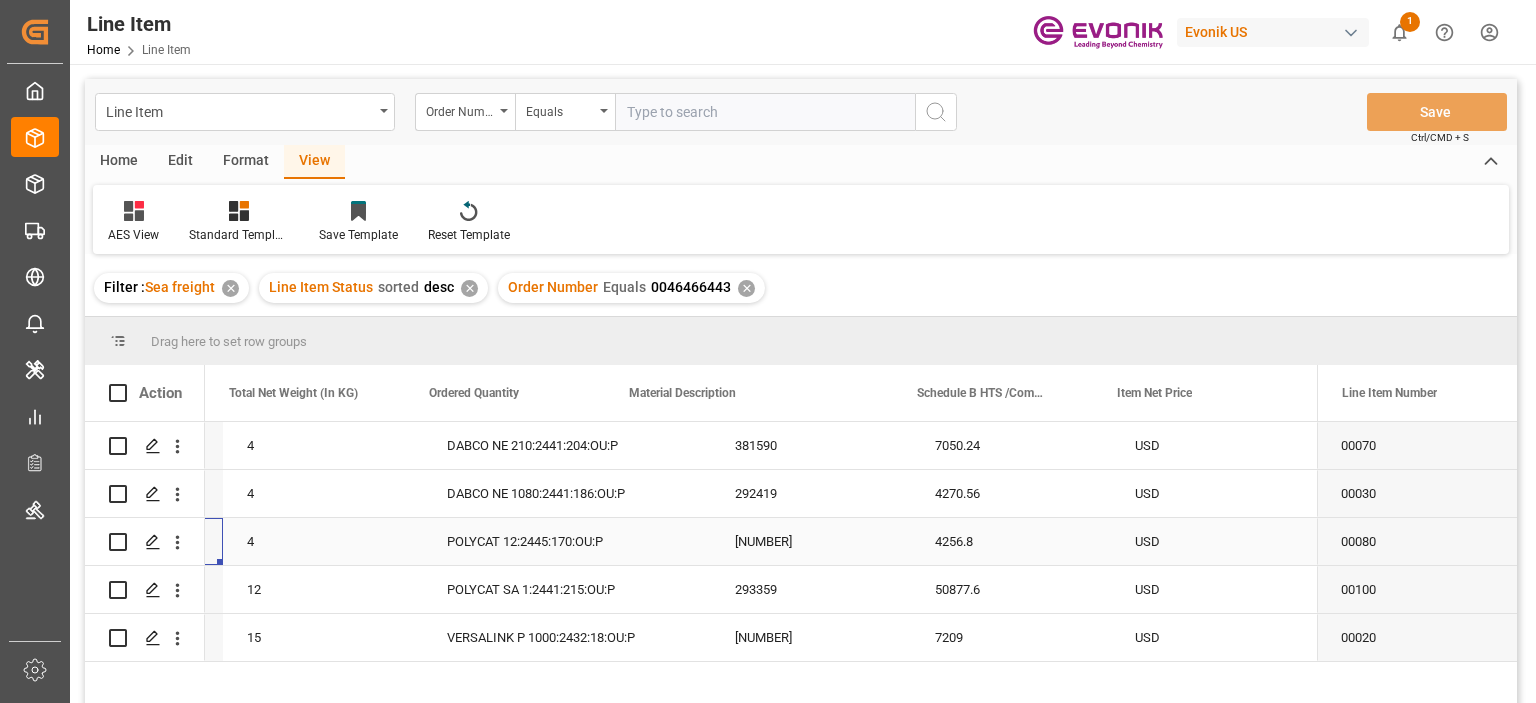 scroll, scrollTop: 0, scrollLeft: 800, axis: horizontal 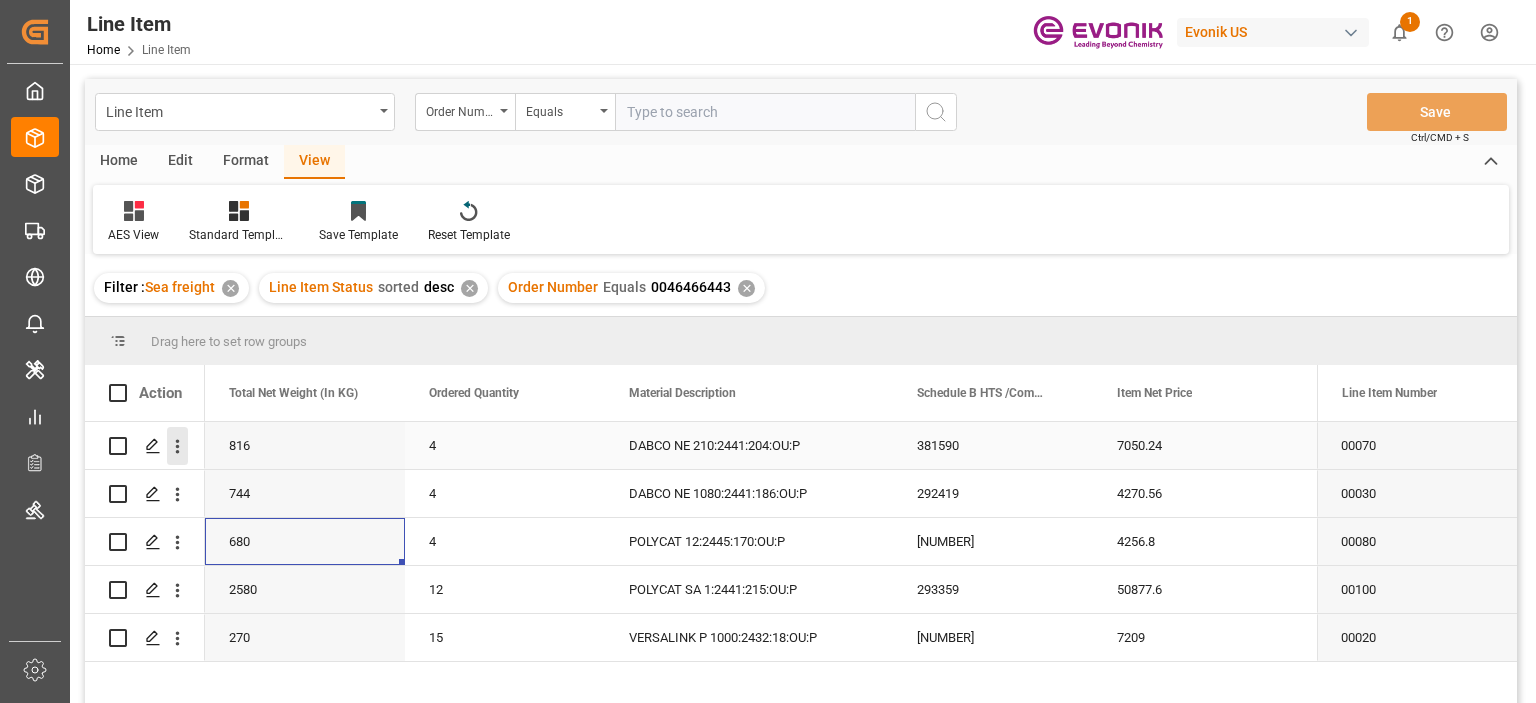 click 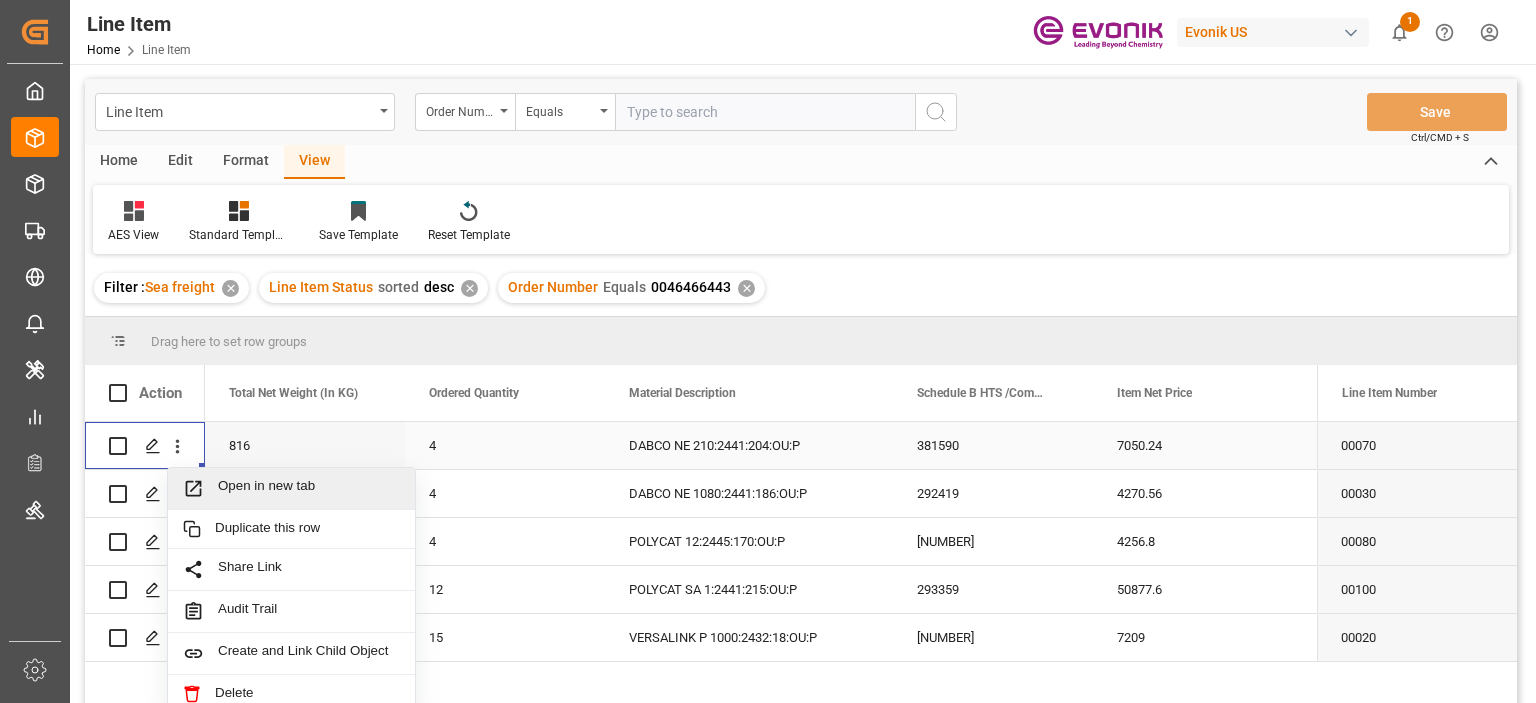 click on "Open in new tab" at bounding box center [309, 488] 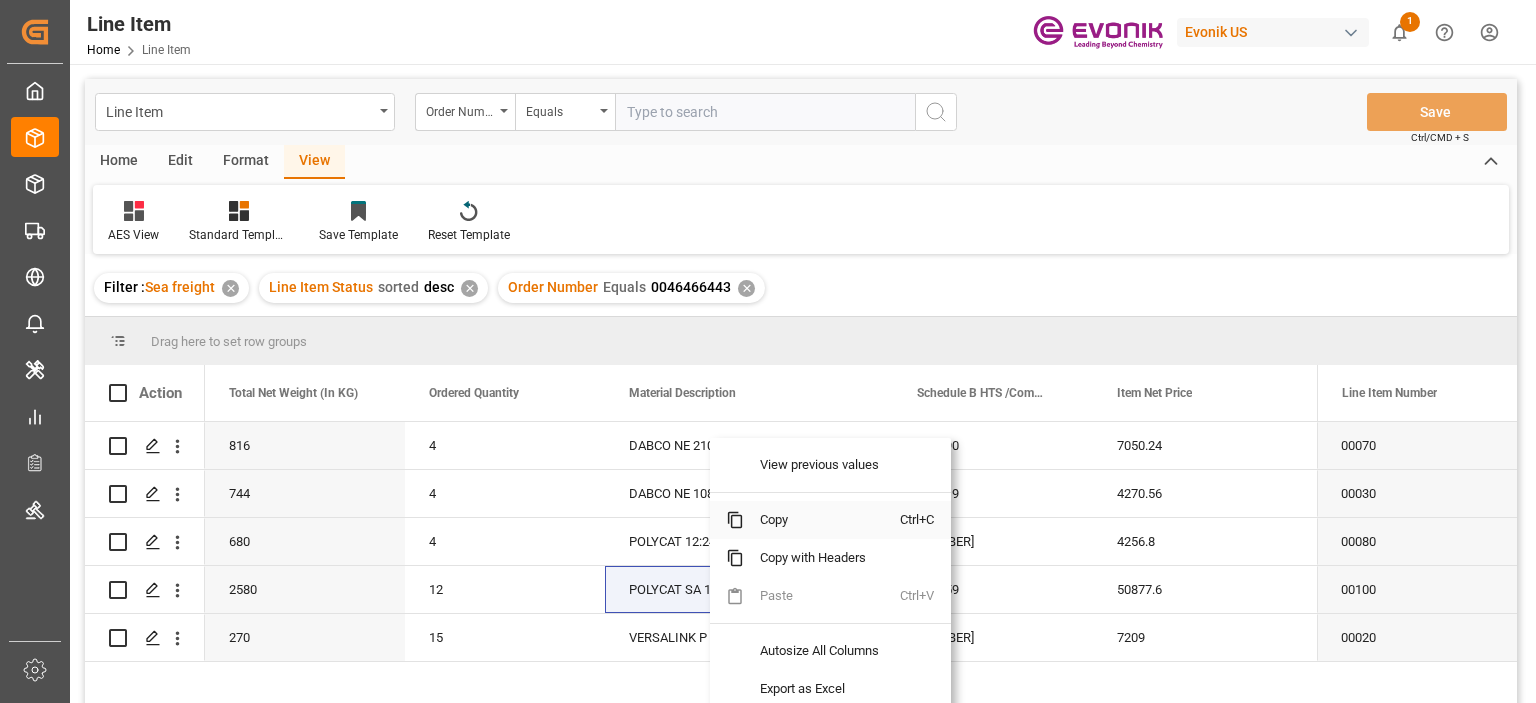 click on "Copy" at bounding box center (822, 520) 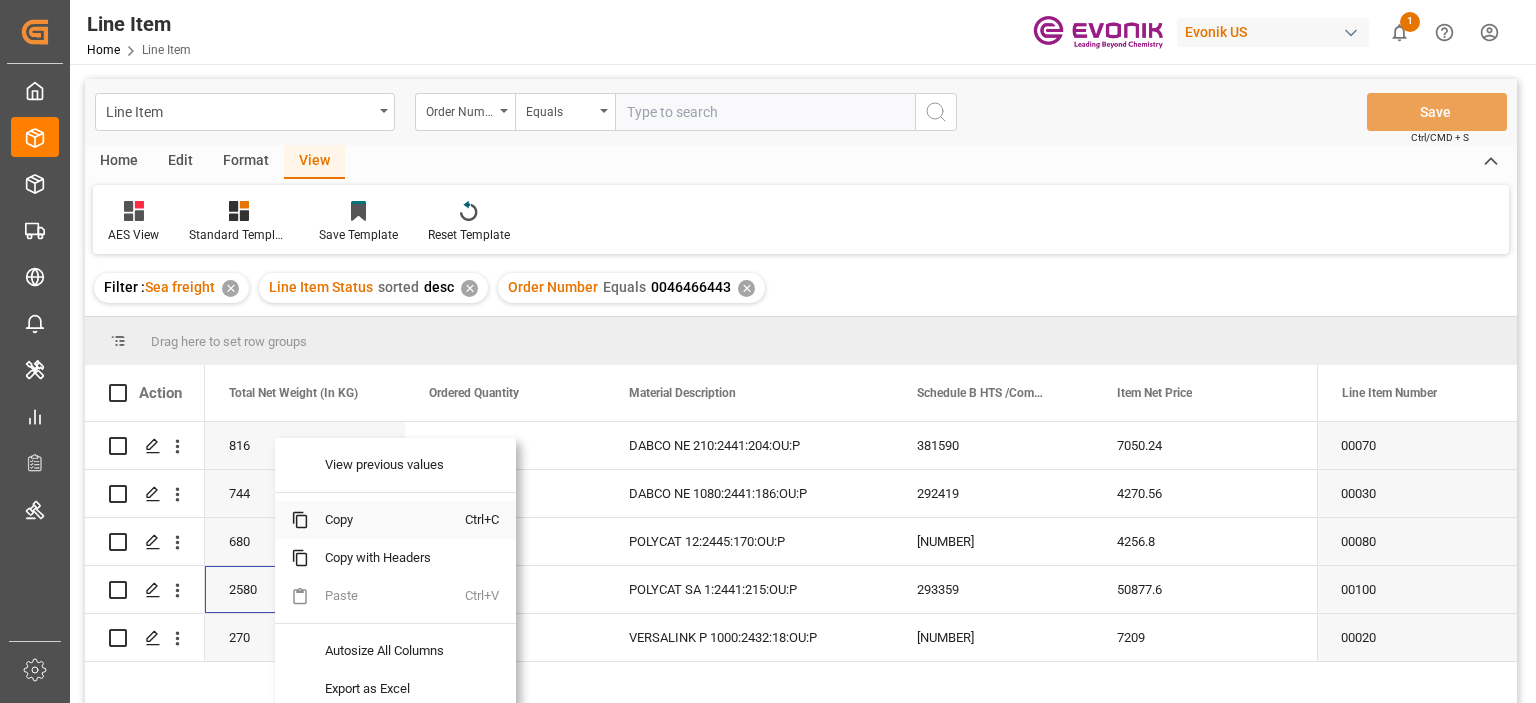 click on "Copy" at bounding box center (387, 520) 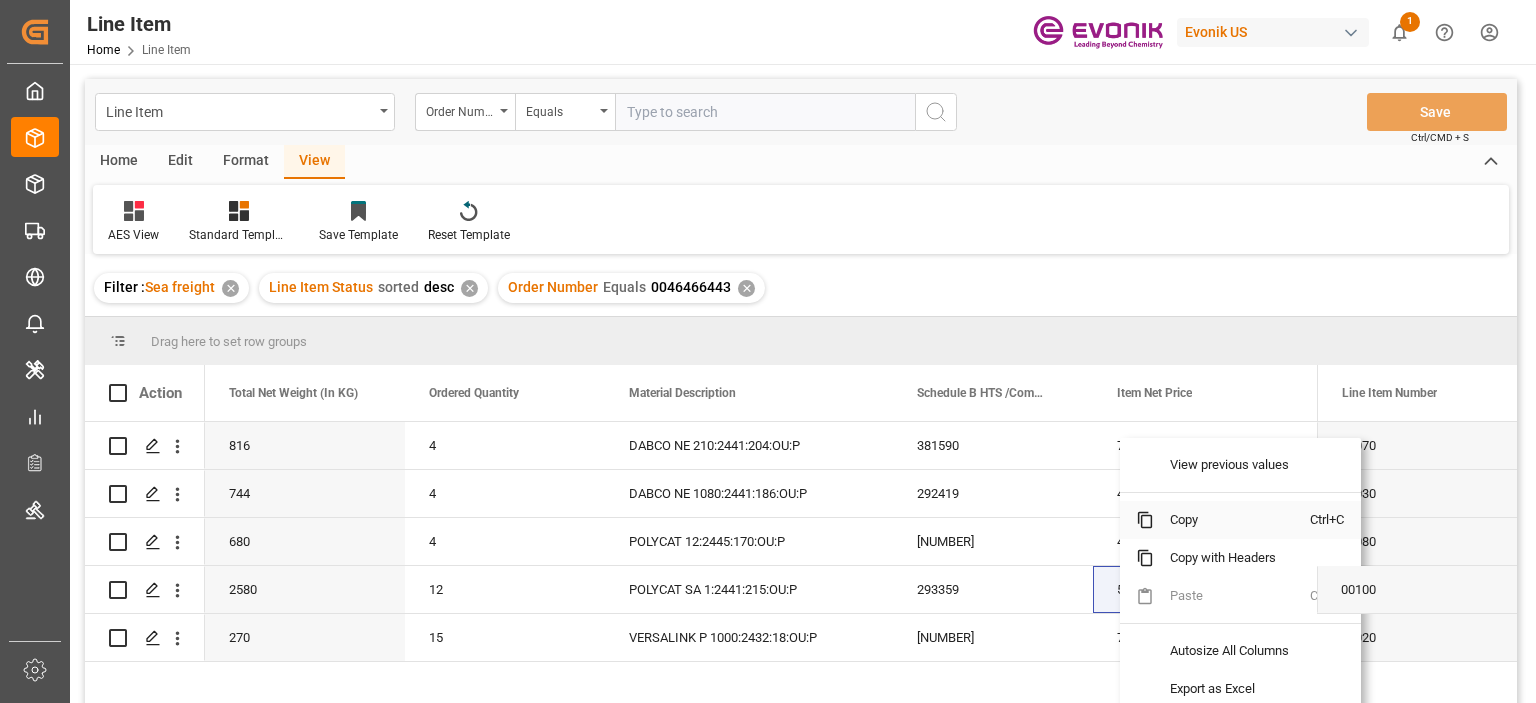 click on "Copy" at bounding box center (1232, 520) 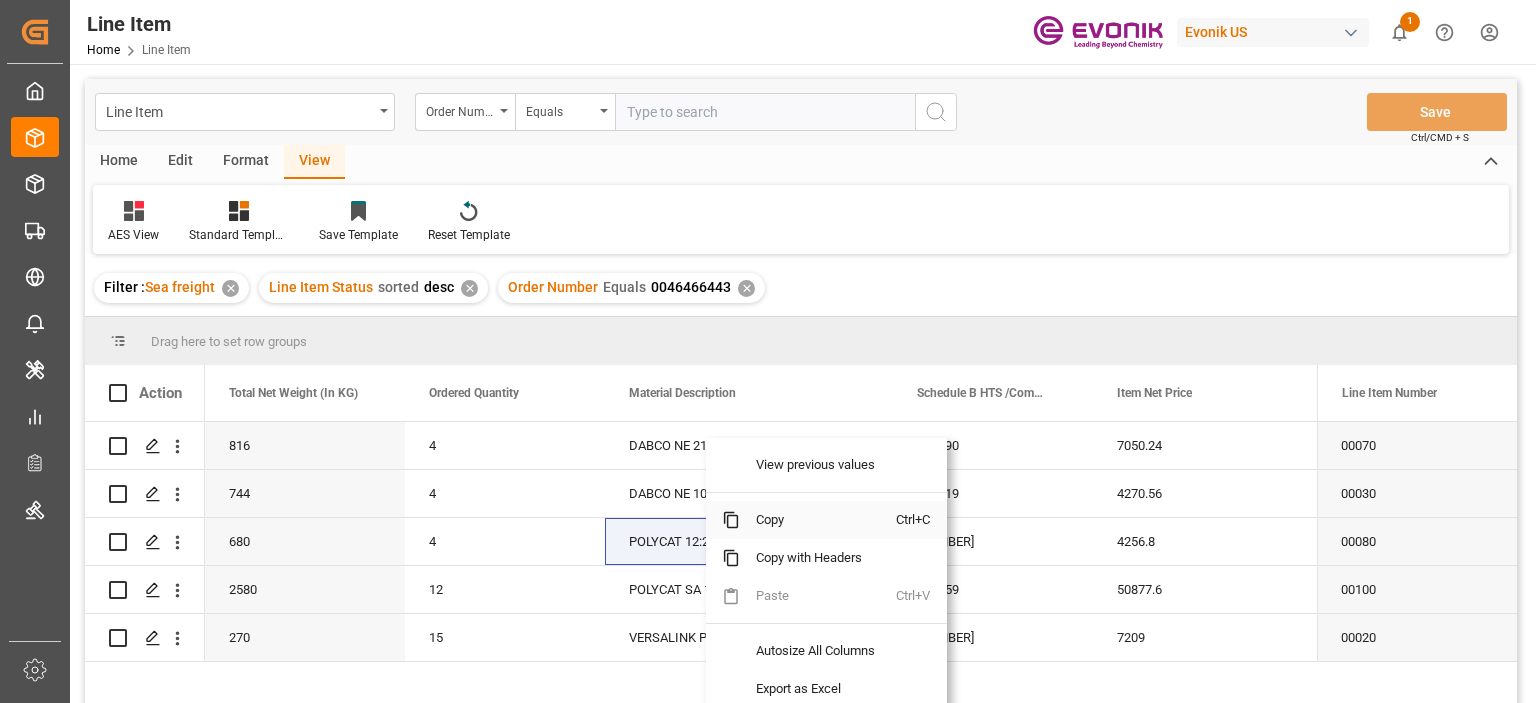 click on "Copy" at bounding box center [818, 520] 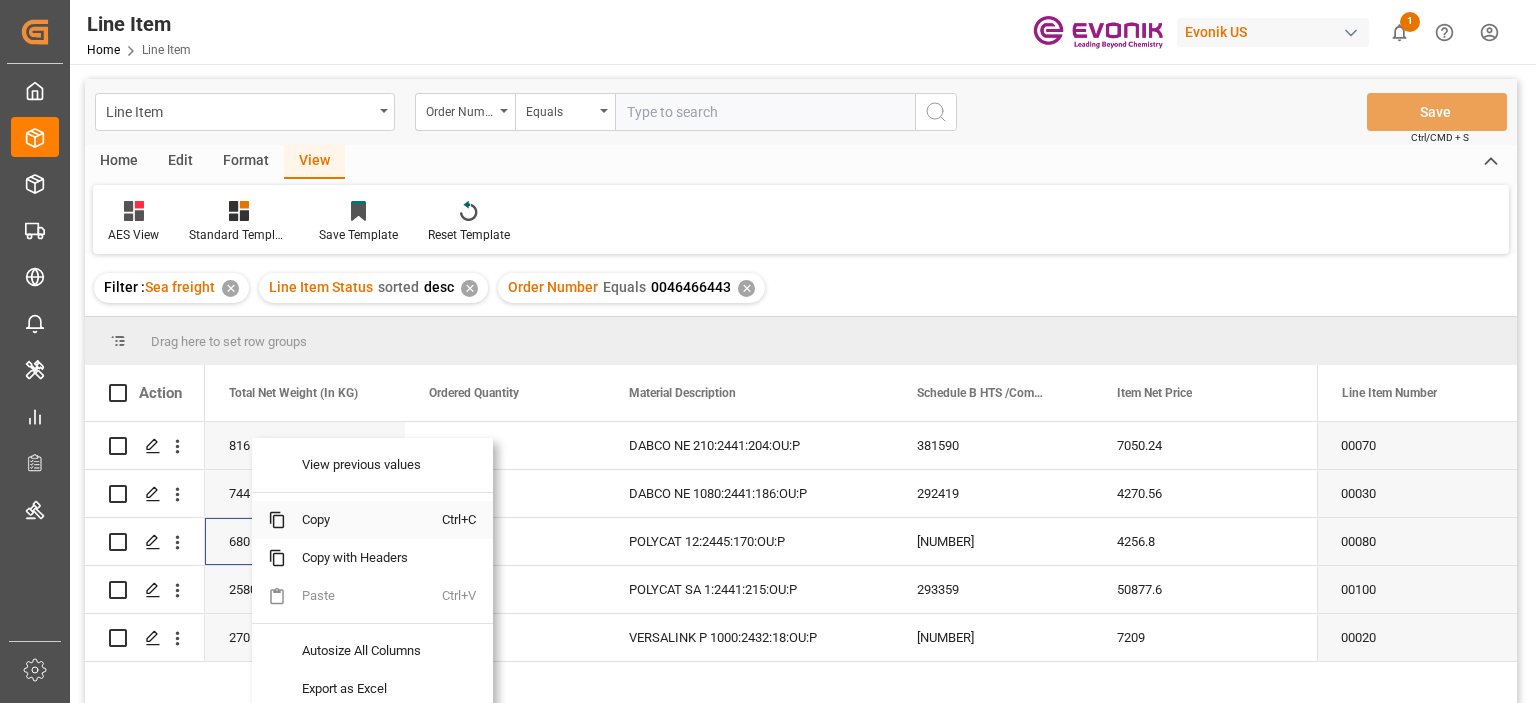 click on "Copy" at bounding box center (364, 520) 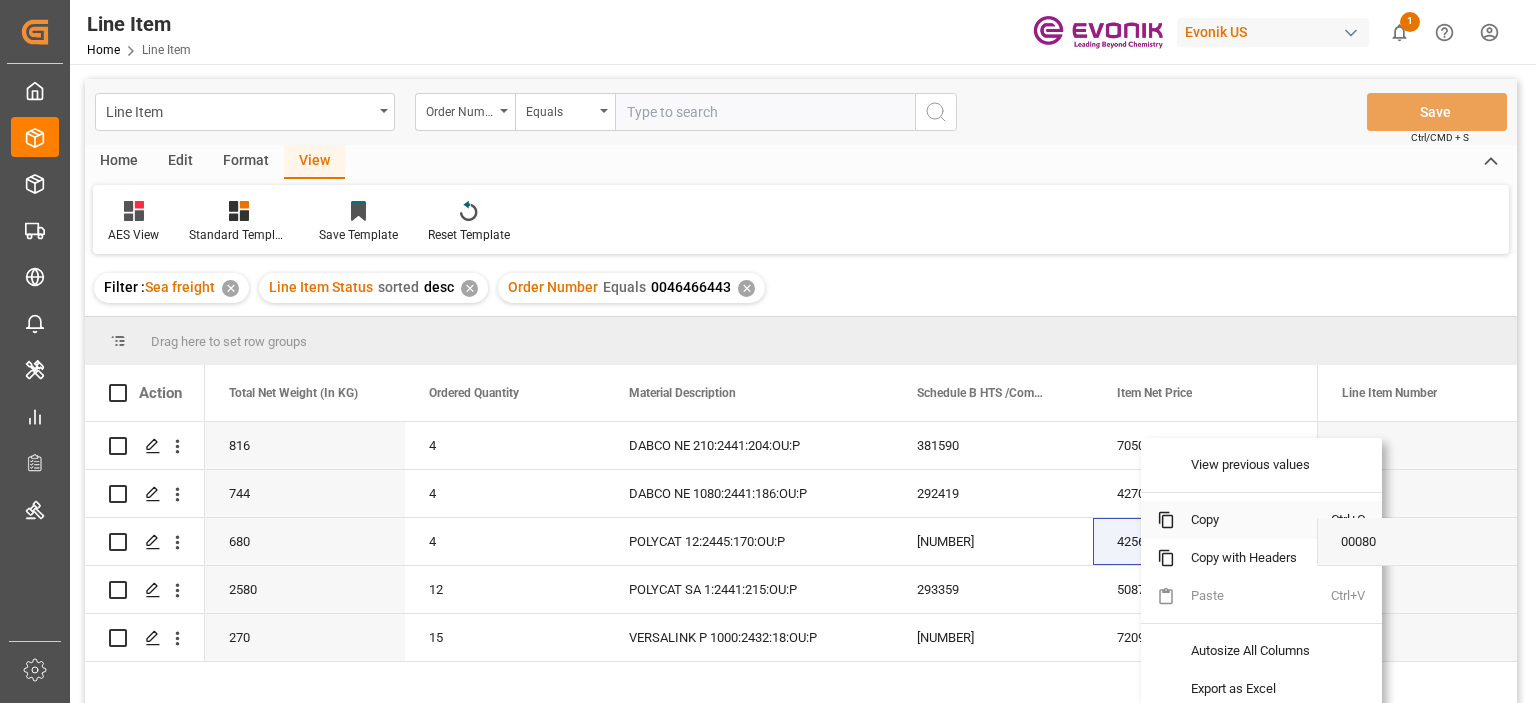click on "Copy" at bounding box center (1253, 520) 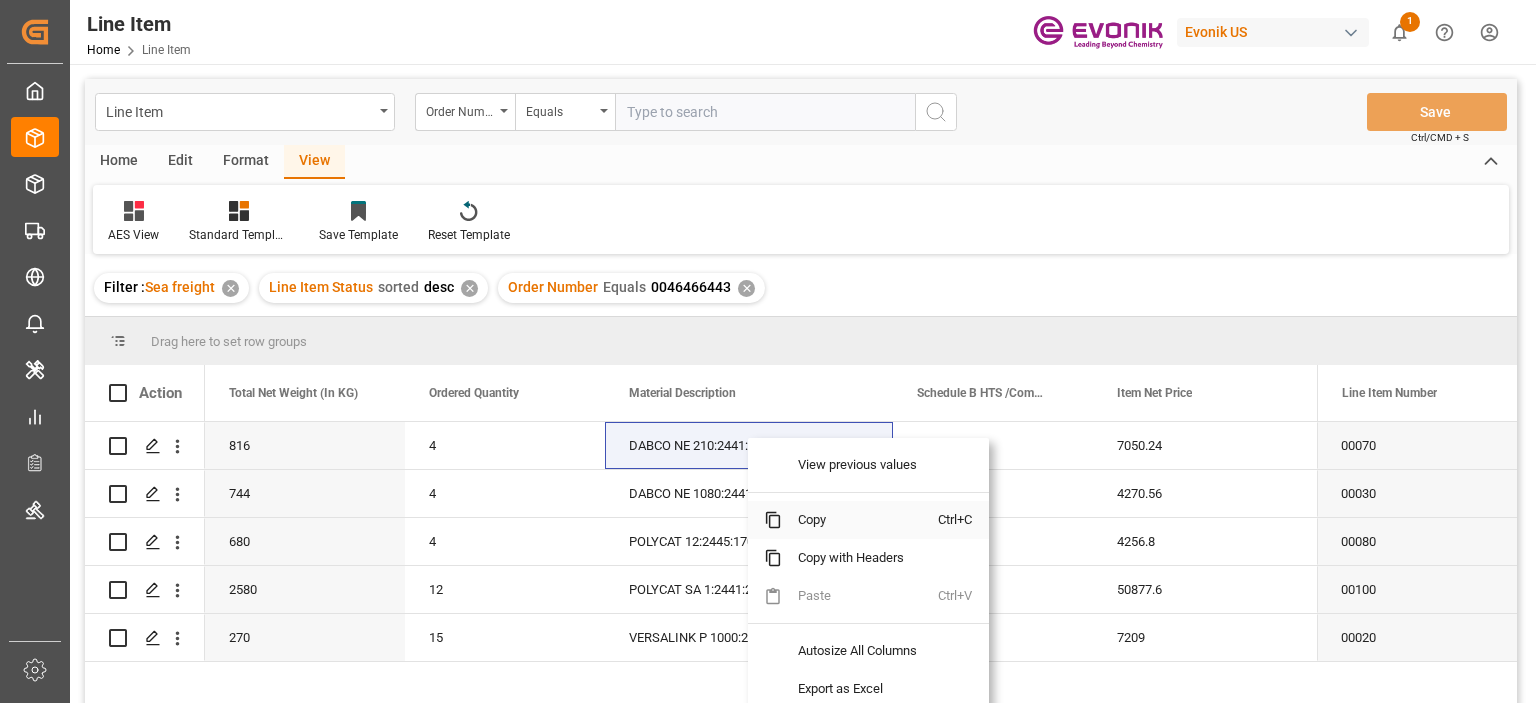 click on "Copy" at bounding box center [860, 520] 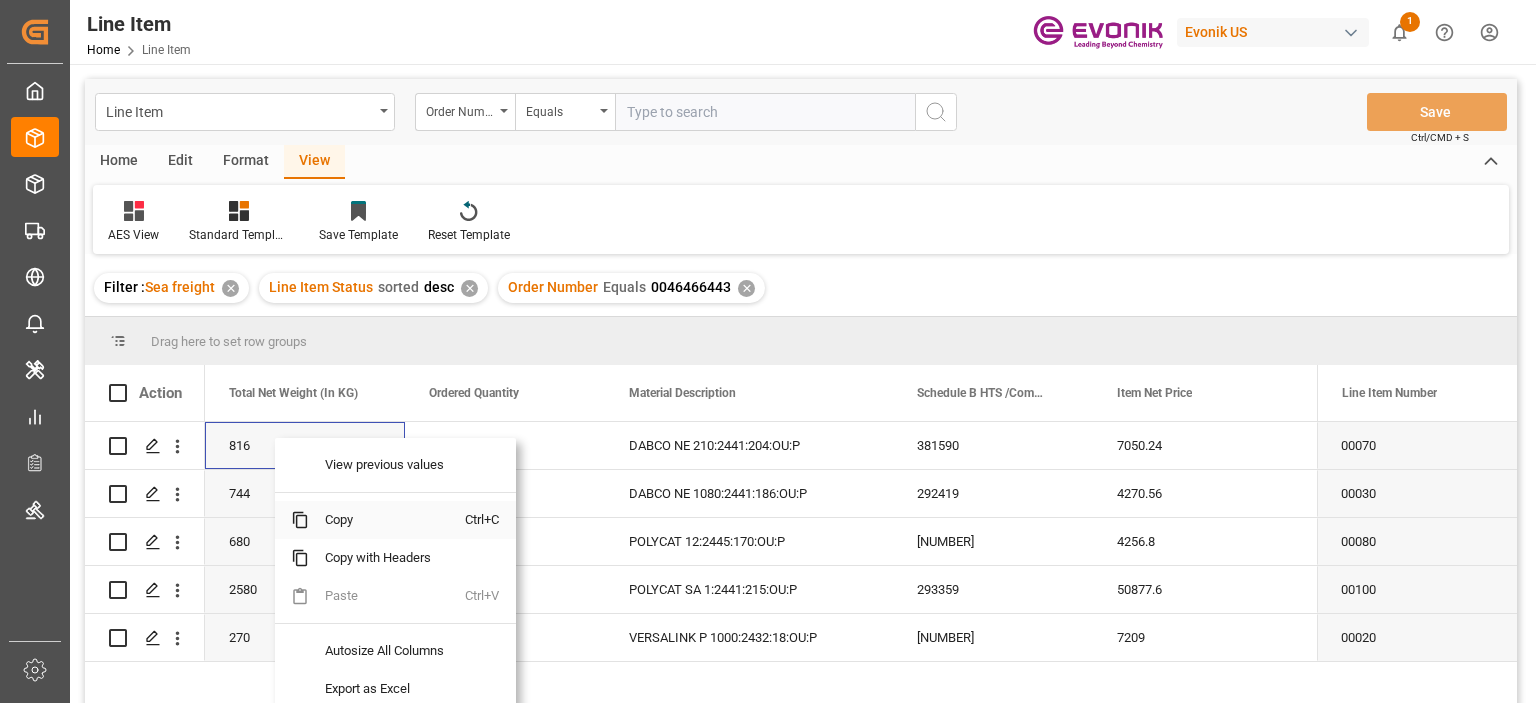 click on "Copy" at bounding box center (387, 520) 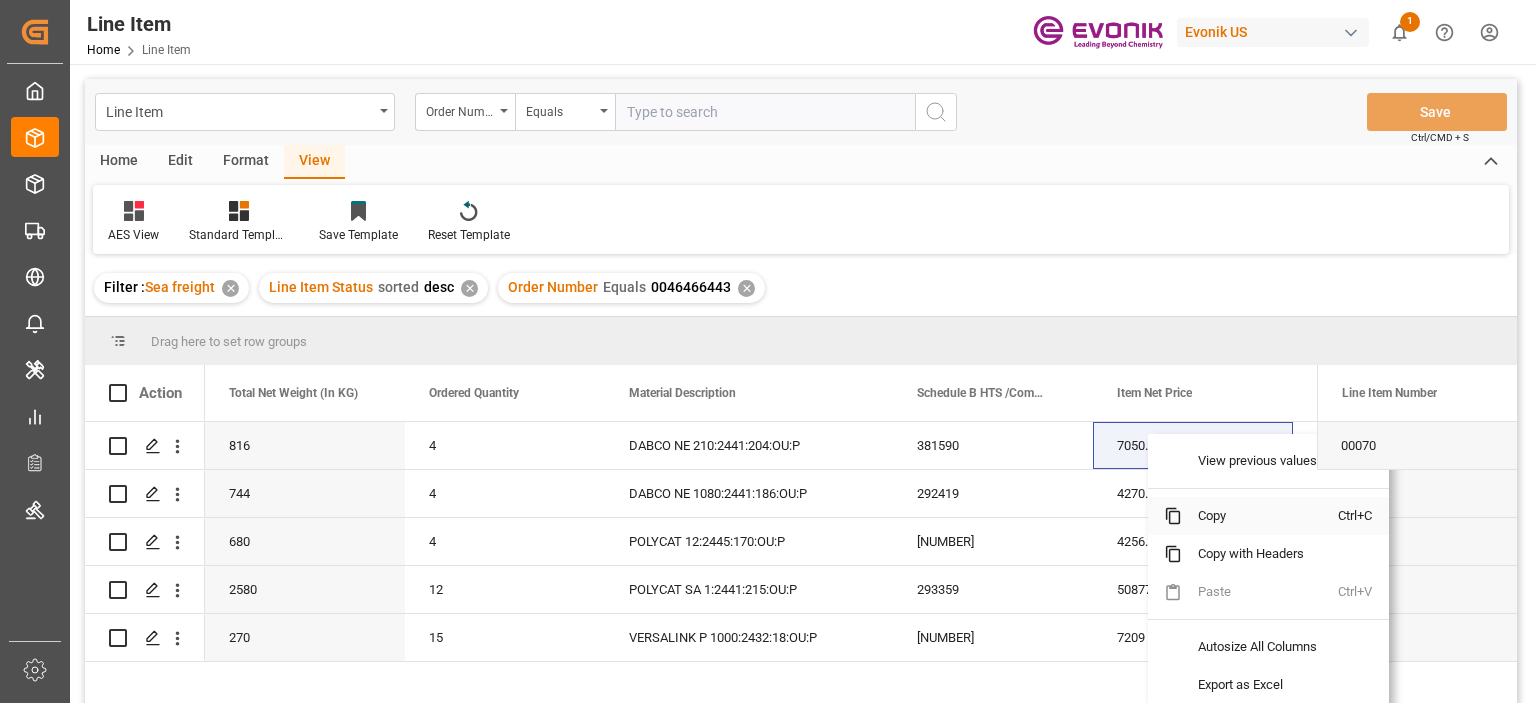 click on "Copy" at bounding box center [1260, 516] 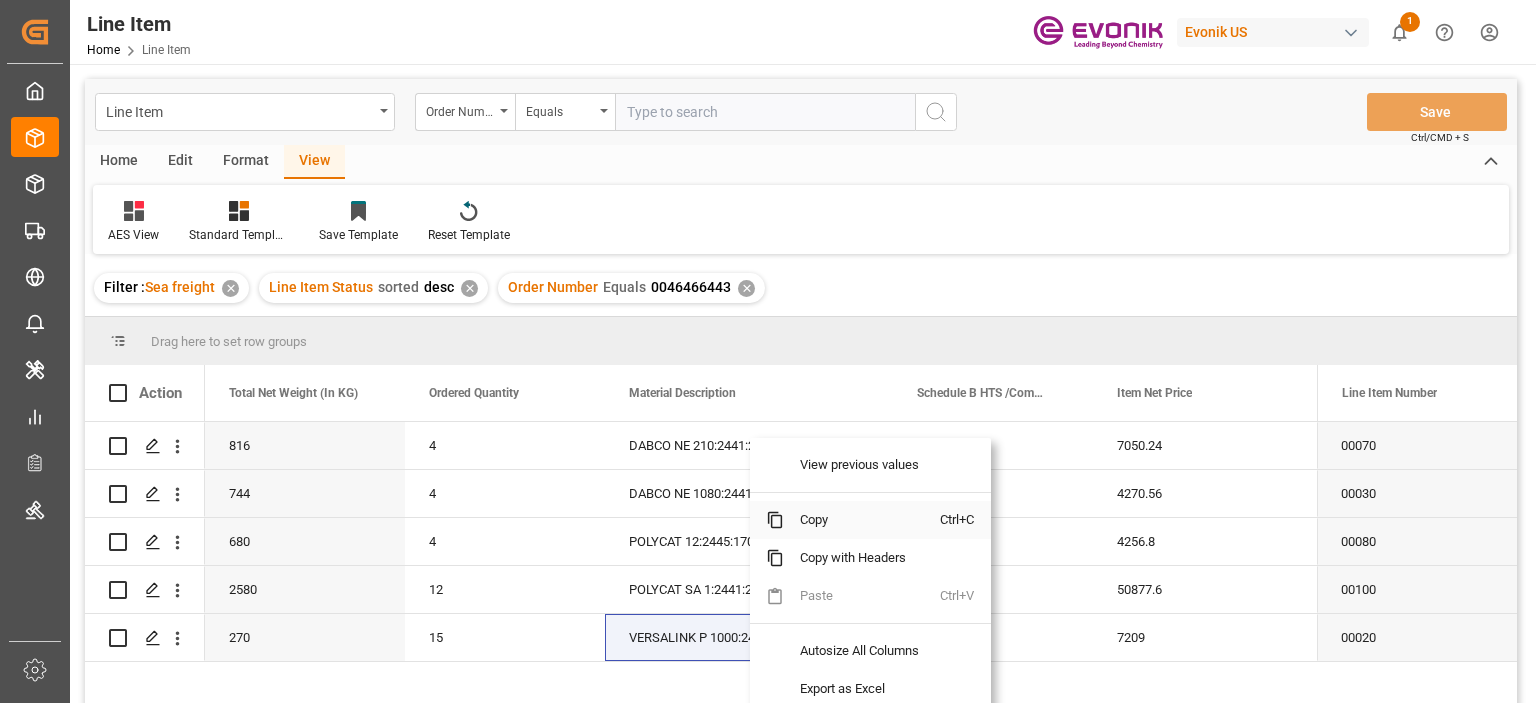 click on "Copy" at bounding box center [862, 520] 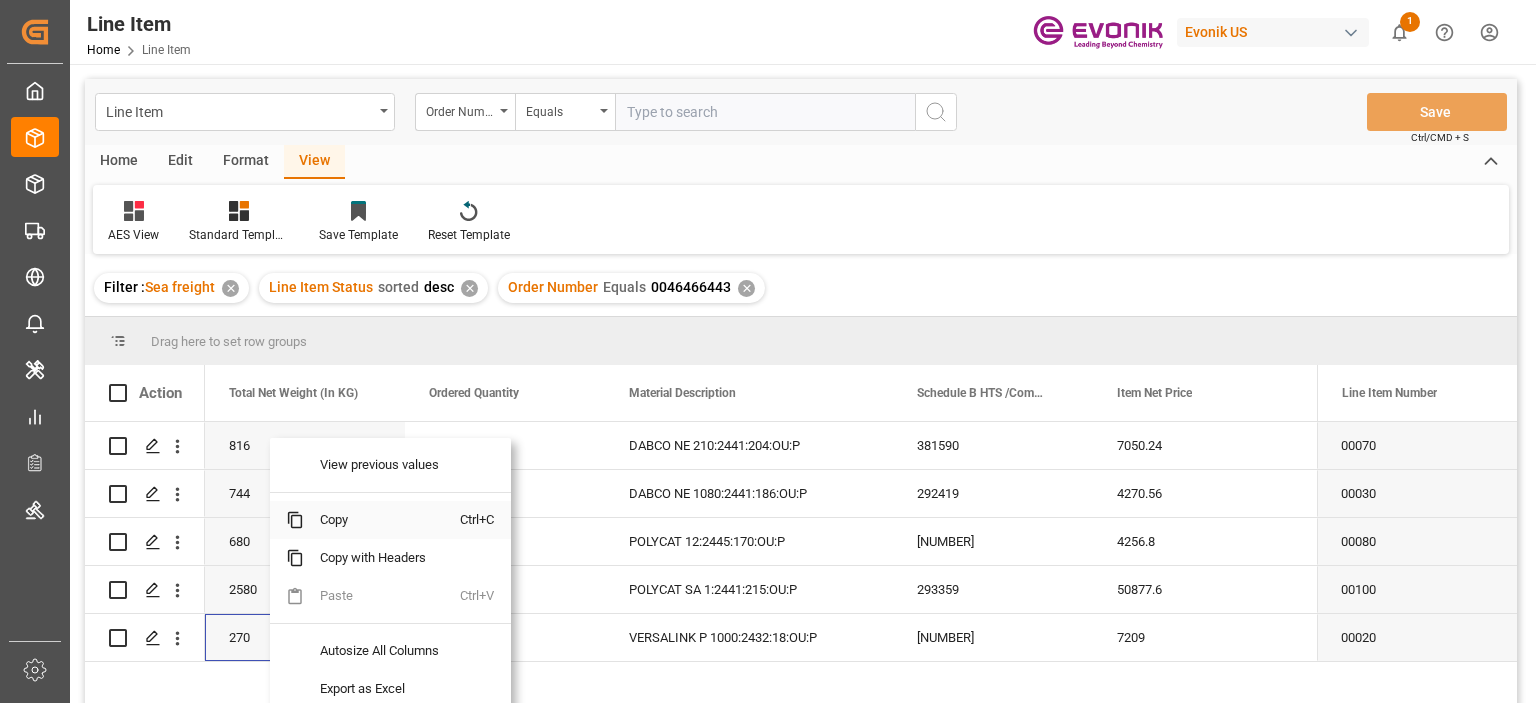 click on "Copy" at bounding box center (382, 520) 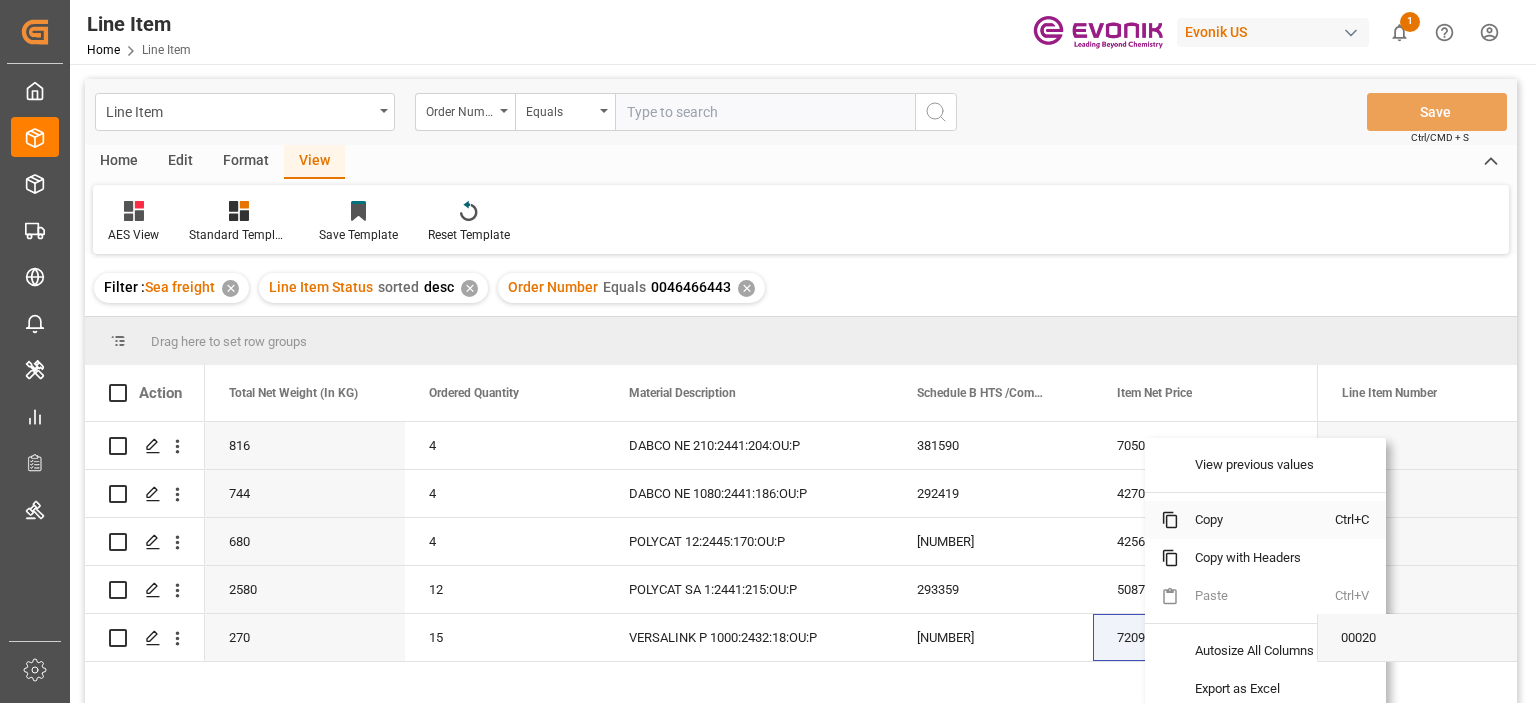 click on "Copy" at bounding box center (1257, 520) 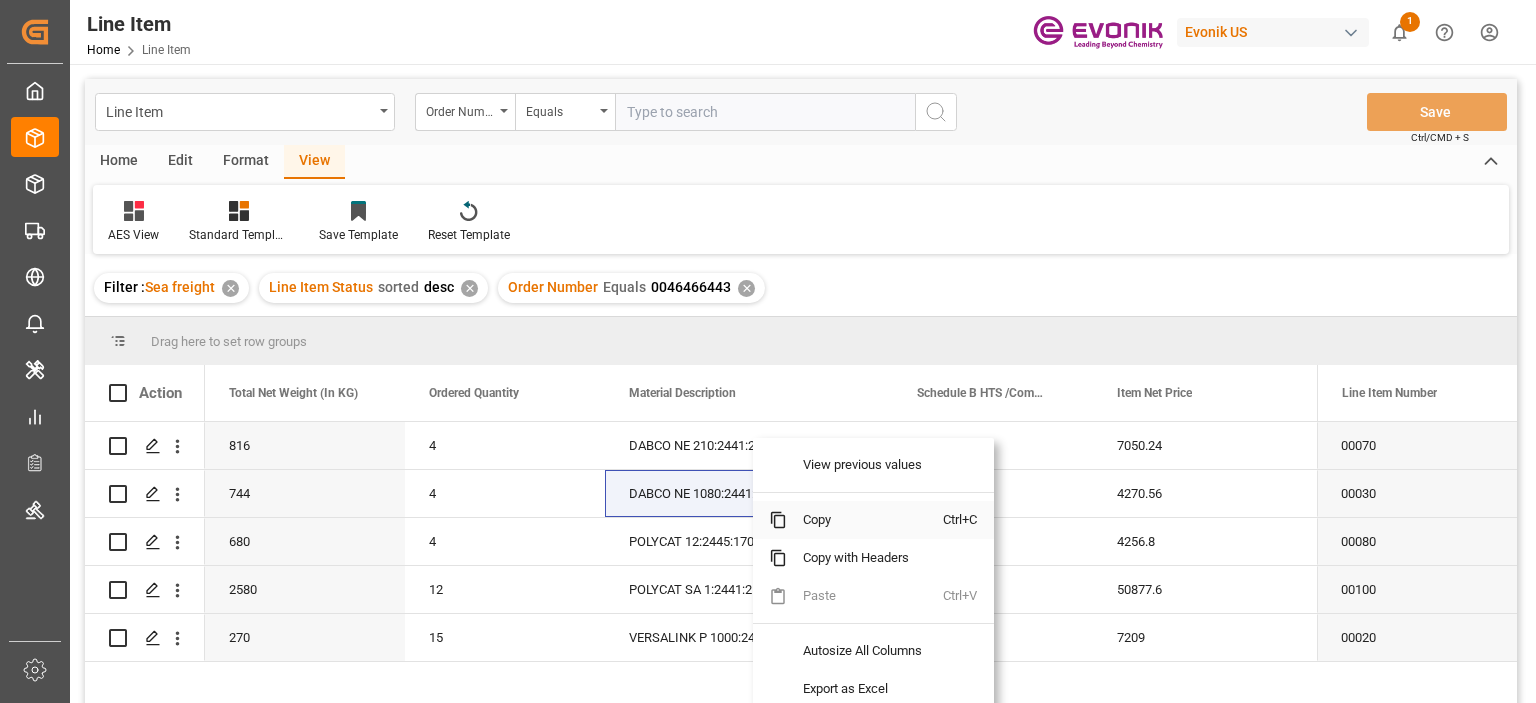 click on "Copy" at bounding box center [865, 520] 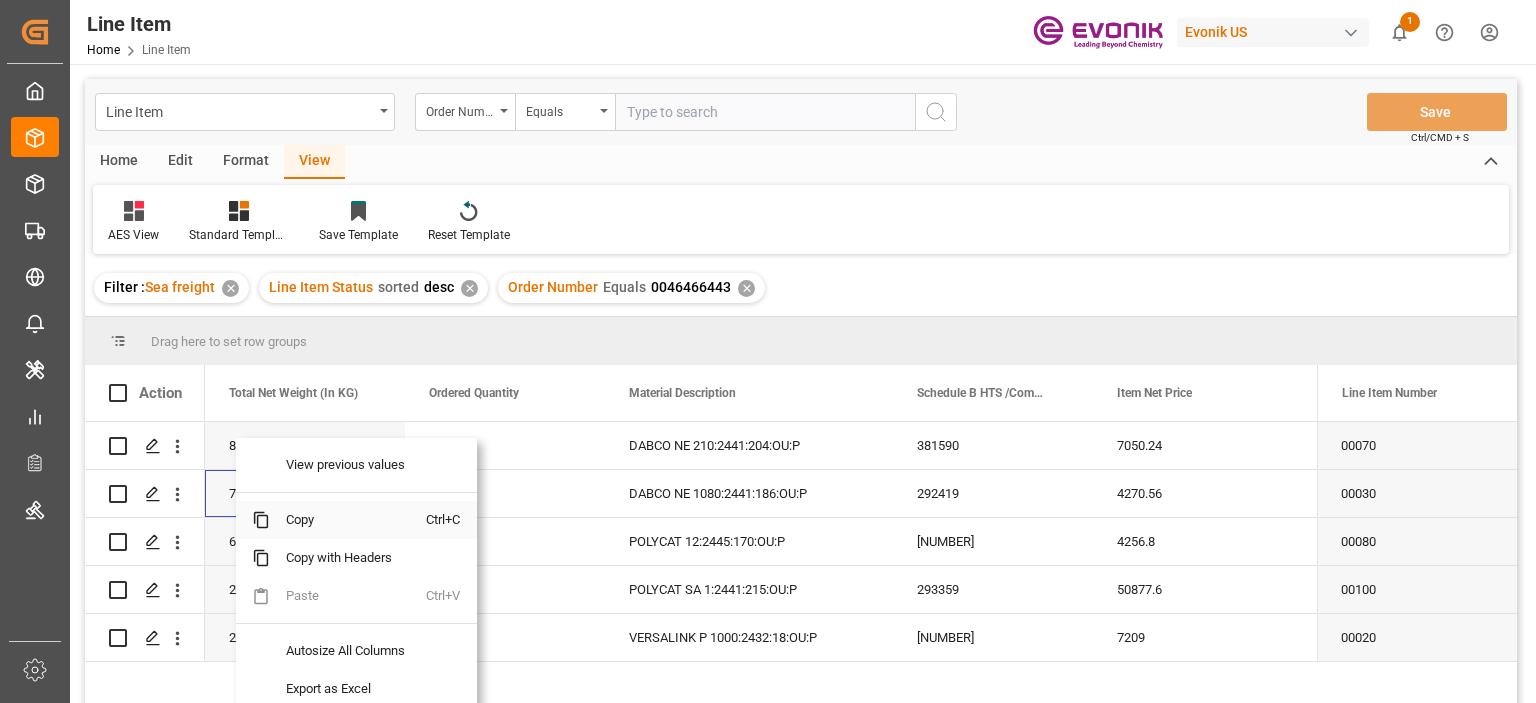click on "Copy" at bounding box center (348, 520) 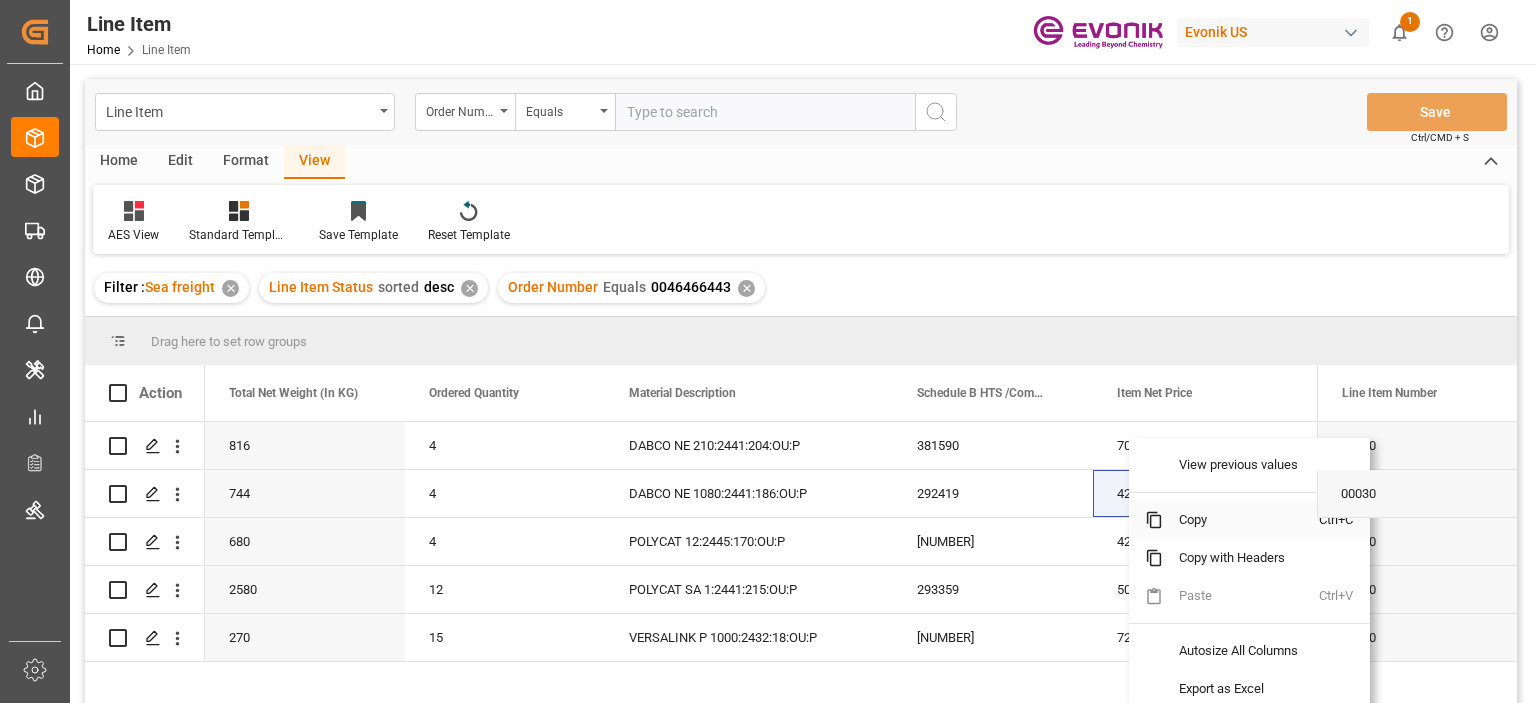 click on "Copy" at bounding box center [1241, 520] 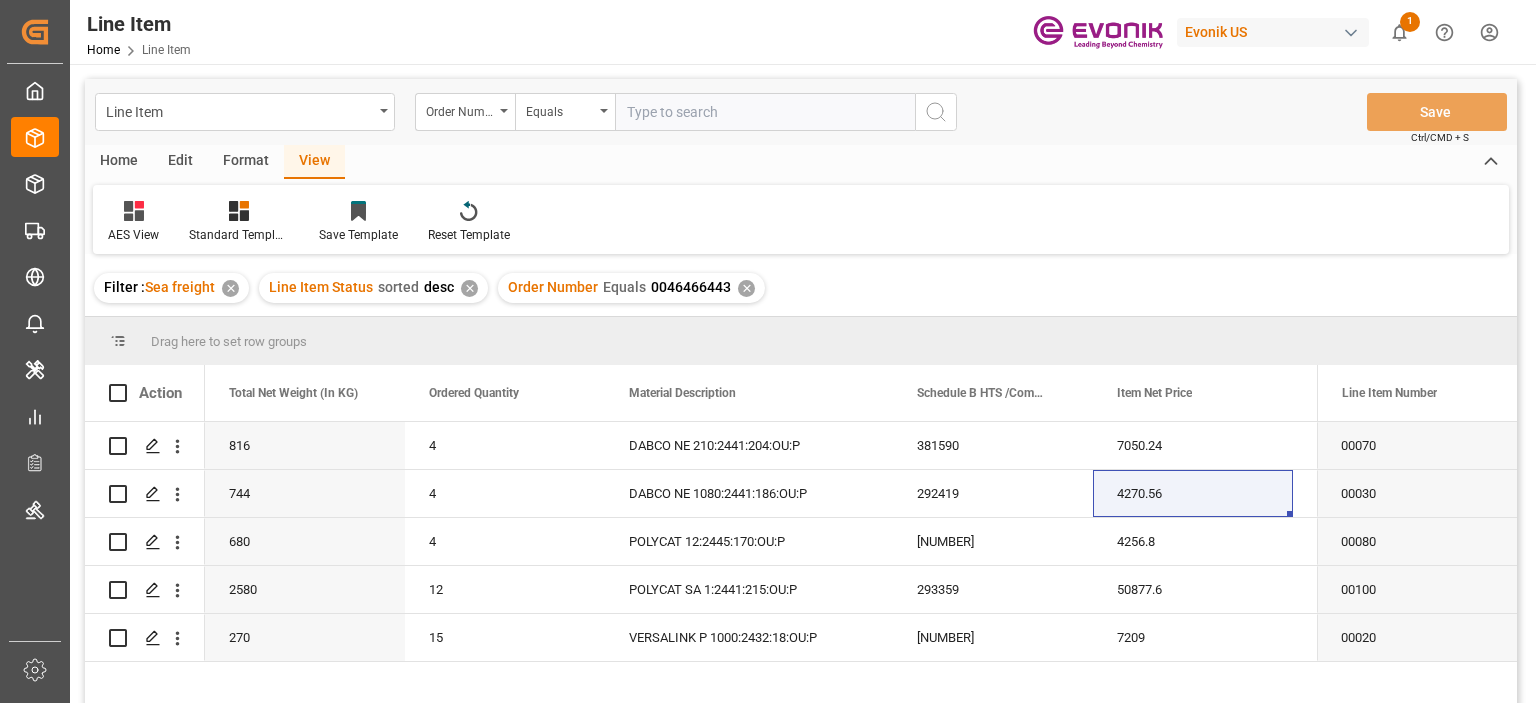 click on "Filter :  Sea freight ✕ Line Item Status sorted desc ✕ Order Number Equals 0046466443 ✕" at bounding box center [801, 288] 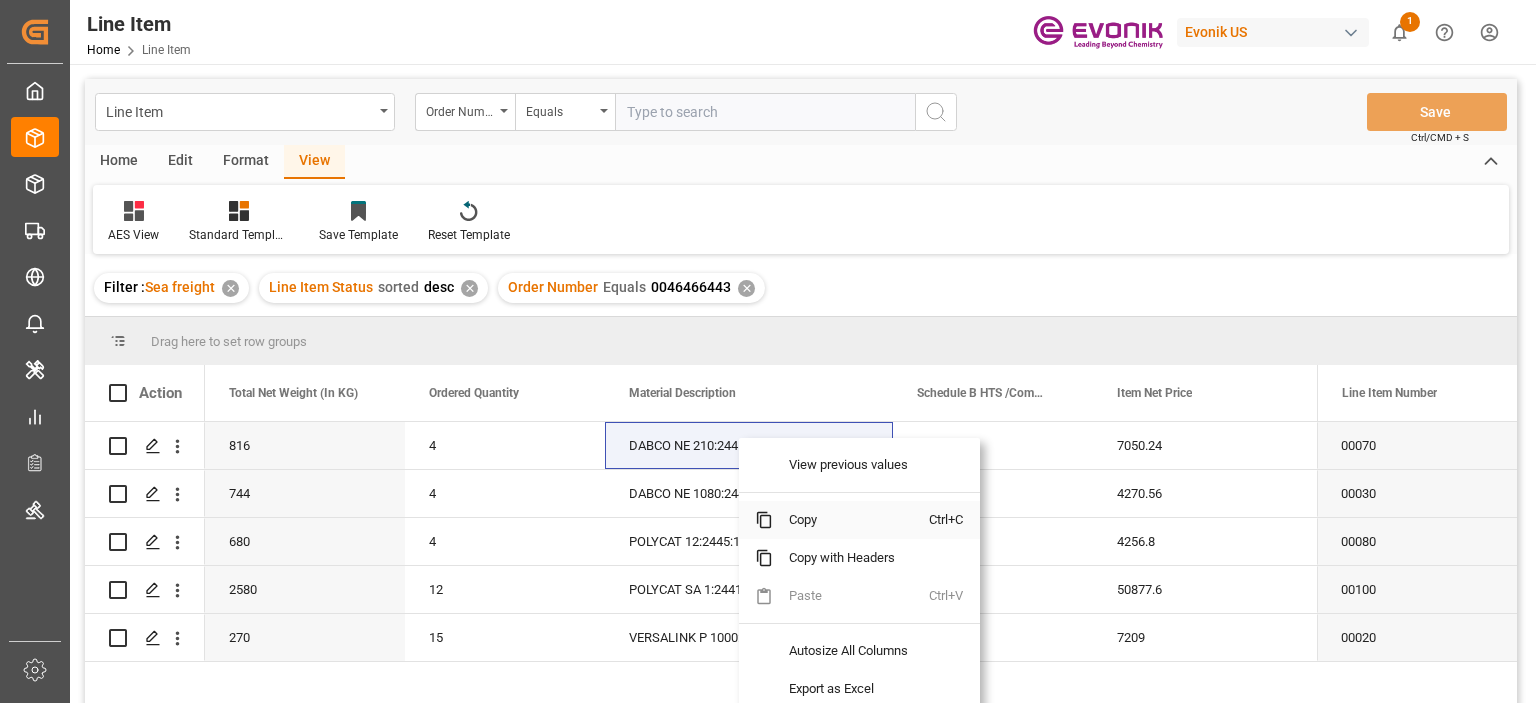 click on "Copy" at bounding box center (851, 520) 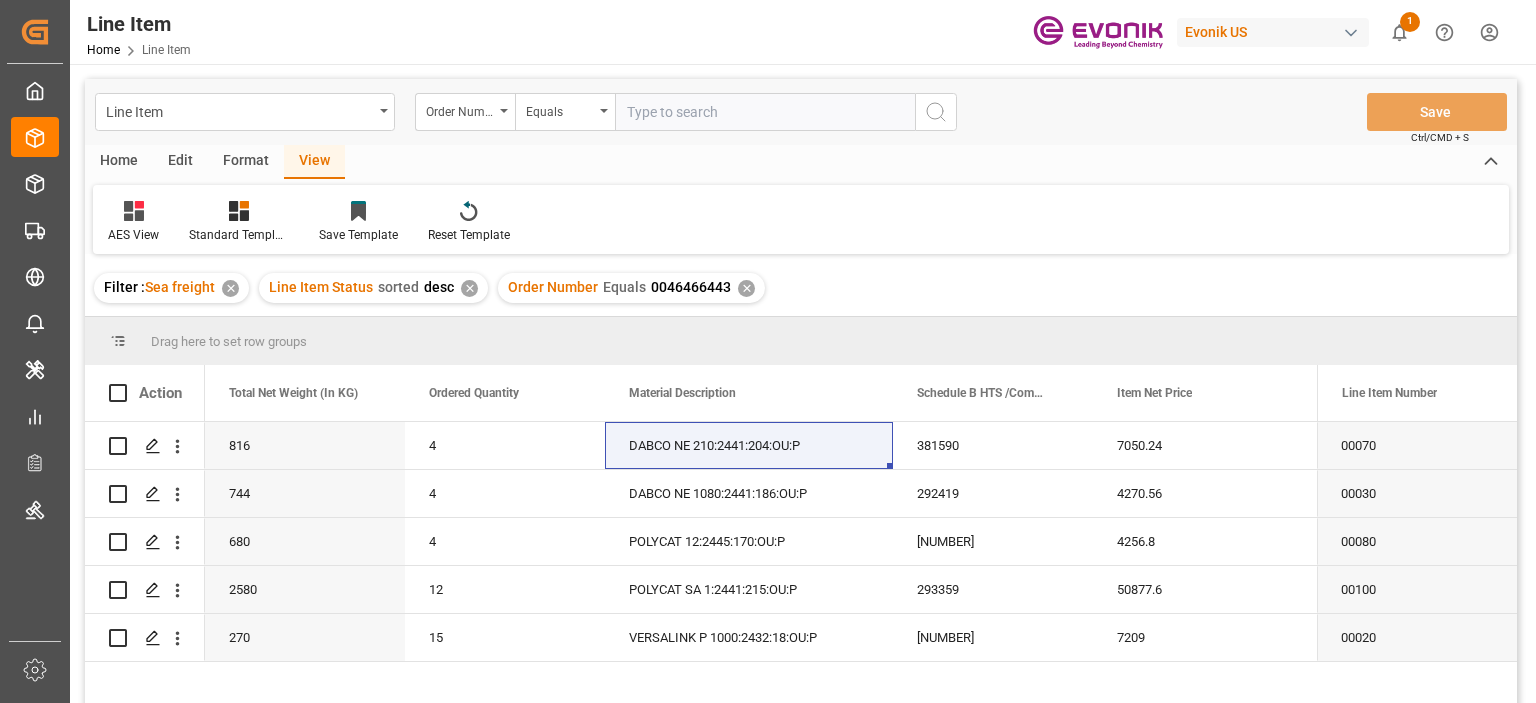 click on "Filter :  Sea freight ✕ Line Item Status sorted desc ✕ Order Number Equals 0046466443 ✕" at bounding box center [801, 288] 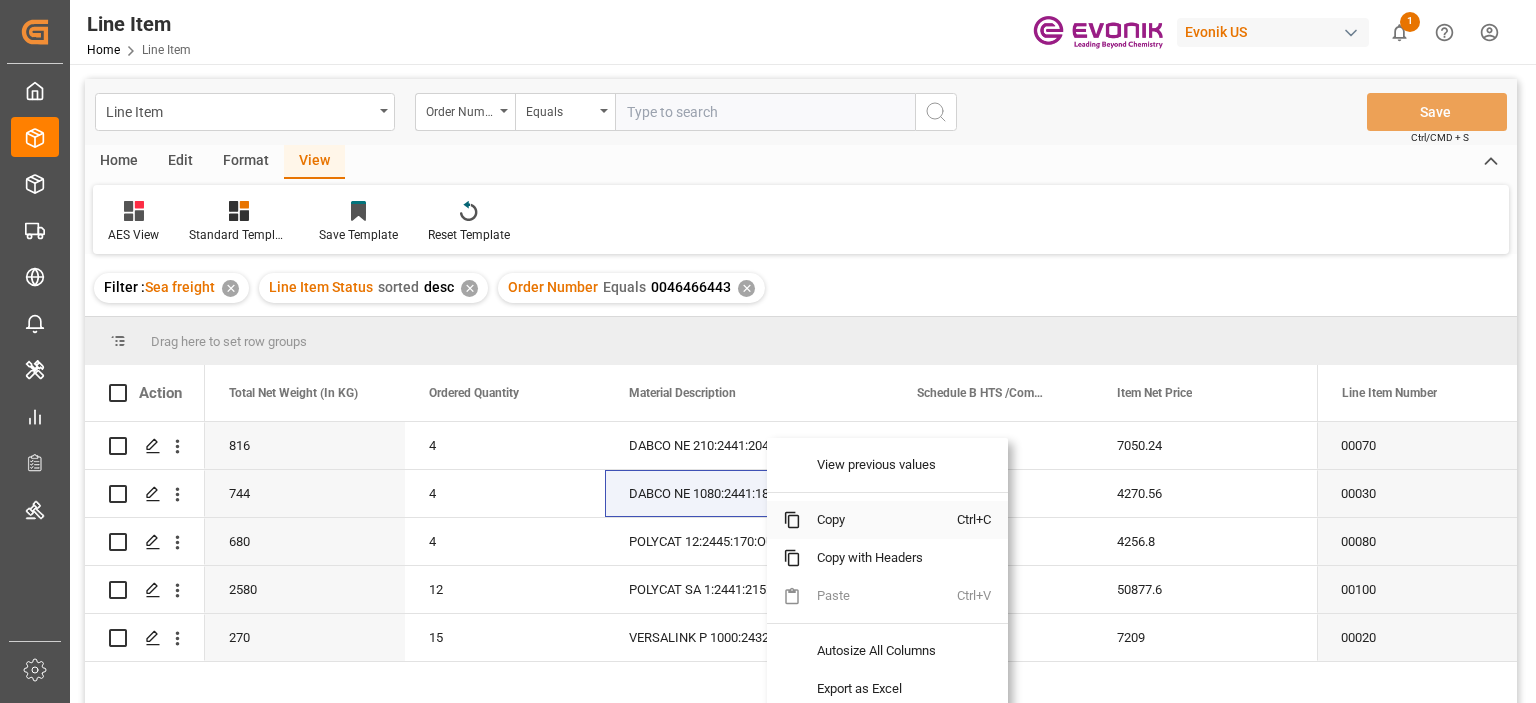 click on "Copy" at bounding box center (879, 520) 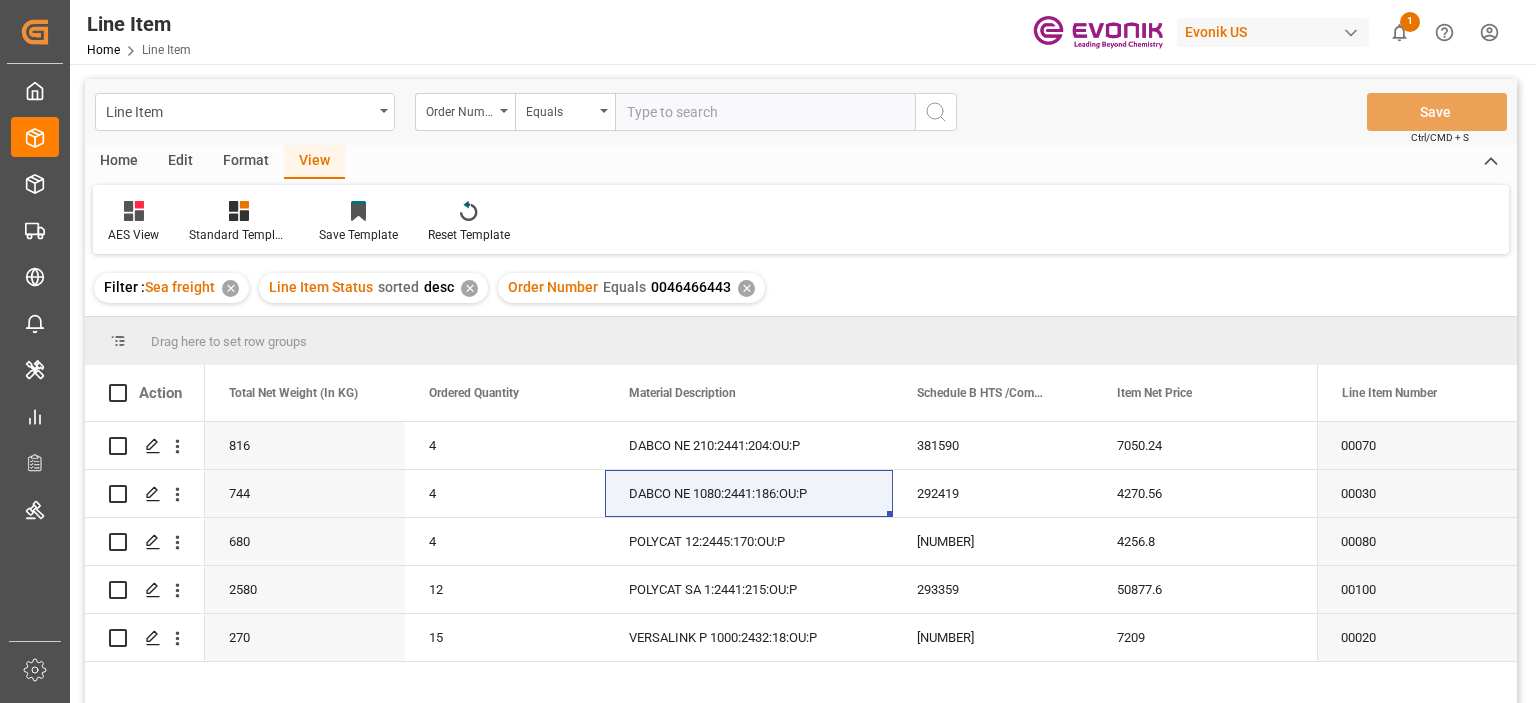 click on "AES View Standard Templates Save Template Reset Template" at bounding box center [801, 219] 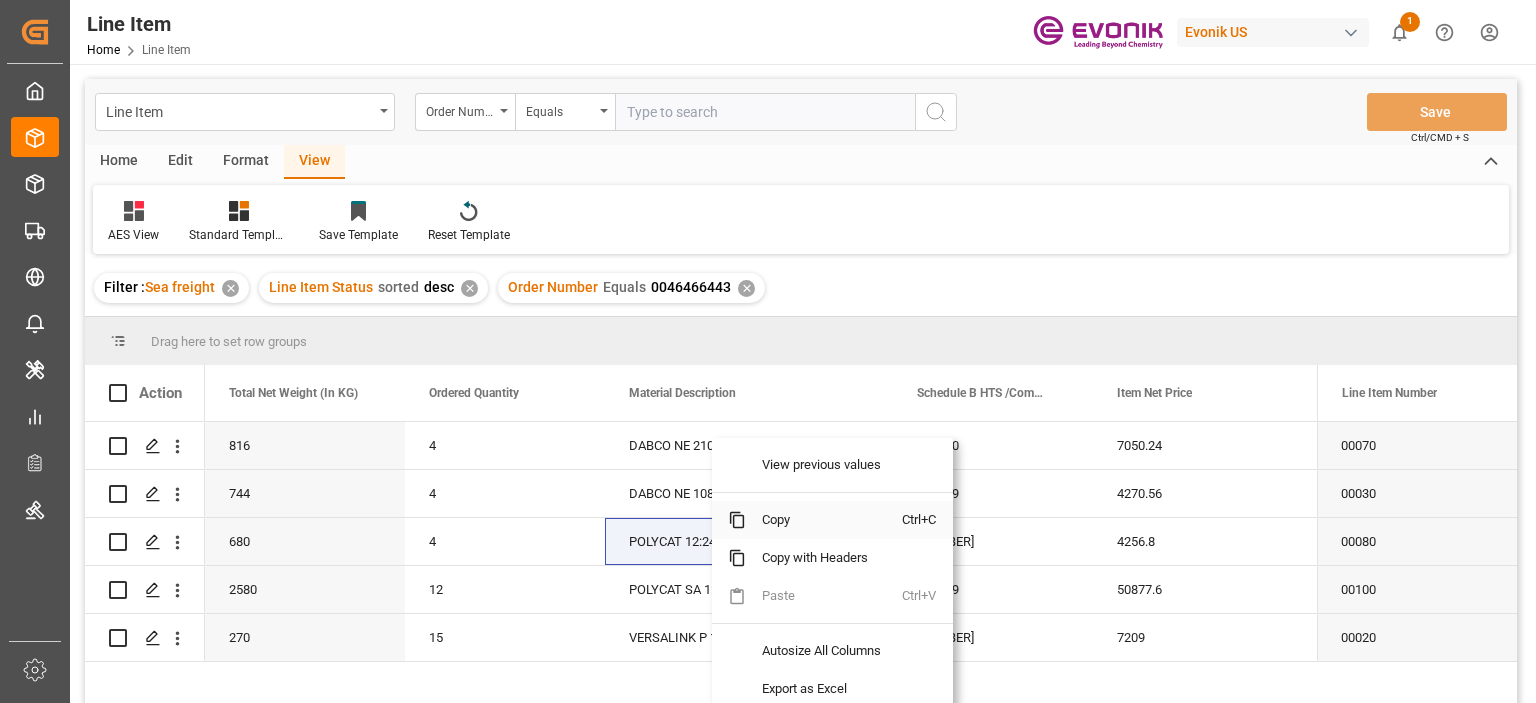 click on "Copy" at bounding box center (824, 520) 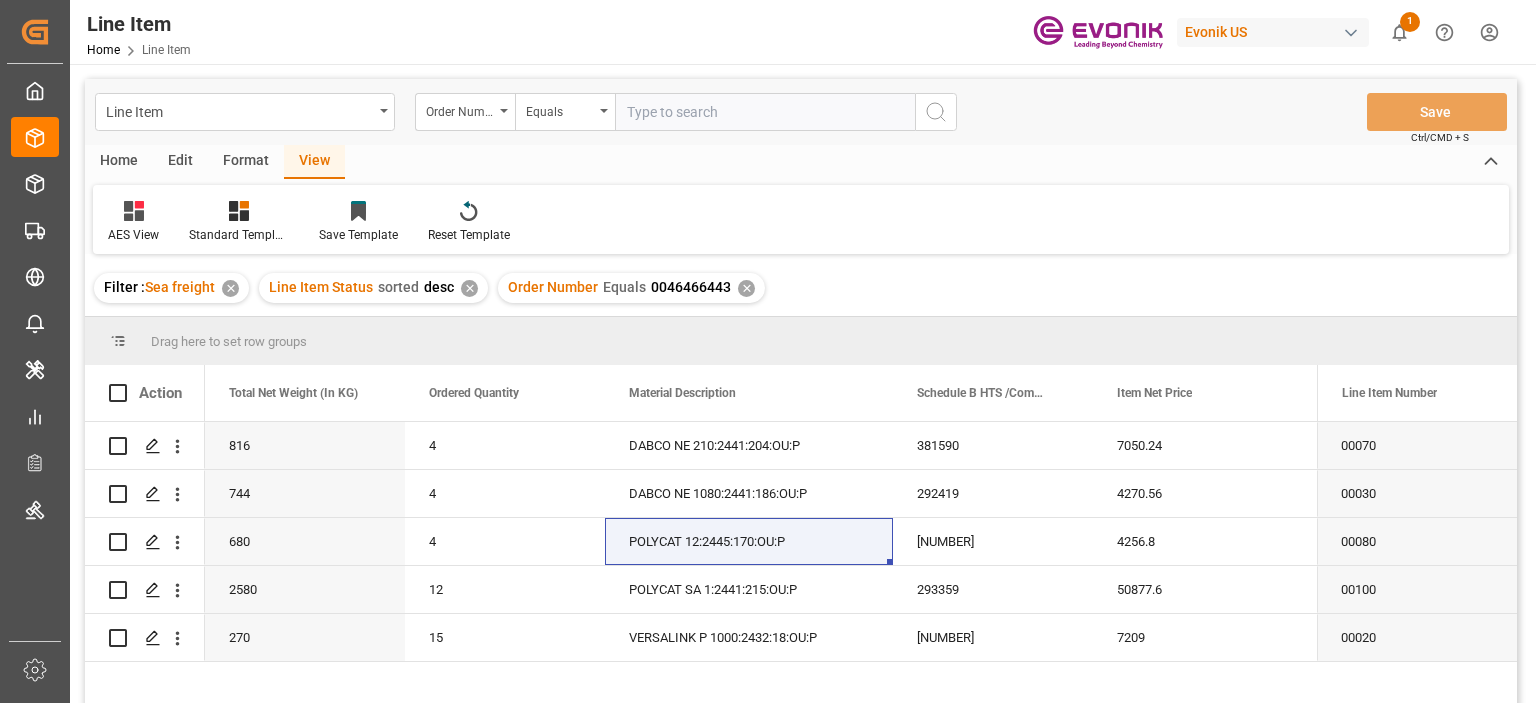 click on "AES View Standard Templates Save Template Reset Template" at bounding box center [801, 219] 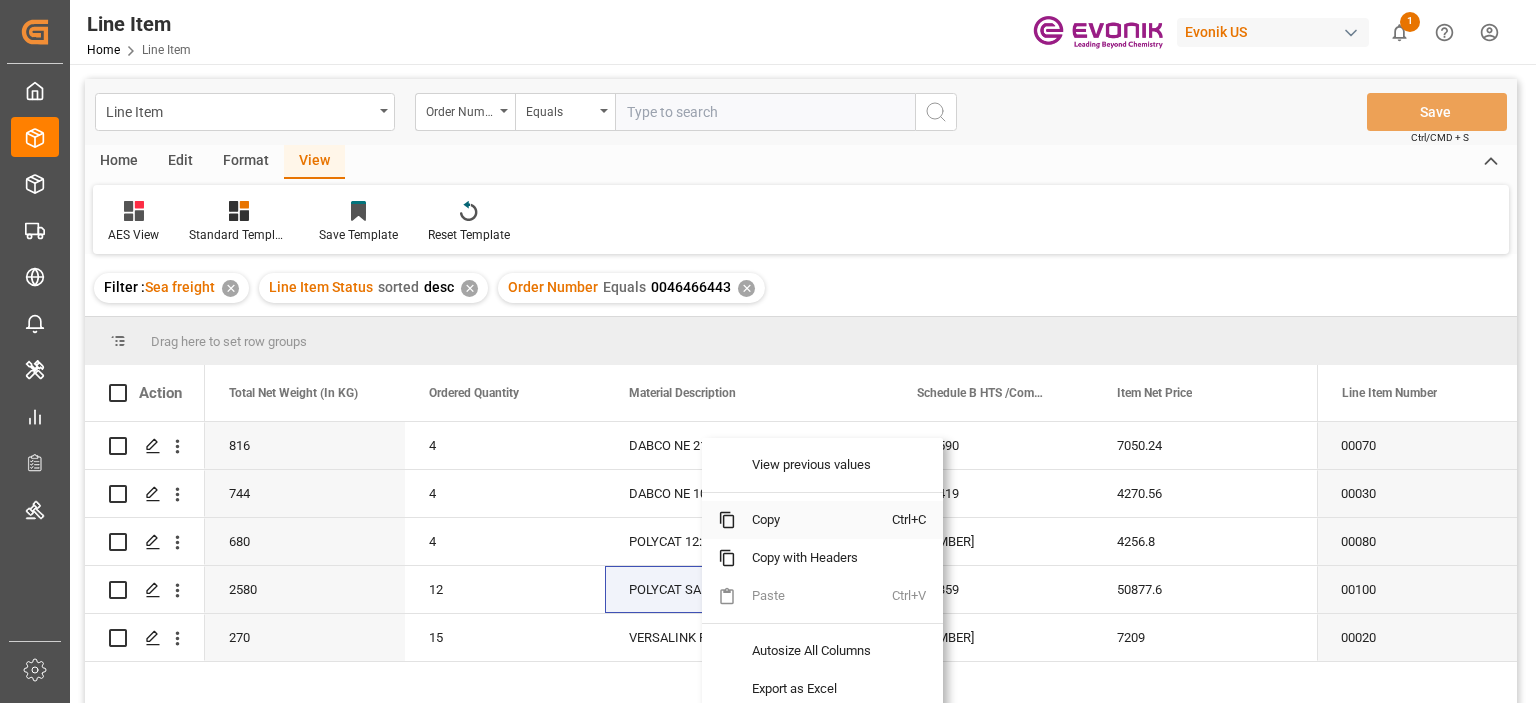 click on "Copy" at bounding box center [814, 520] 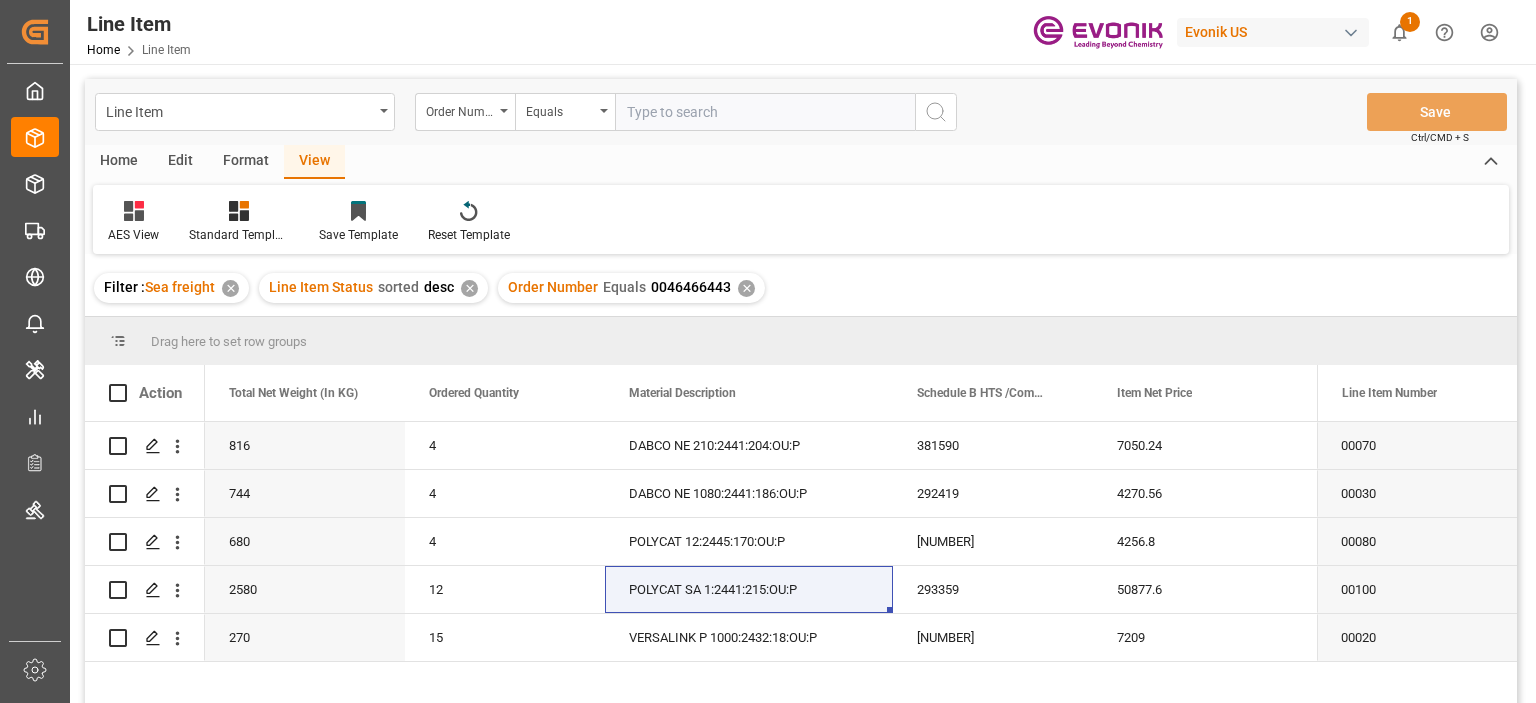 drag, startPoint x: 881, startPoint y: 266, endPoint x: 848, endPoint y: 404, distance: 141.89081 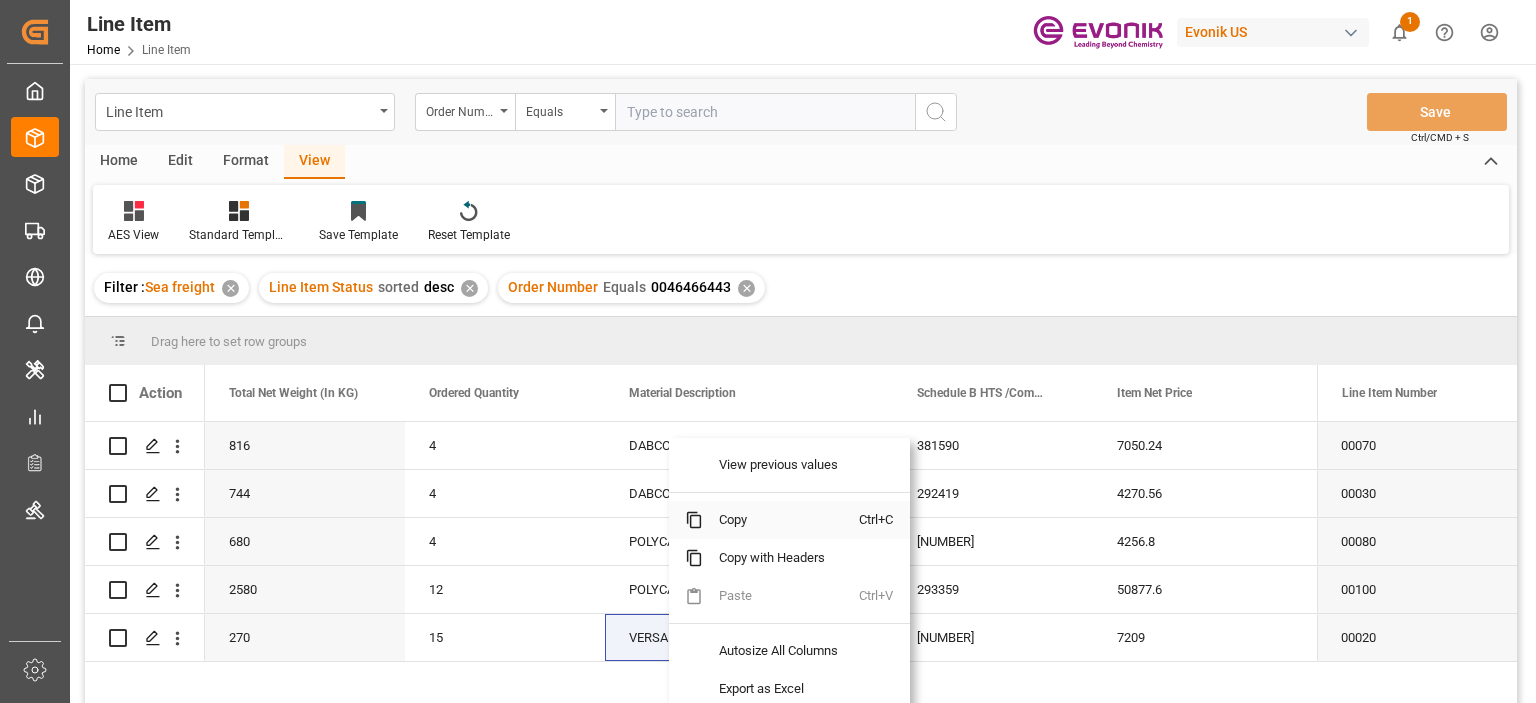 click on "Copy" at bounding box center [781, 520] 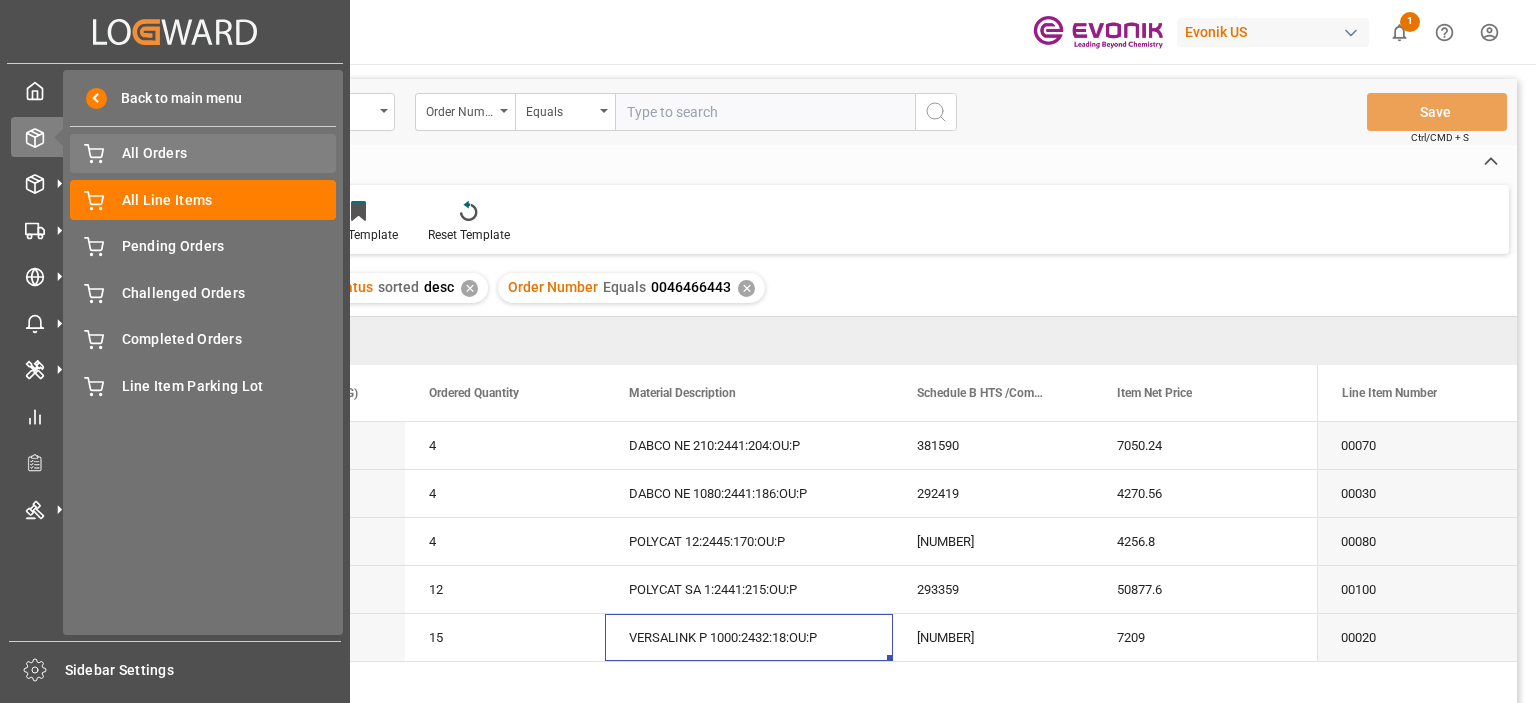click on "All Orders" at bounding box center [229, 153] 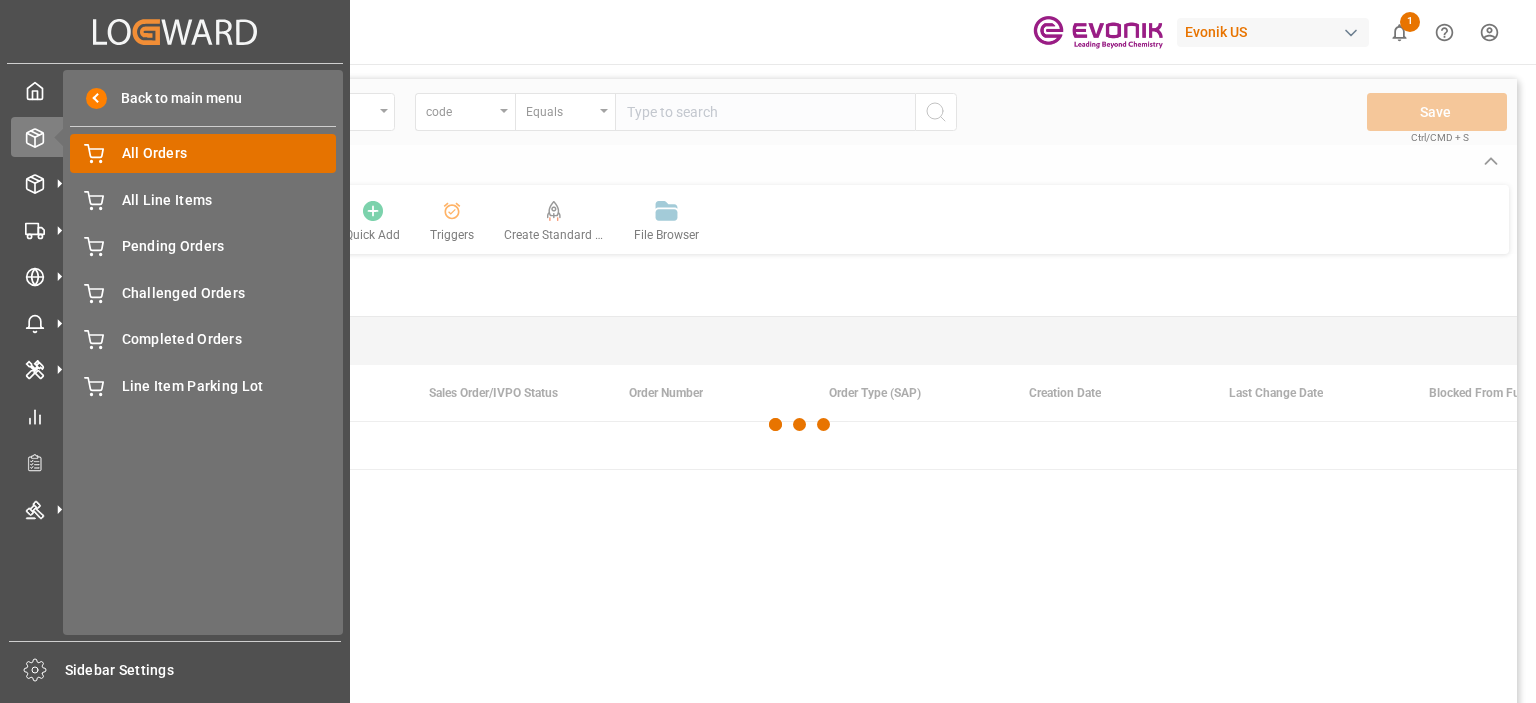 scroll, scrollTop: 0, scrollLeft: 0, axis: both 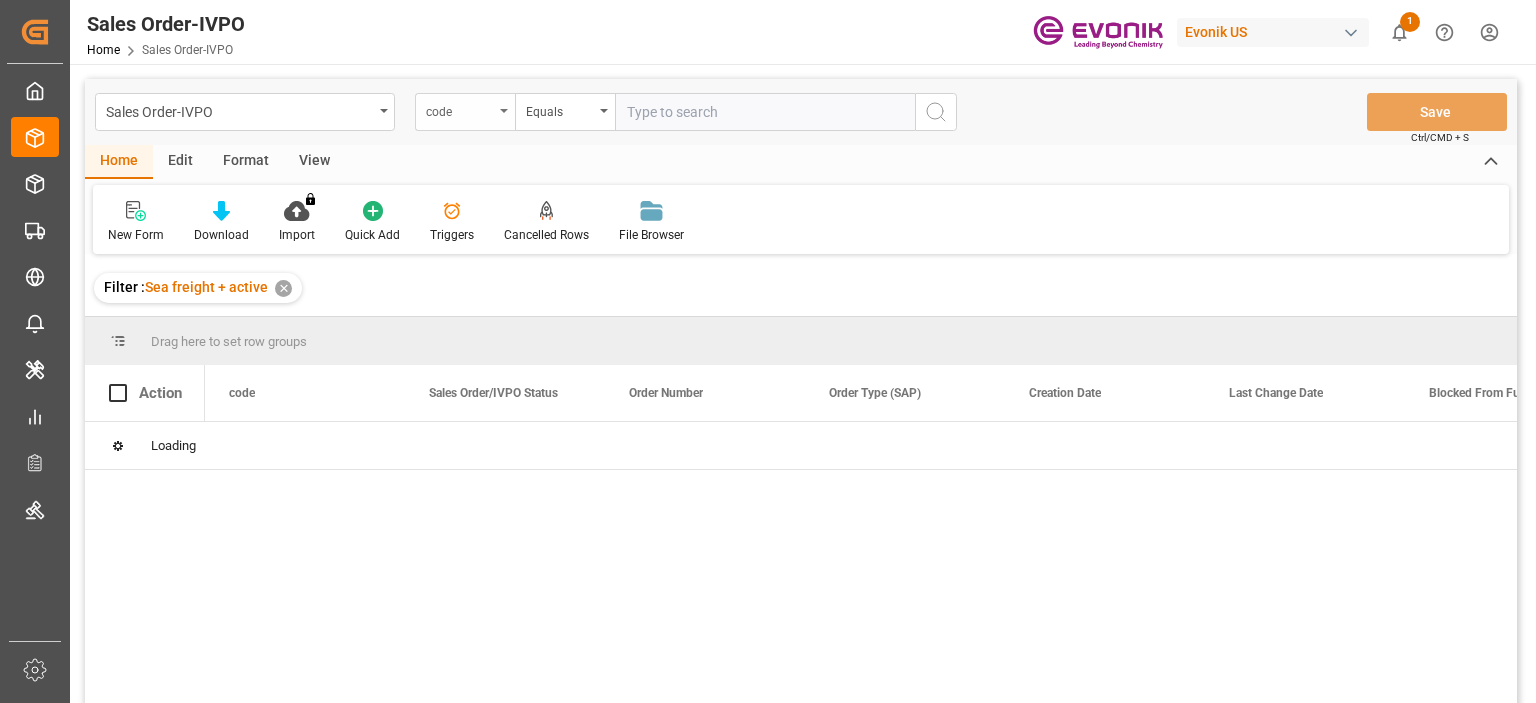 click on "code" at bounding box center [465, 112] 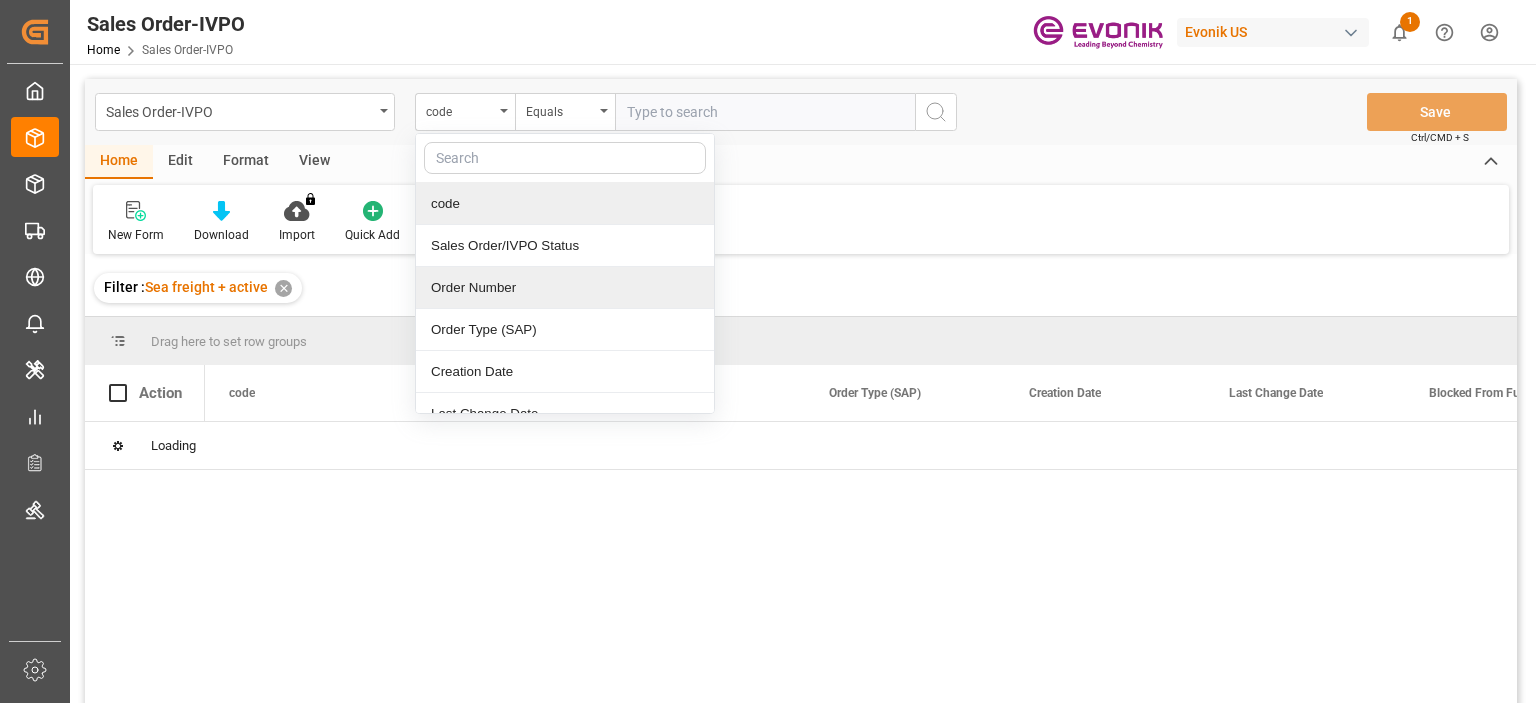 click on "Order Number" at bounding box center (565, 288) 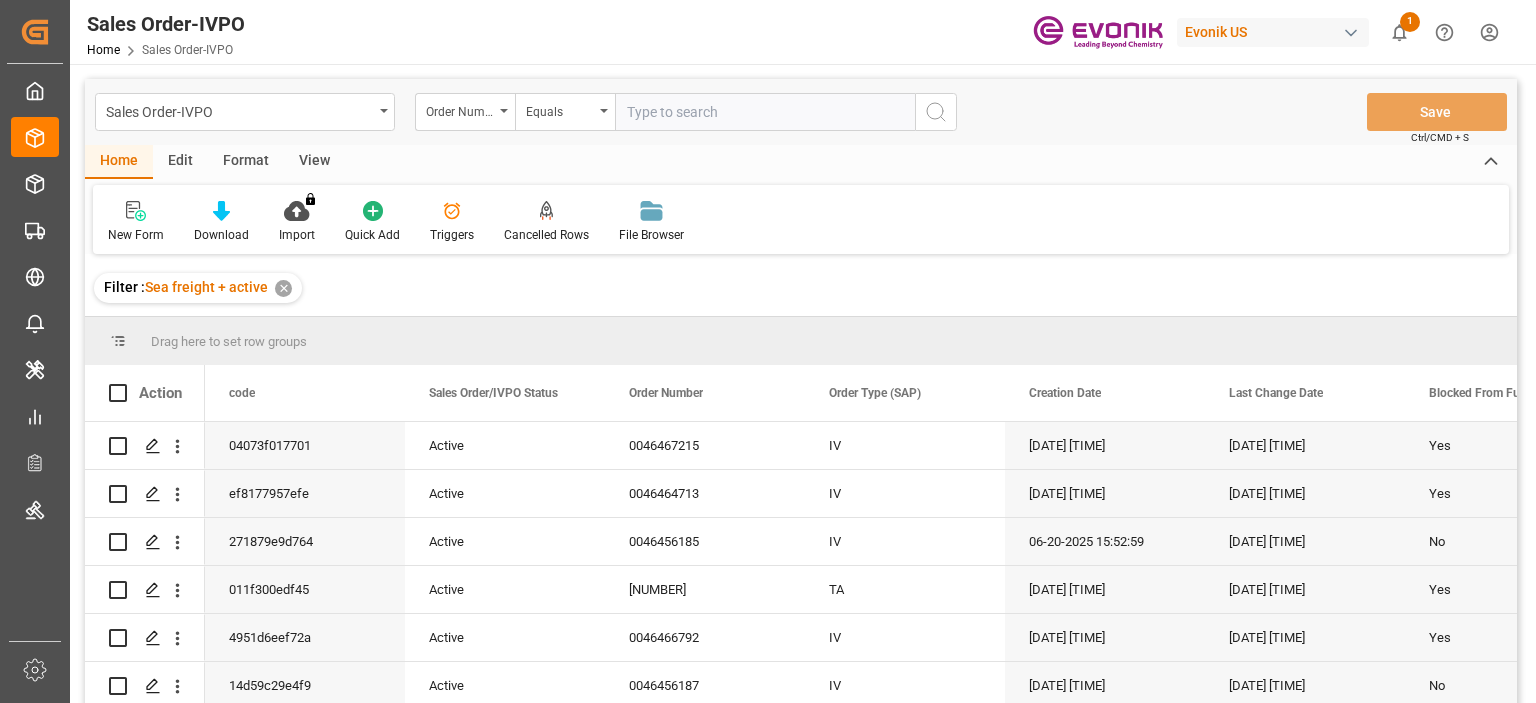 click at bounding box center (765, 112) 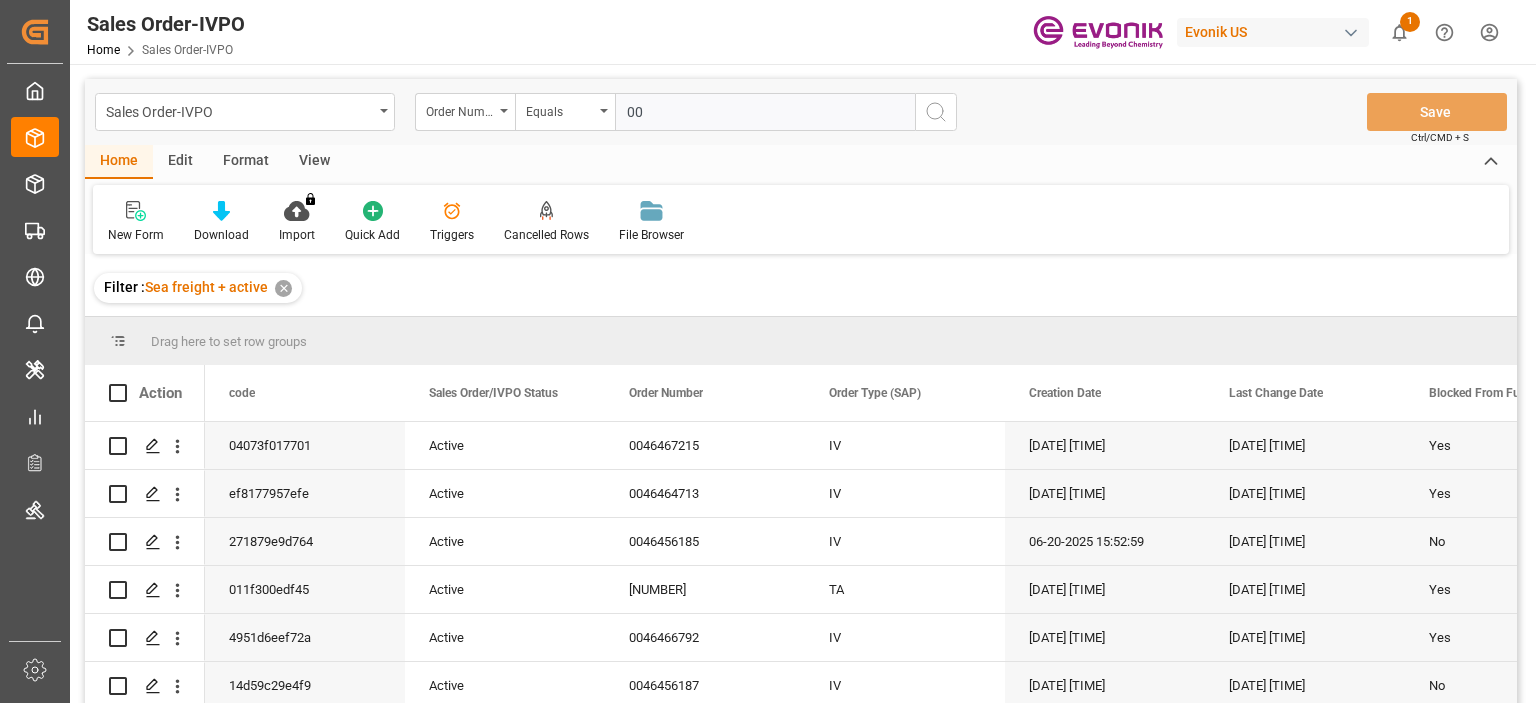 paste on "[NUMBER]" 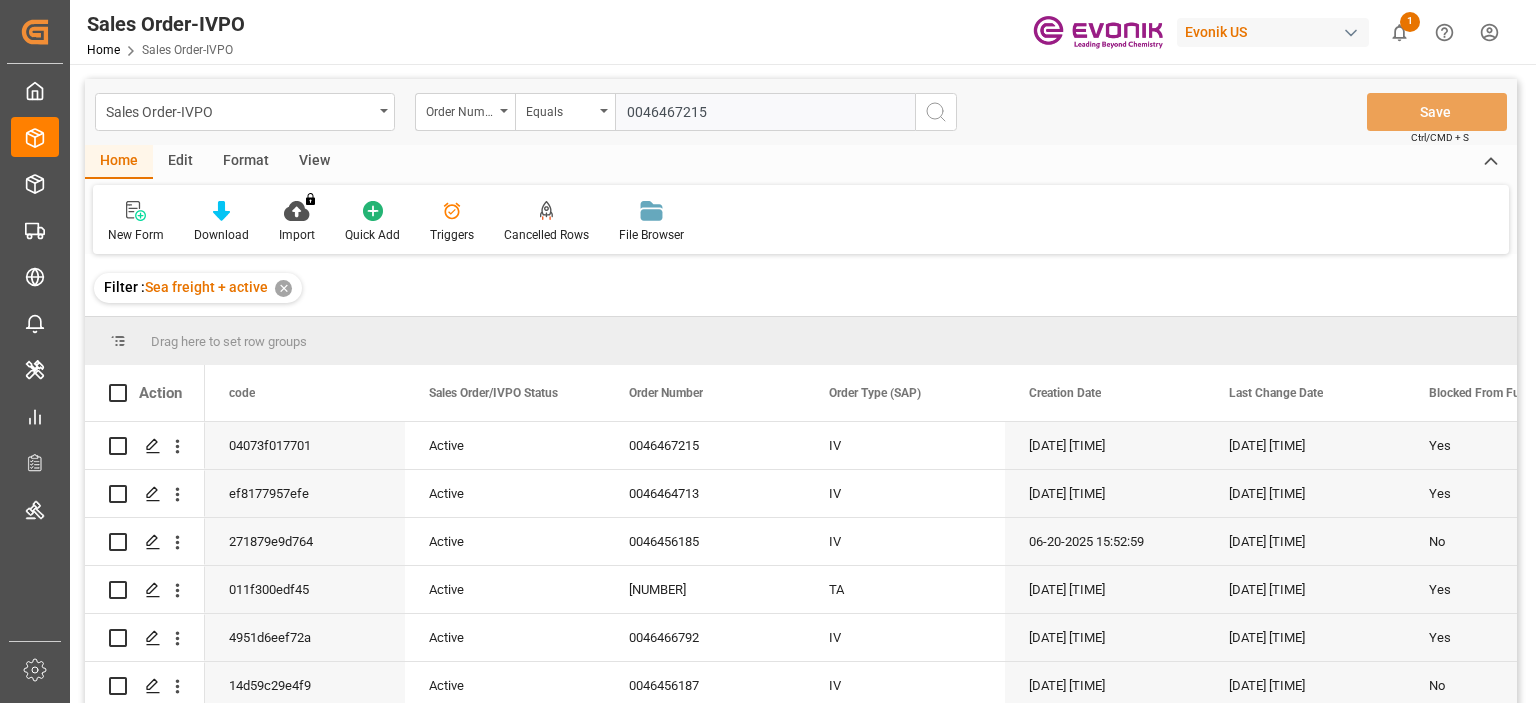 type 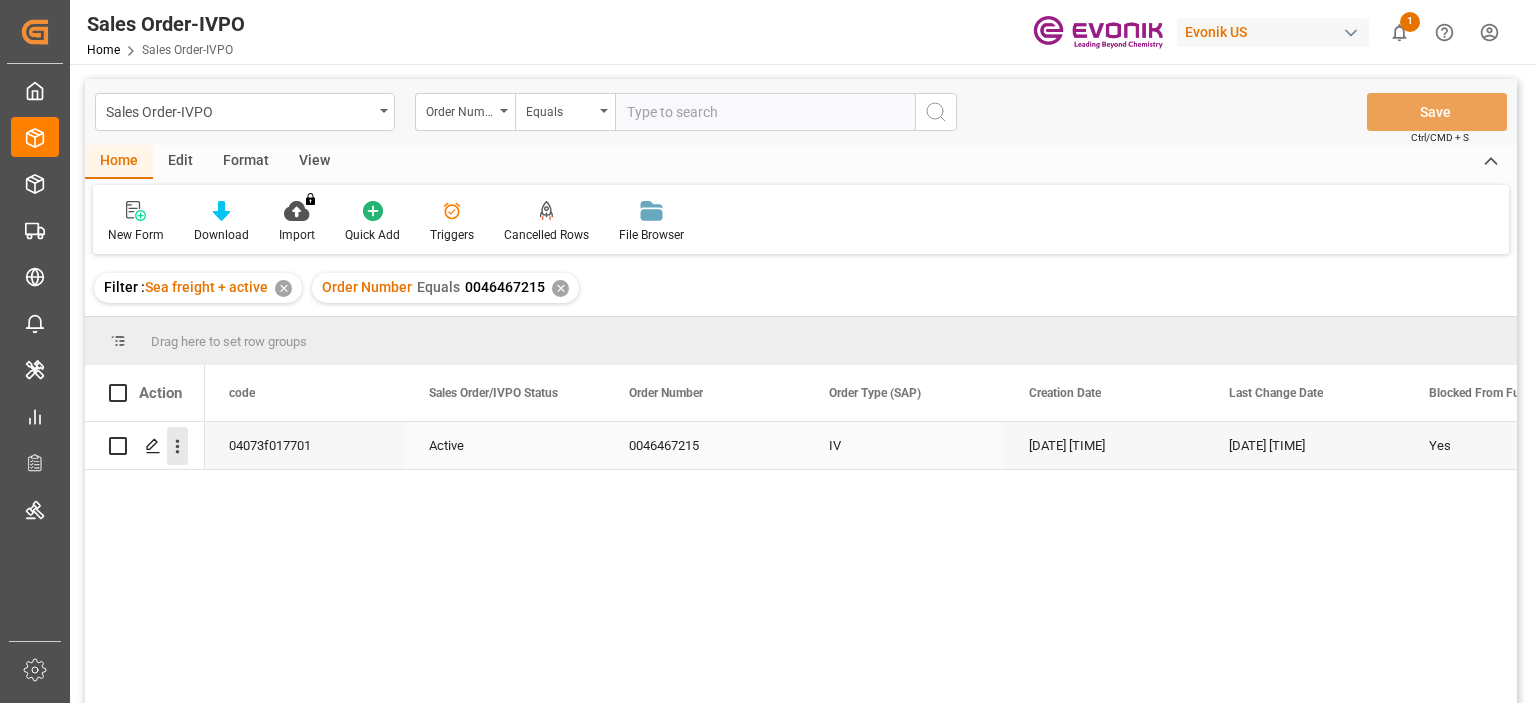 click 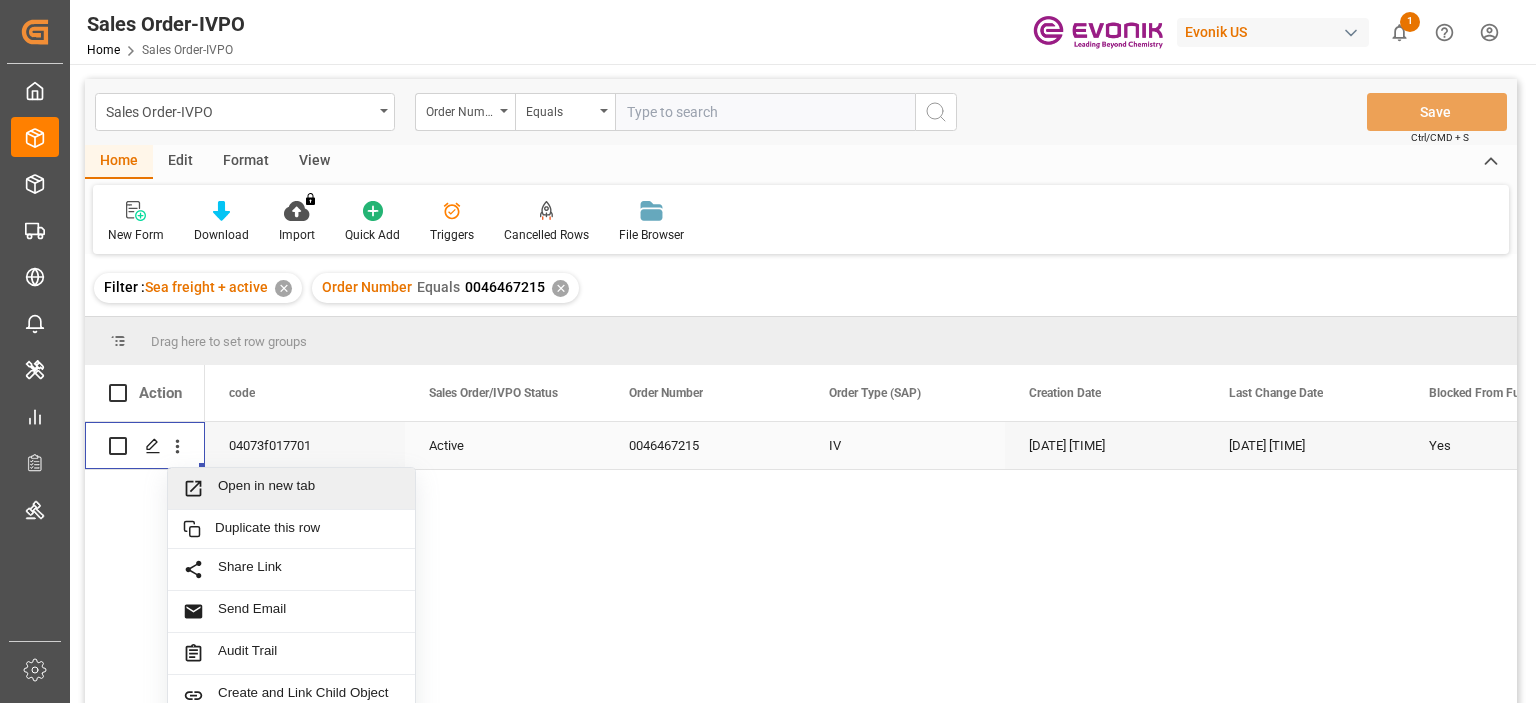 click on "Open in new tab" at bounding box center (309, 488) 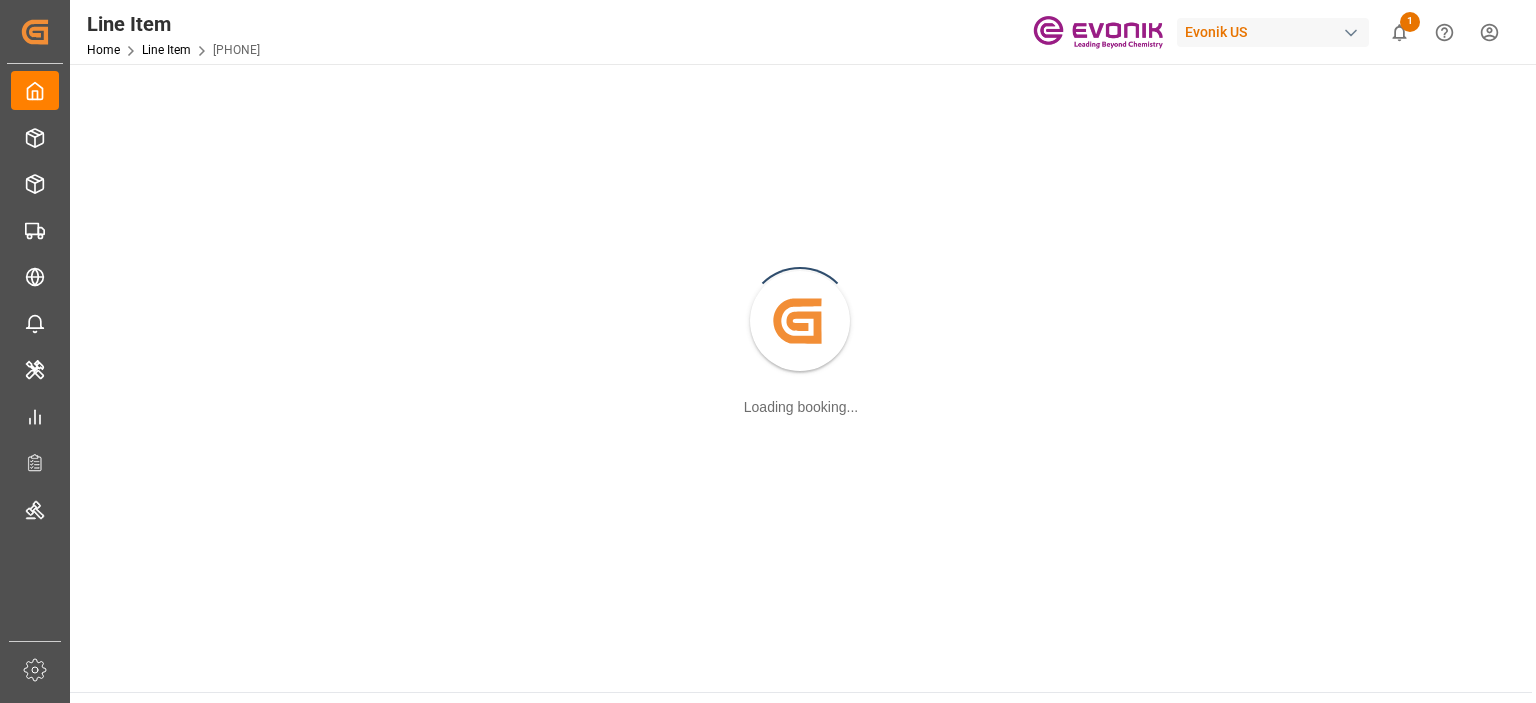scroll, scrollTop: 0, scrollLeft: 0, axis: both 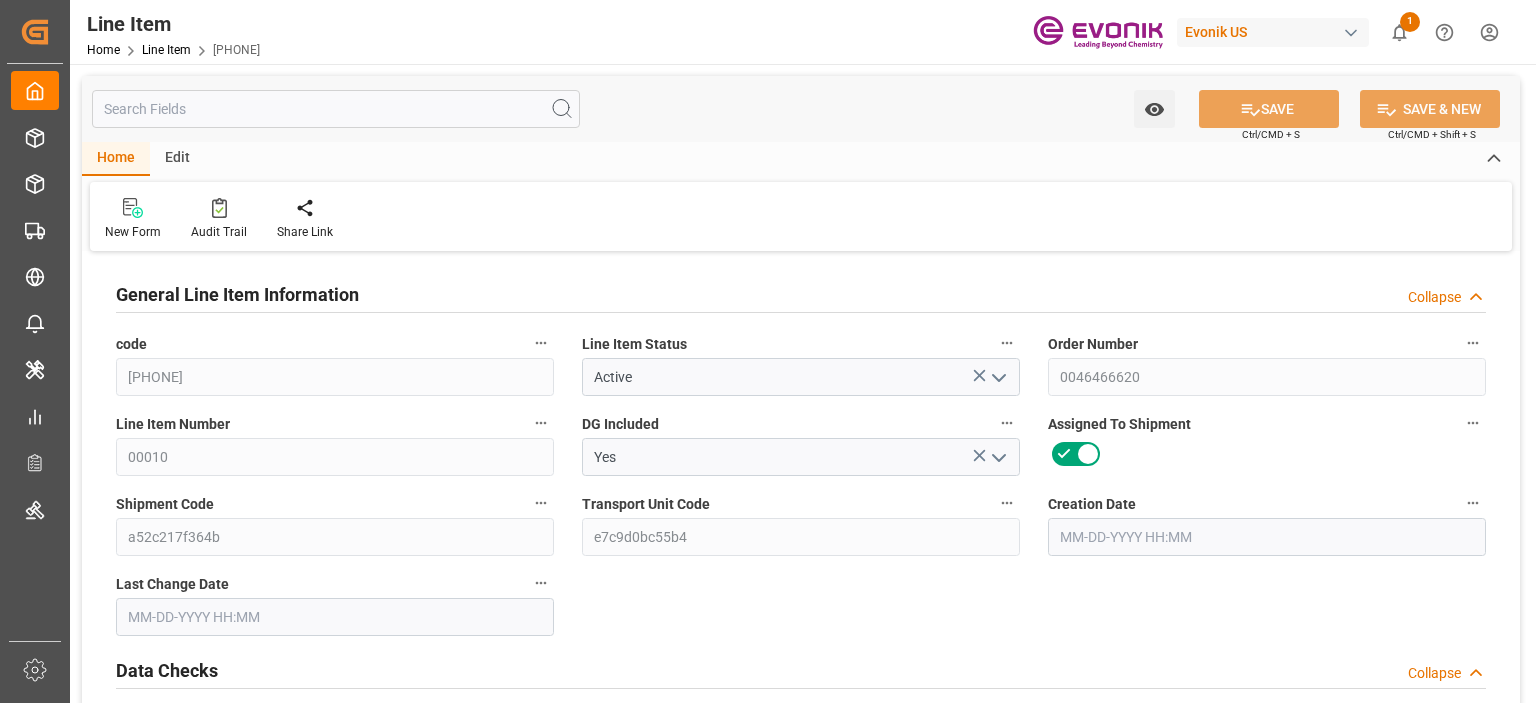 type on "2" 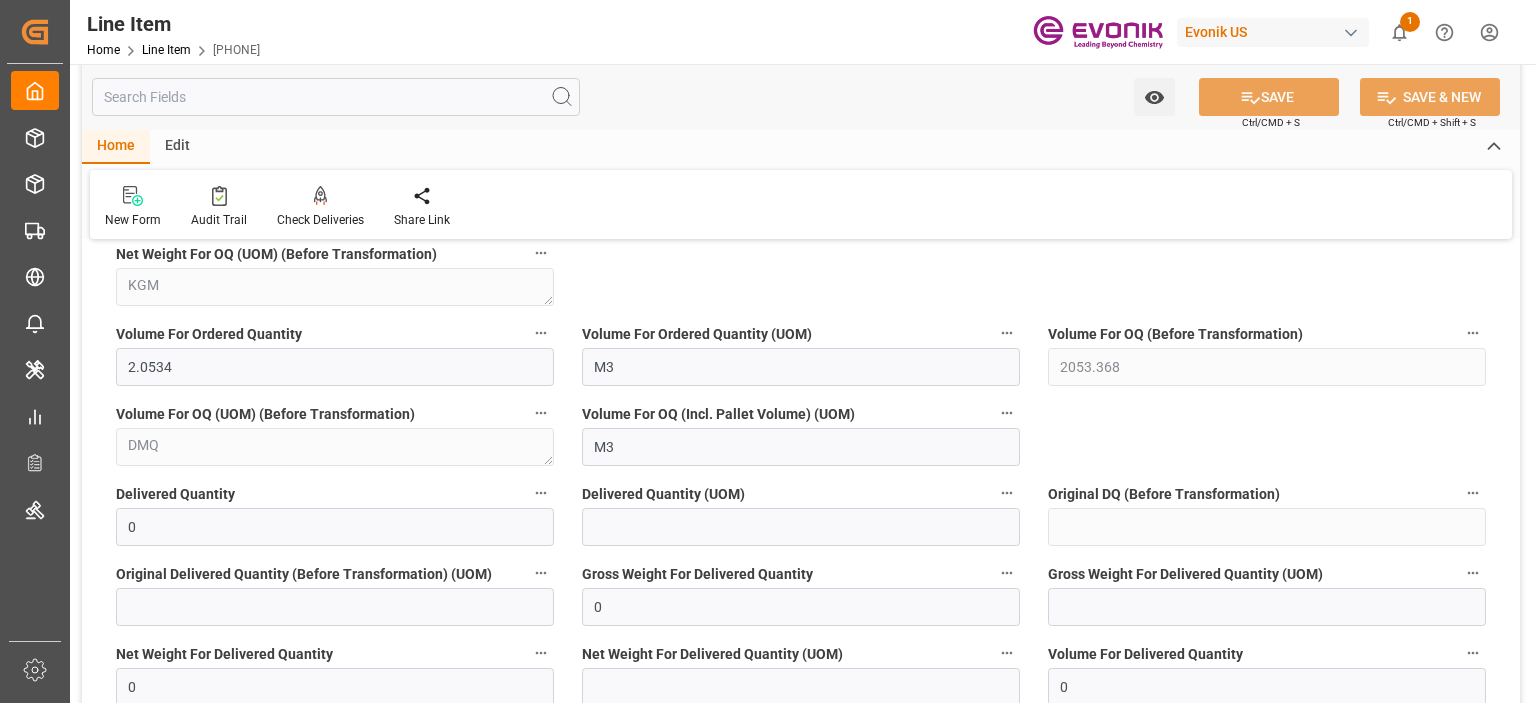 scroll, scrollTop: 2100, scrollLeft: 0, axis: vertical 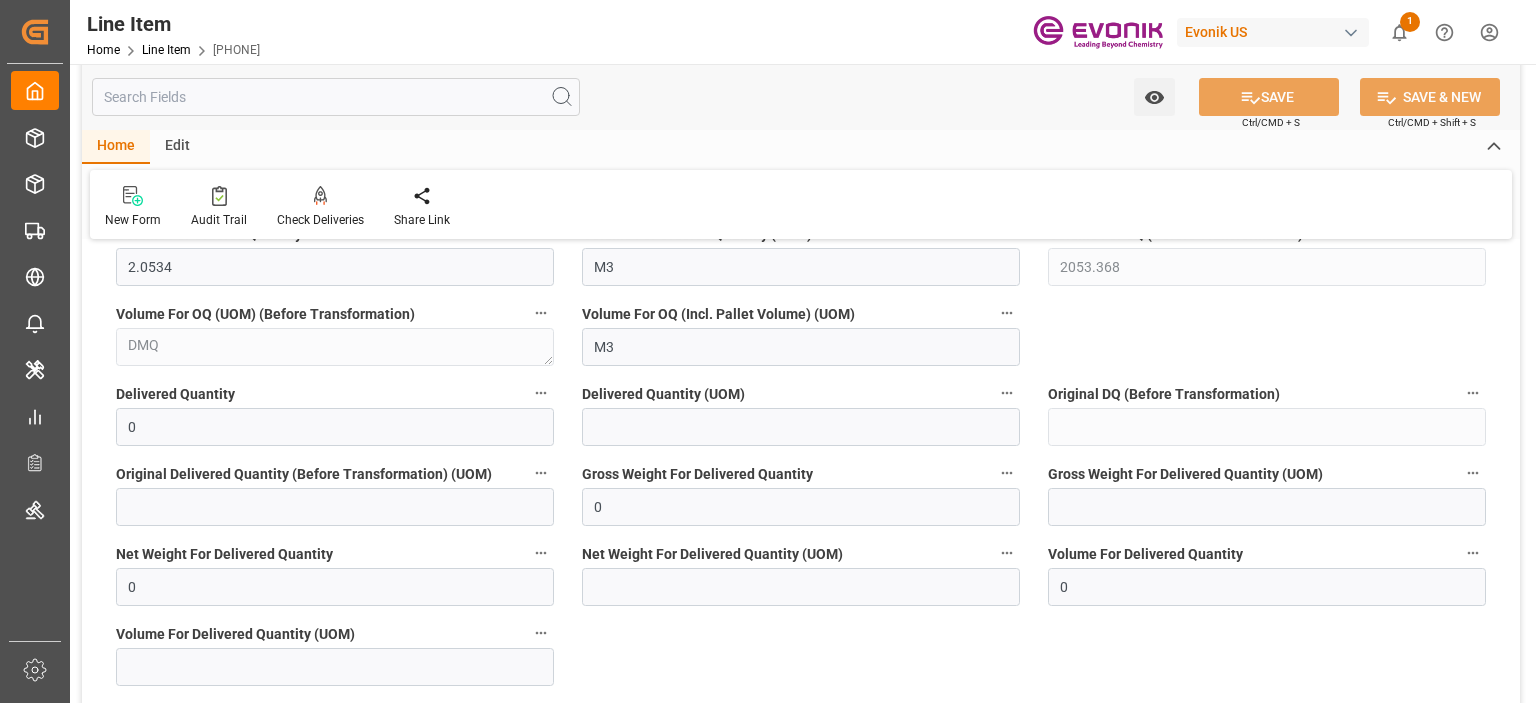click at bounding box center (336, 97) 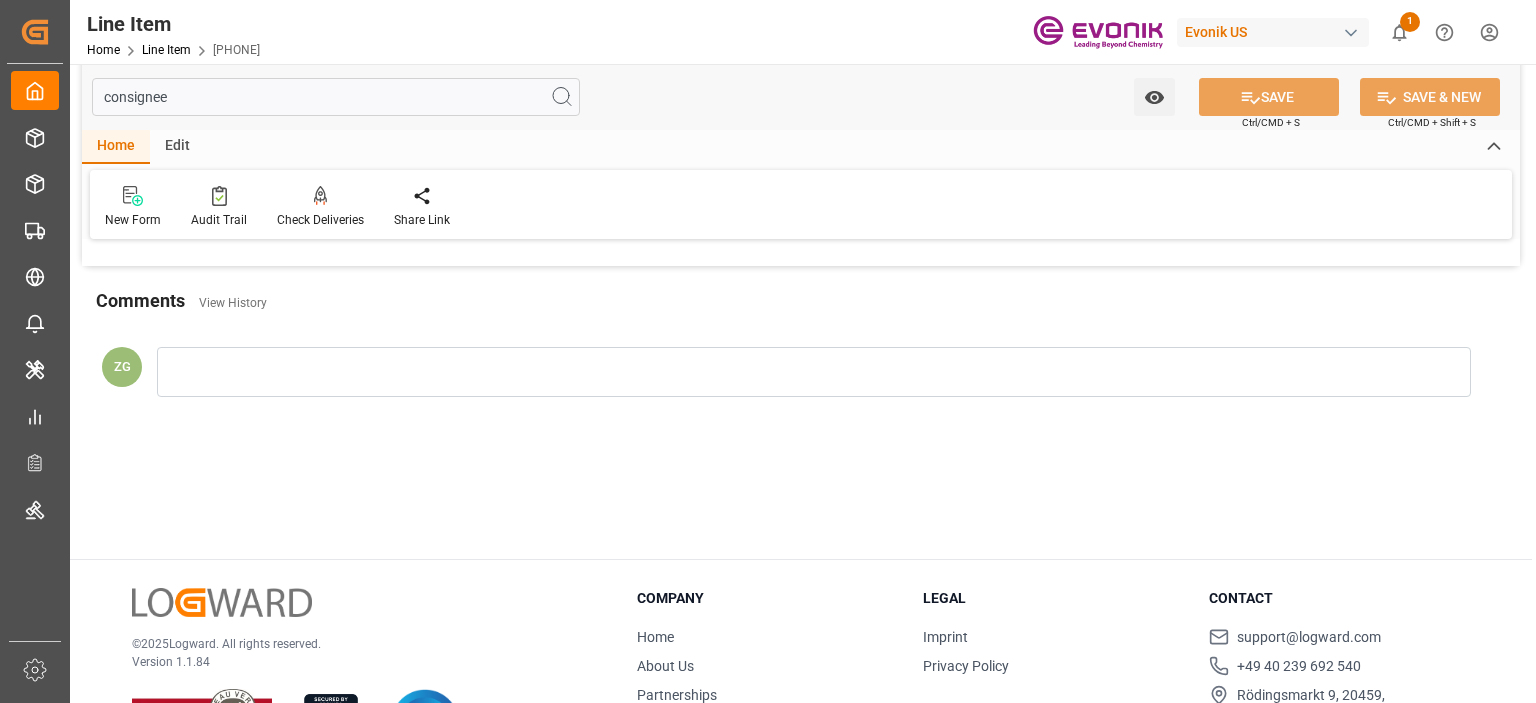 scroll, scrollTop: 0, scrollLeft: 0, axis: both 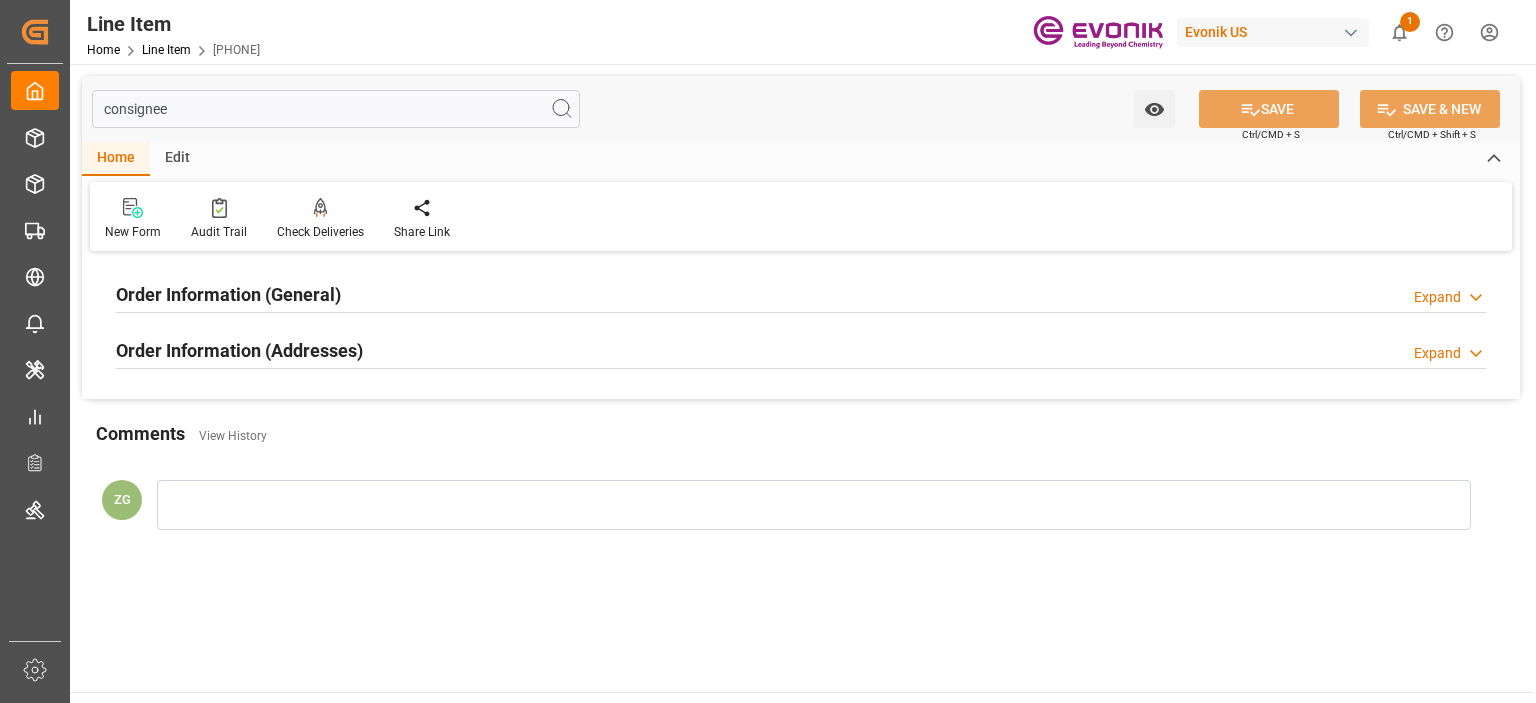 type on "consignee" 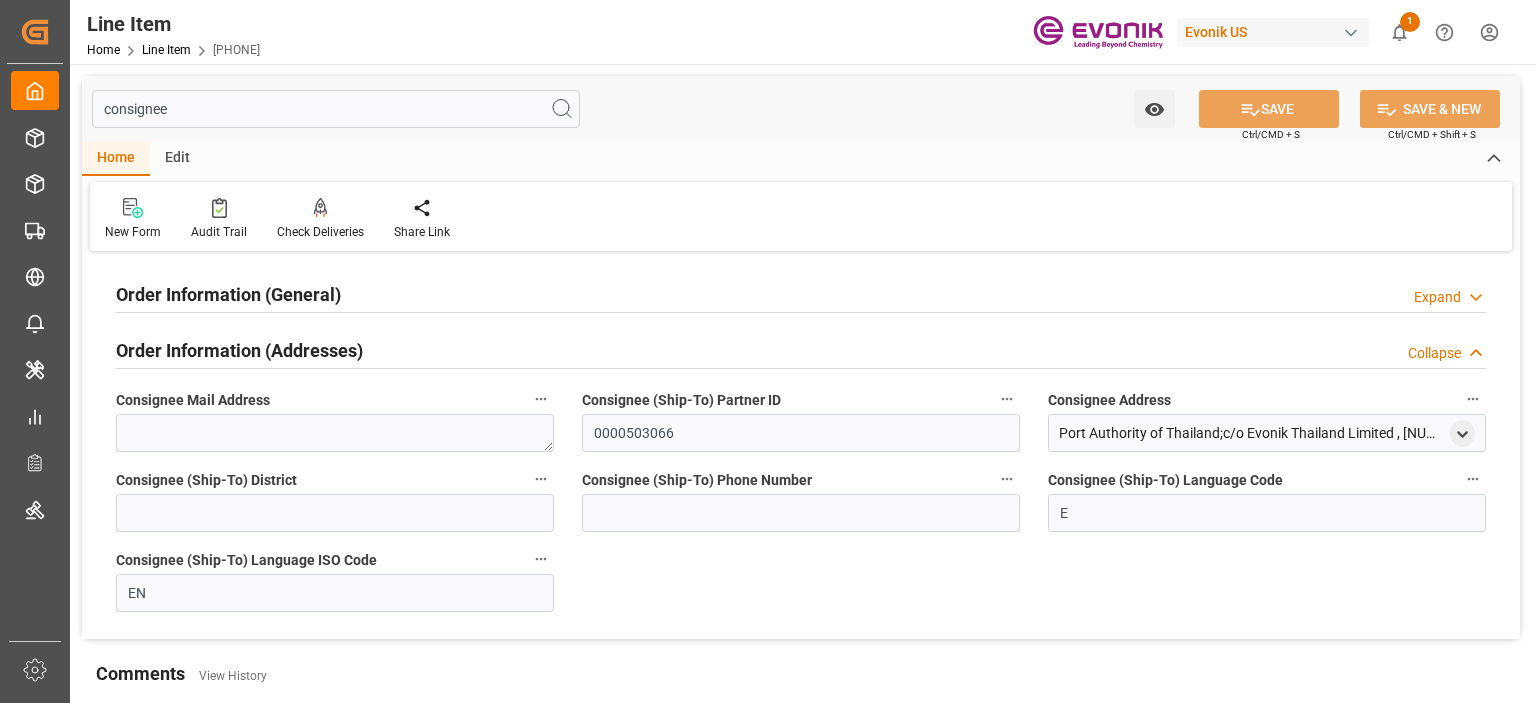 click on "Order Information (General)" at bounding box center [228, 294] 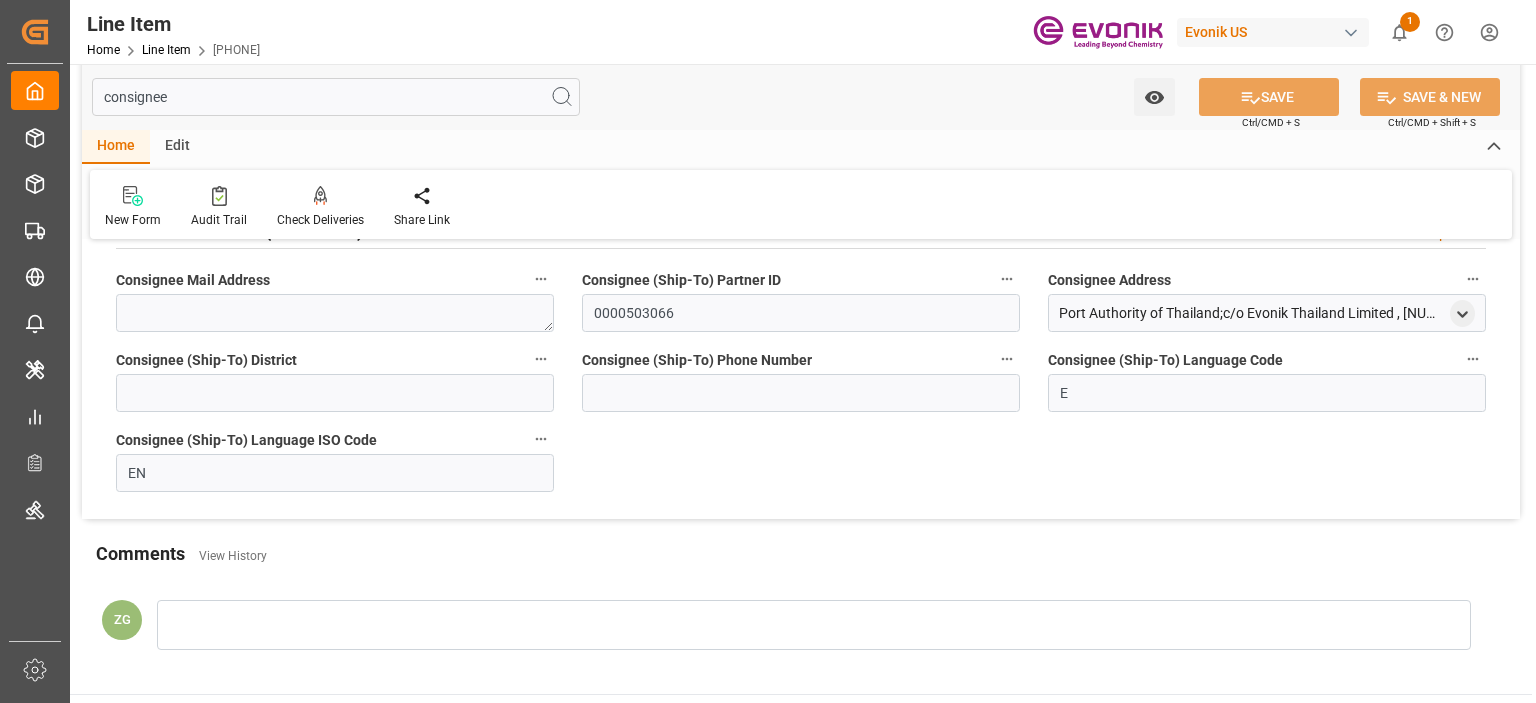 scroll, scrollTop: 0, scrollLeft: 0, axis: both 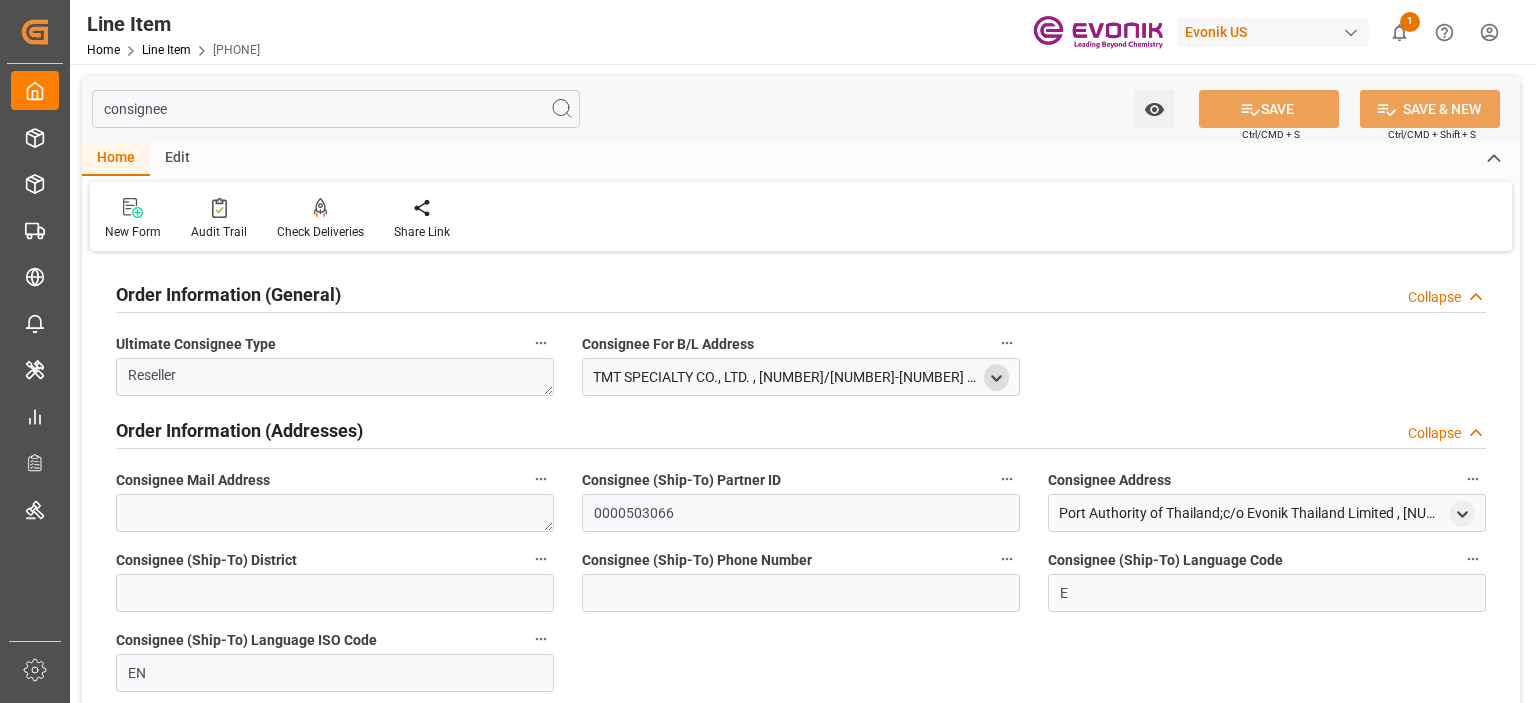 click 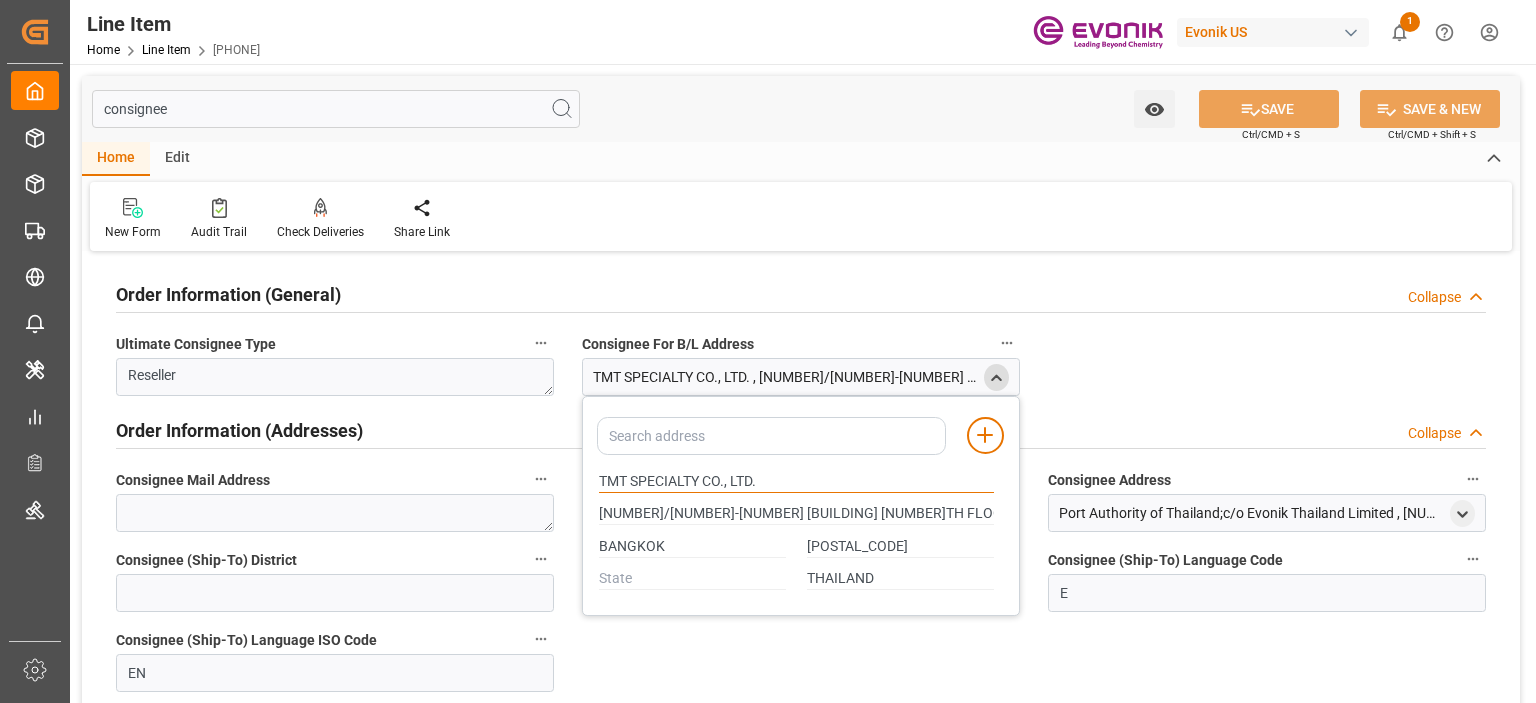 drag, startPoint x: 599, startPoint y: 479, endPoint x: 698, endPoint y: 473, distance: 99.18165 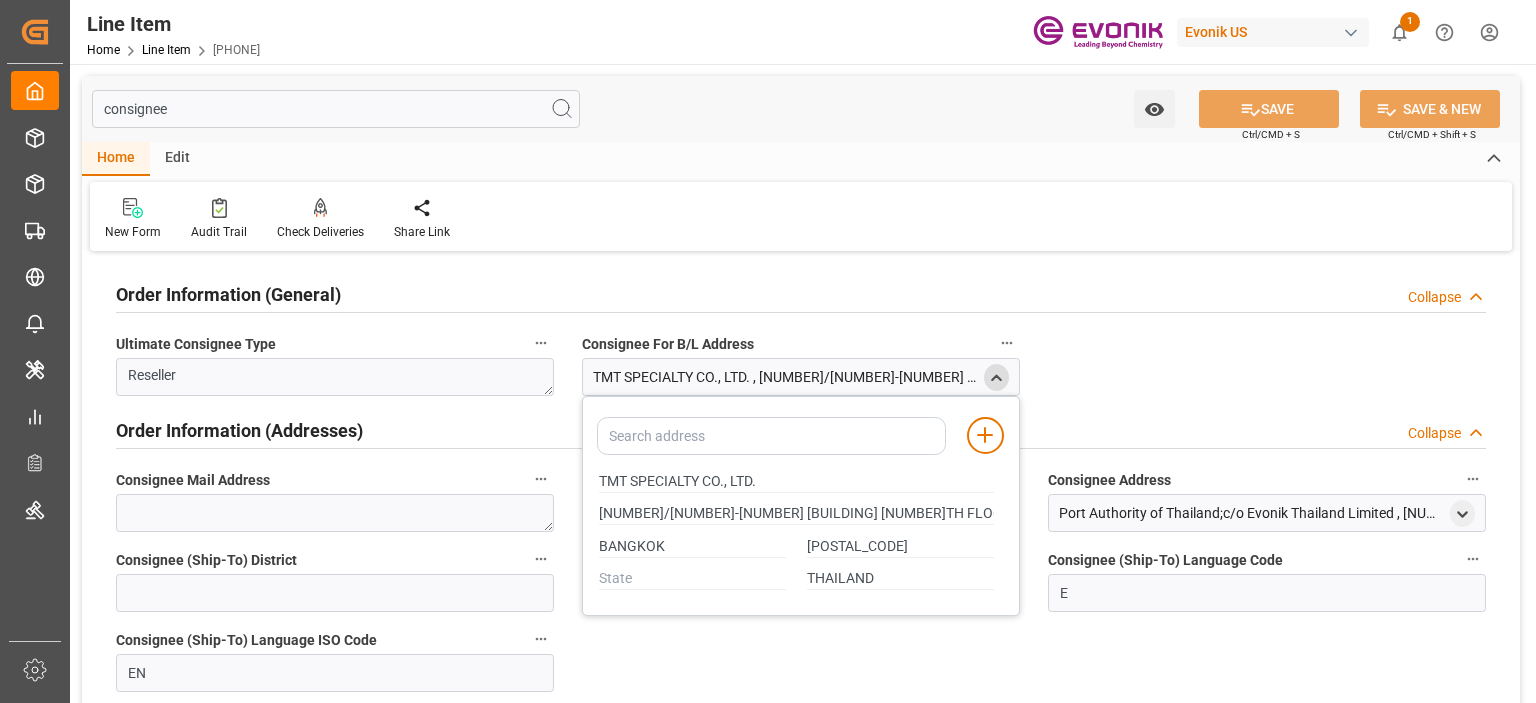 type on "2922/228-229 CHARN ISSARA TOWER II 16TH FLOORNEW PETCHBURI ROAD, BANGKAPI, HUAY KWANG" 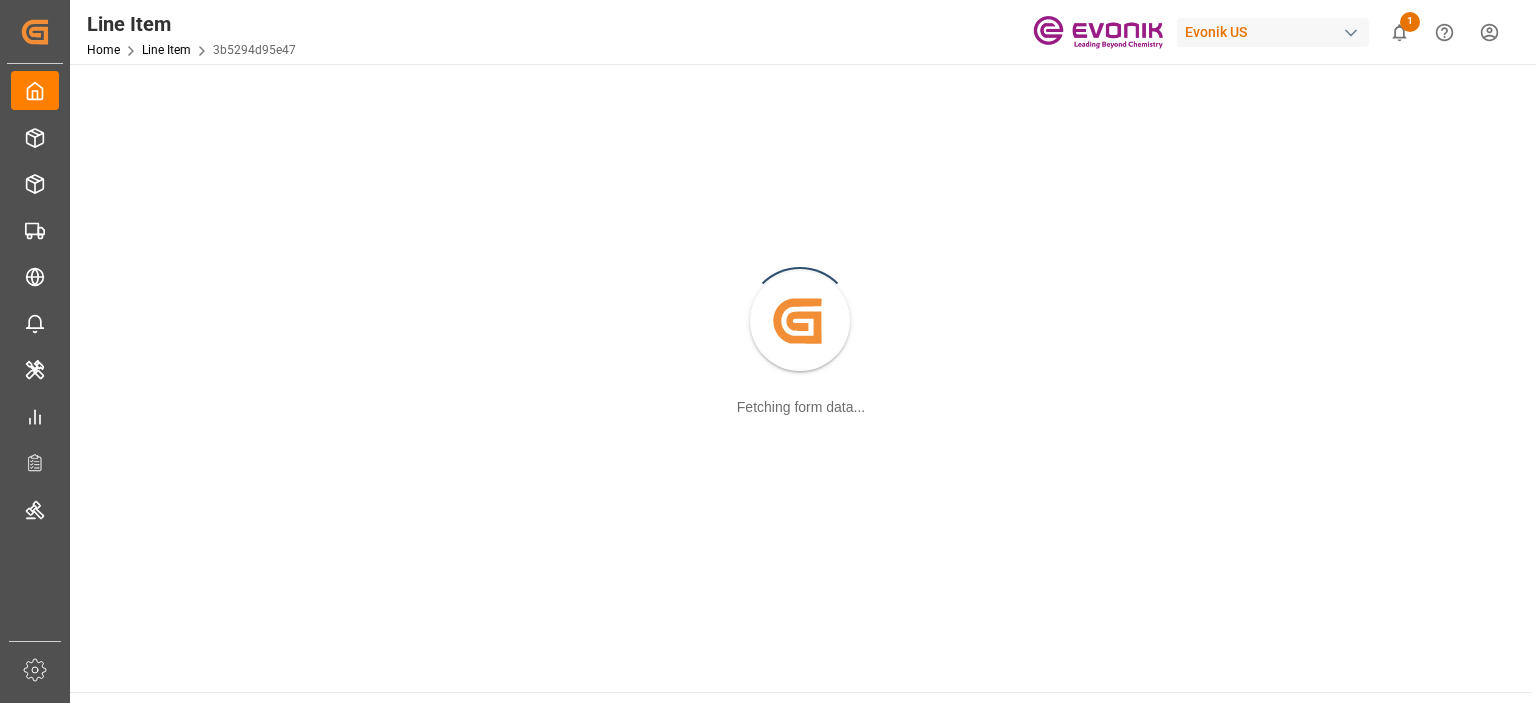scroll, scrollTop: 0, scrollLeft: 0, axis: both 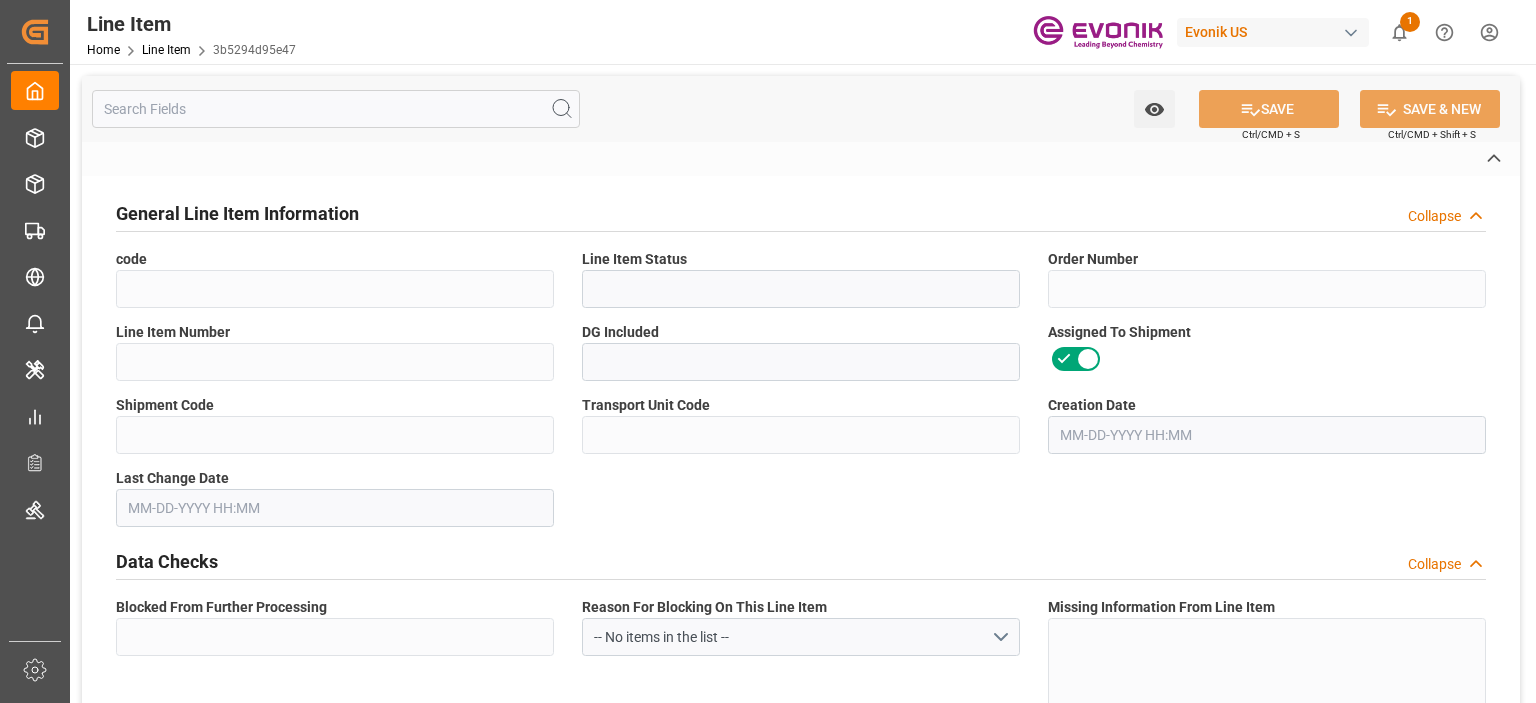 type on "3b5294d95e47" 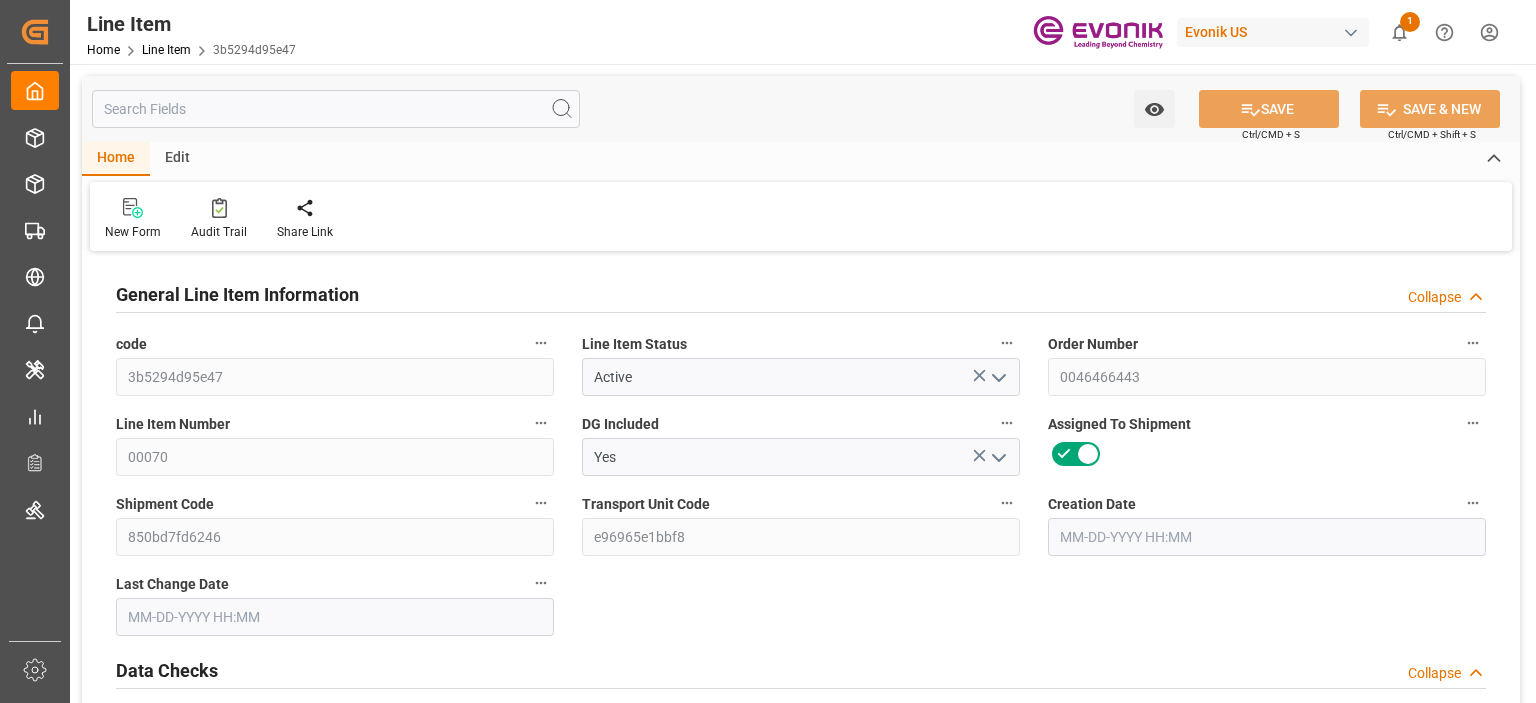 type on "1" 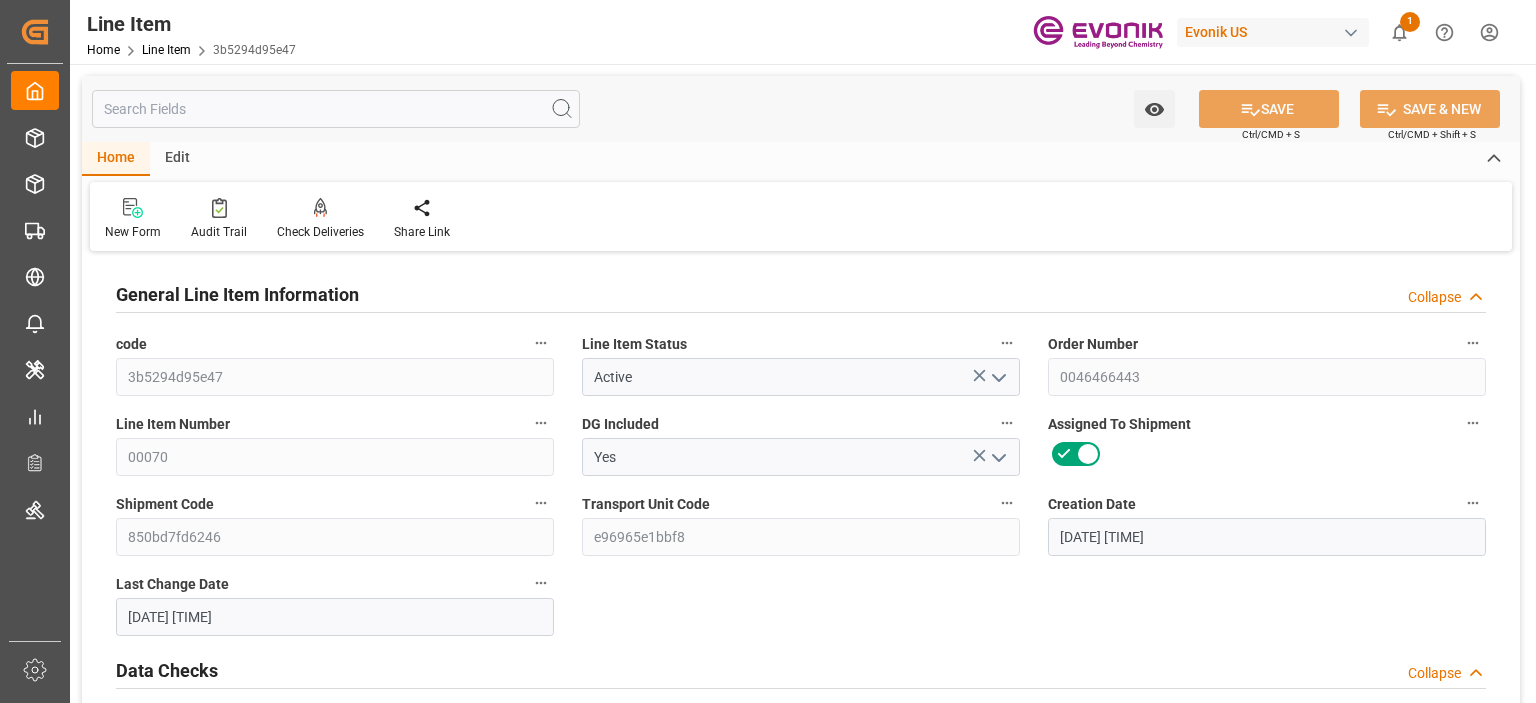 type on "08-01-2025 13:46" 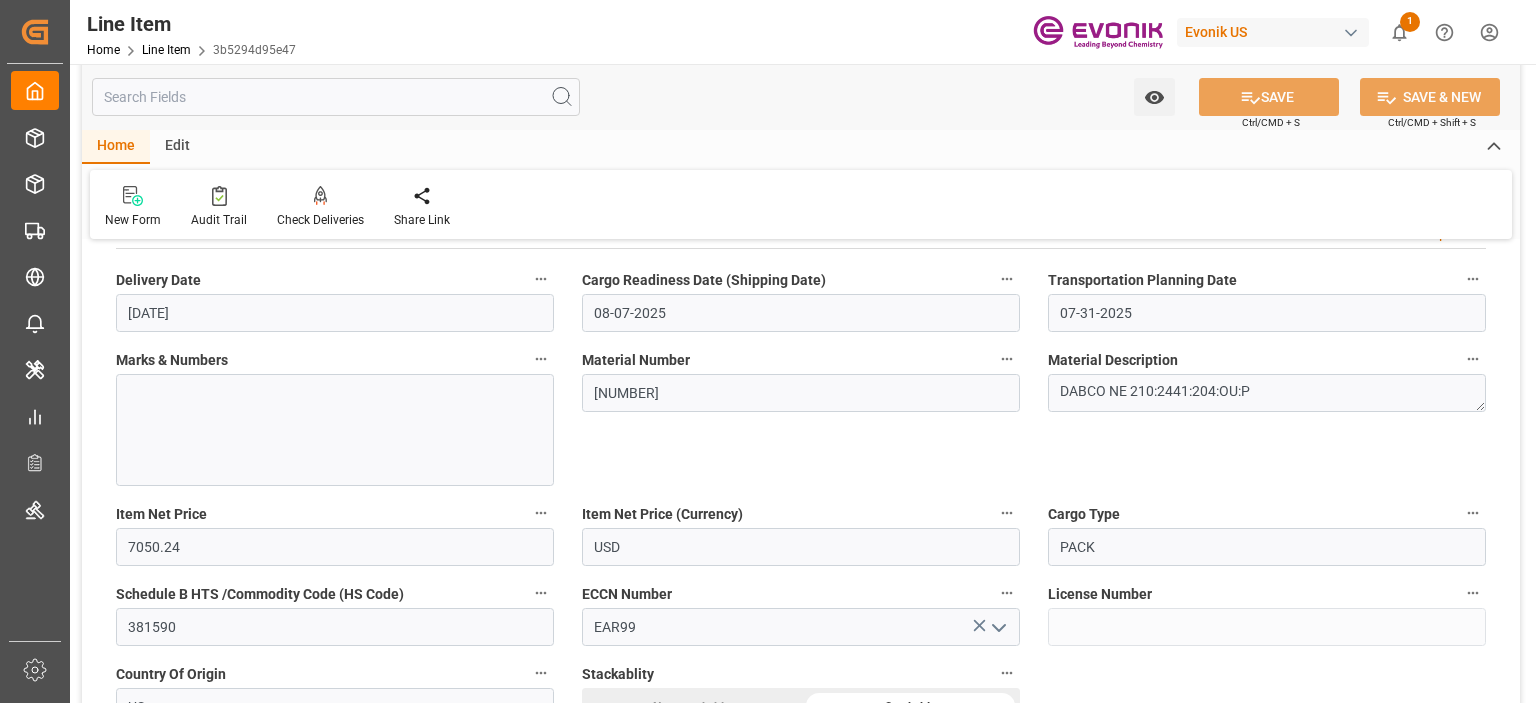 scroll, scrollTop: 1200, scrollLeft: 0, axis: vertical 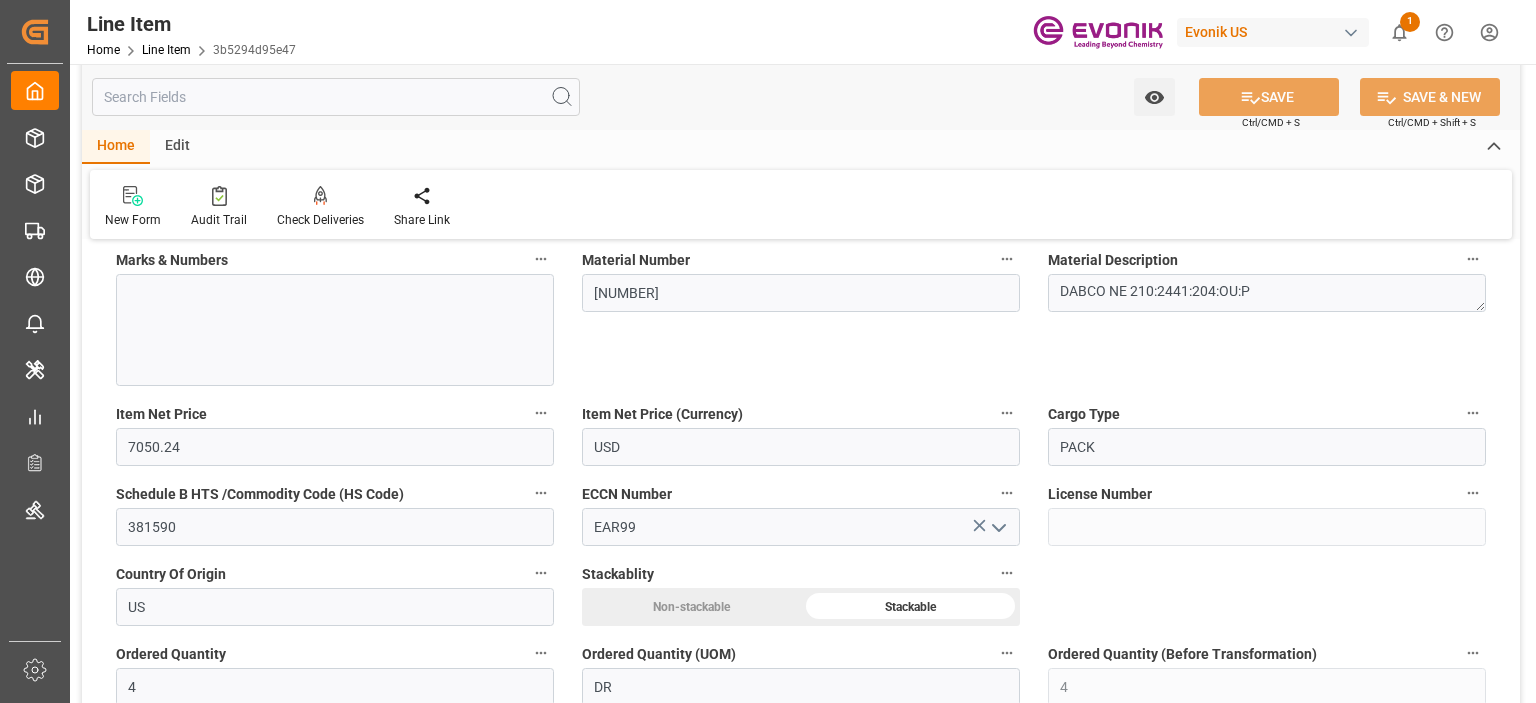 click at bounding box center (336, 97) 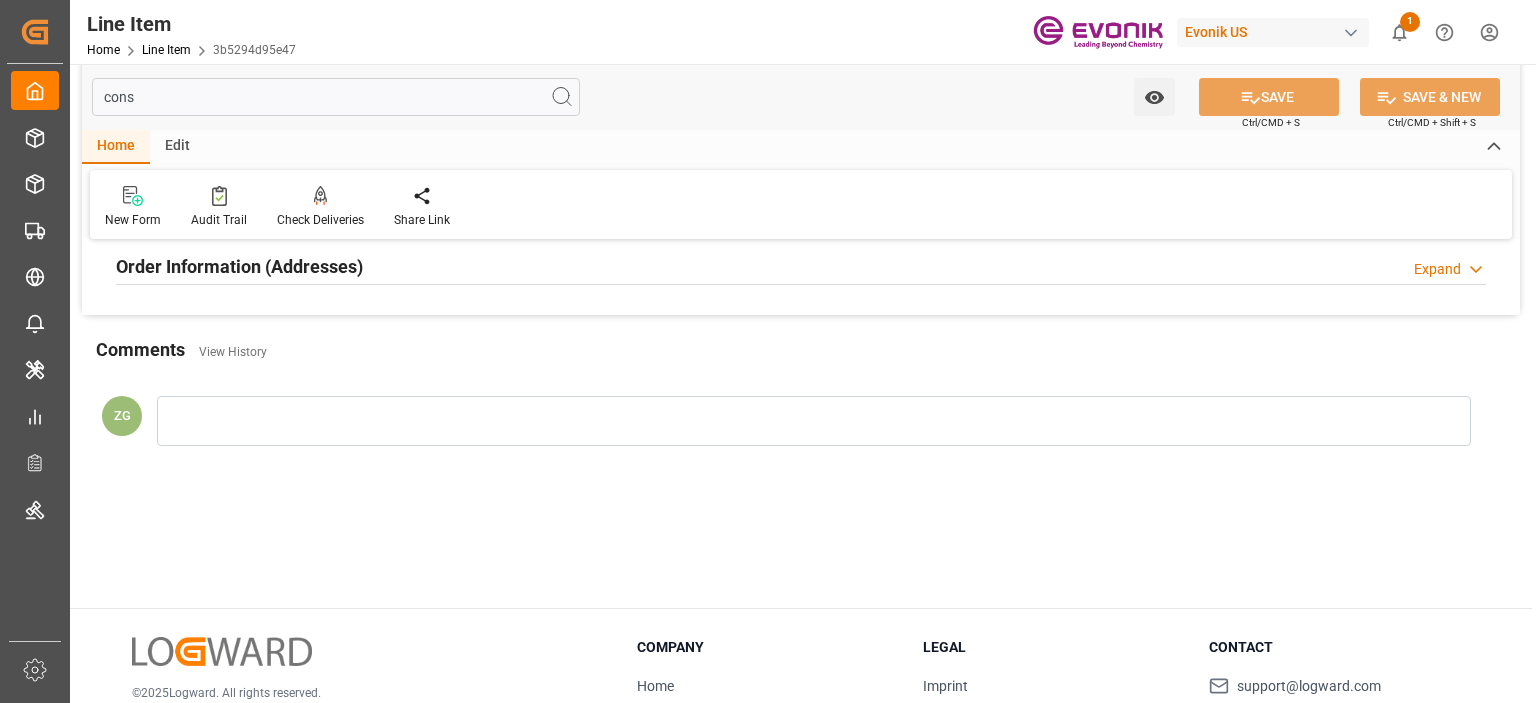 scroll, scrollTop: 28, scrollLeft: 0, axis: vertical 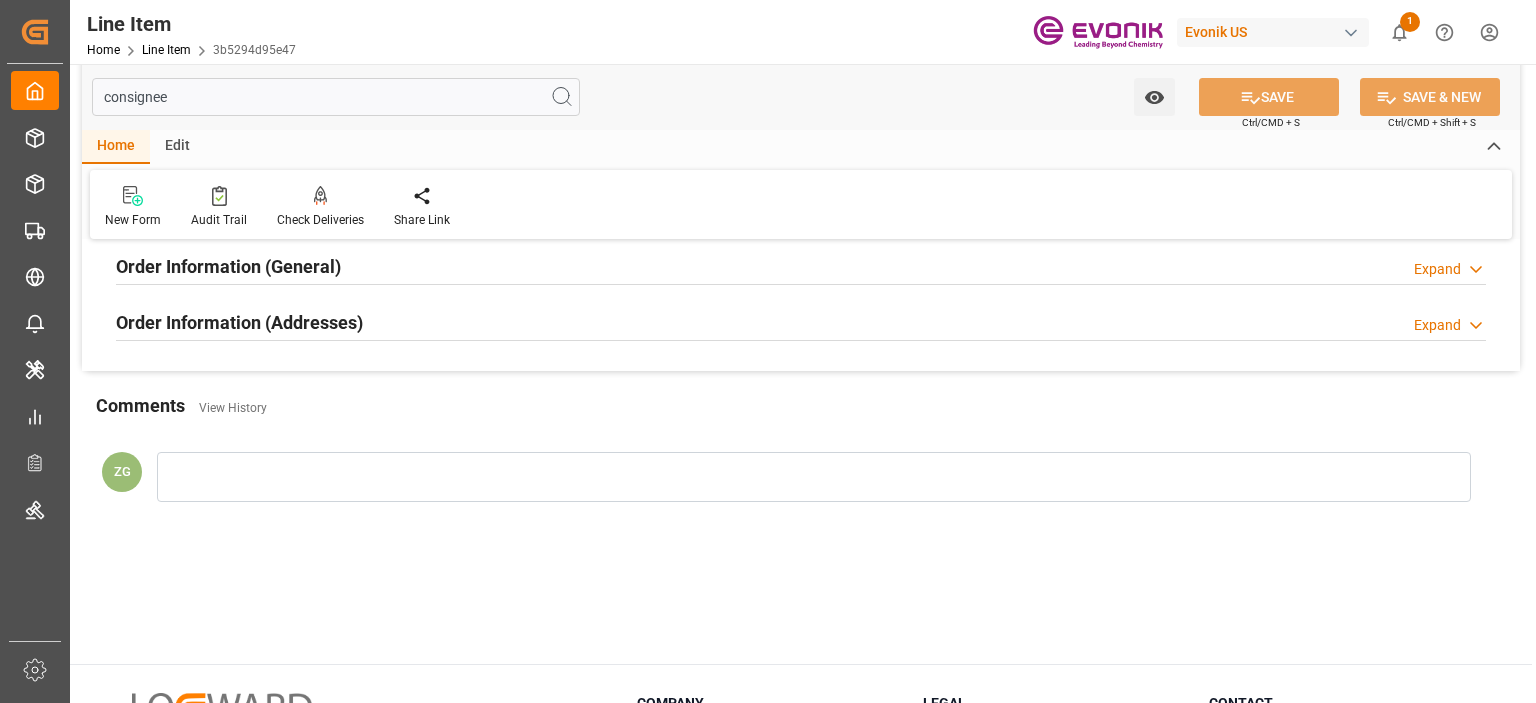 type on "consignee" 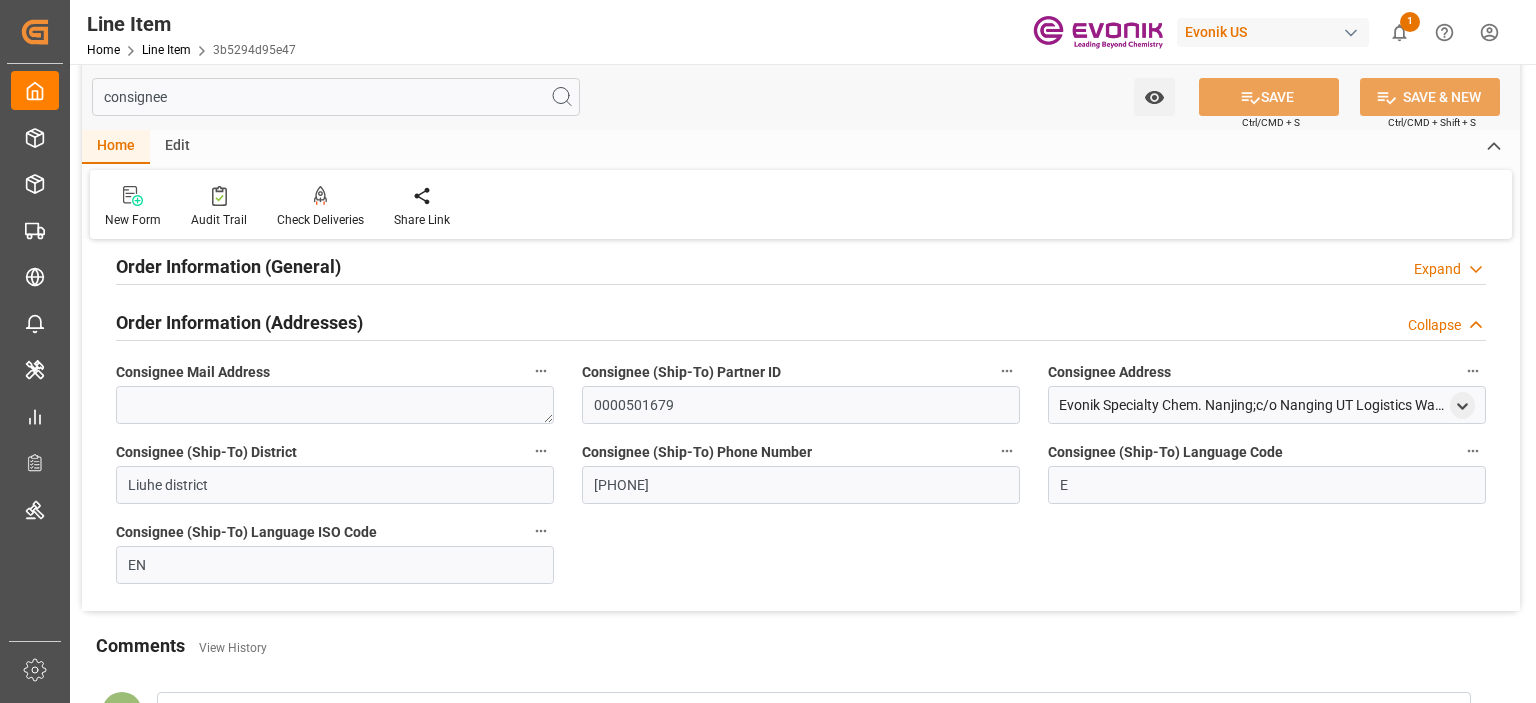 click on "Order Information (General)" at bounding box center (228, 266) 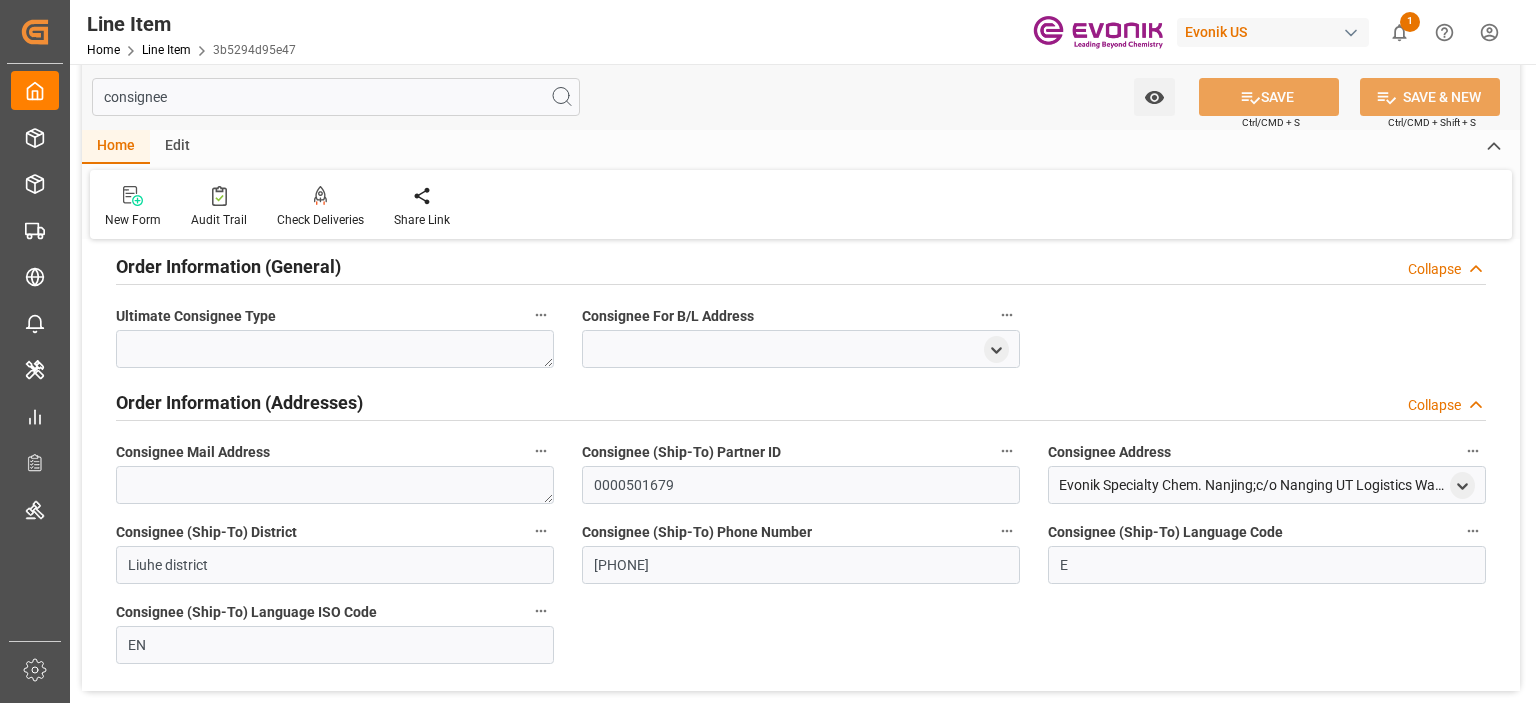 click on "Consignee Address
Evonik Specialty Chem. Nanjing;c/o Nanging UT Logistics Warehouse
, 168 South Tankfarm Road
, Nanjing
, CN
- 210047" at bounding box center [1267, 471] 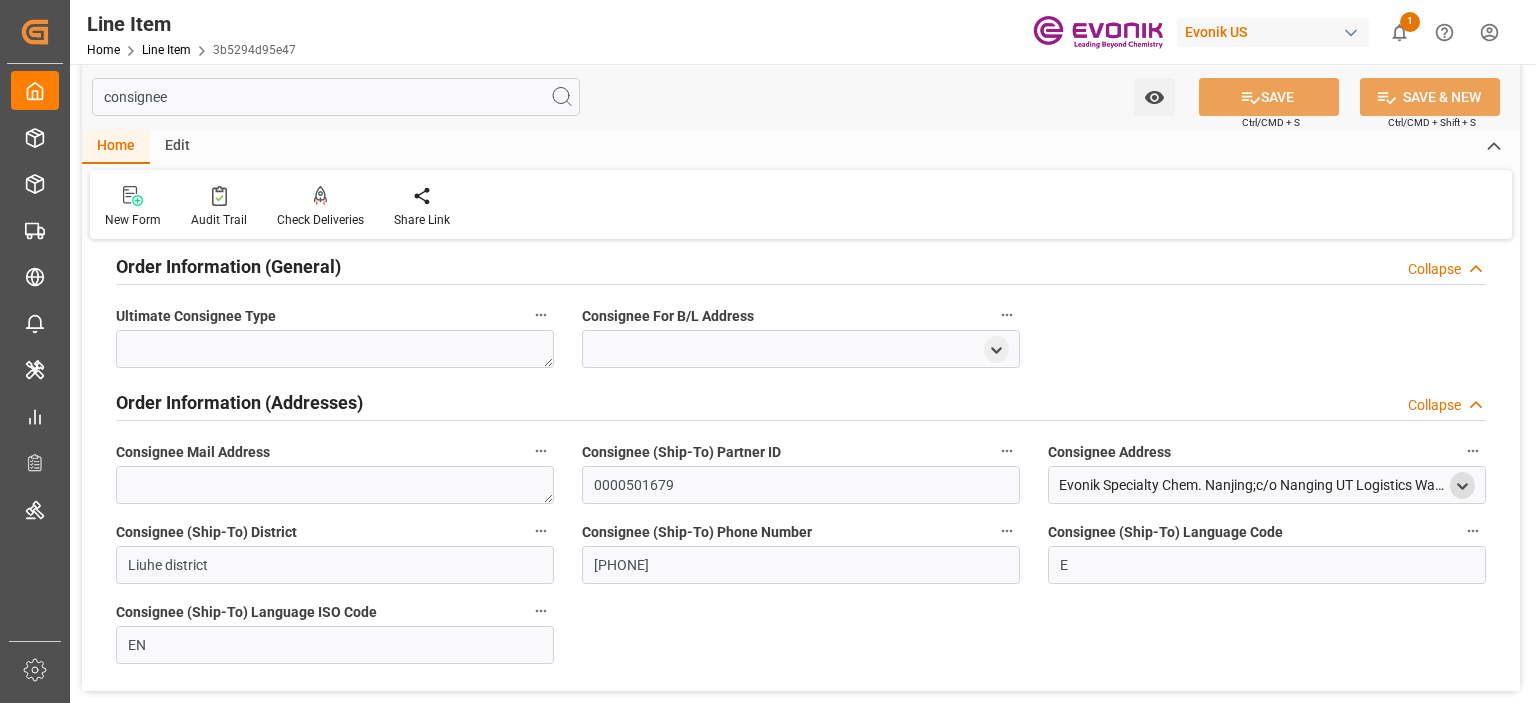 click 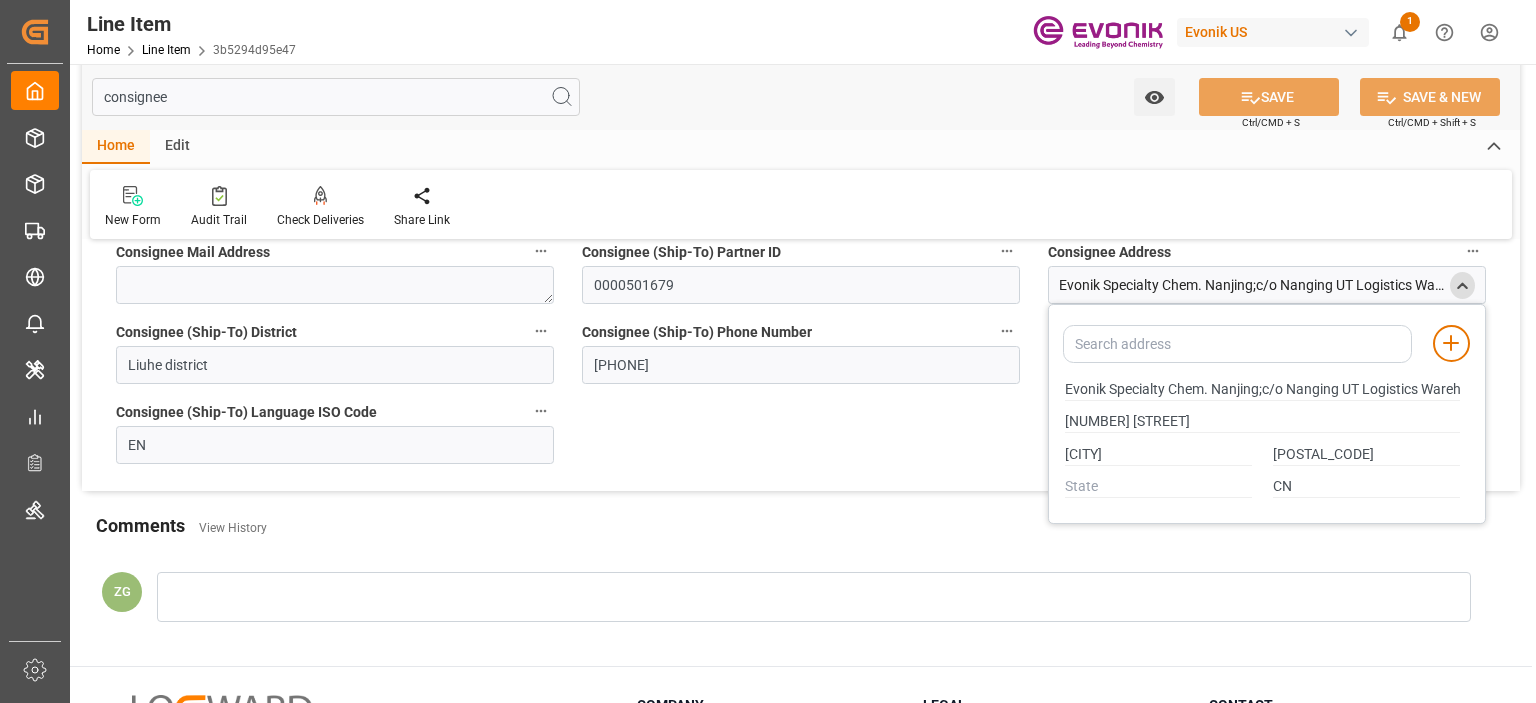 scroll, scrollTop: 128, scrollLeft: 0, axis: vertical 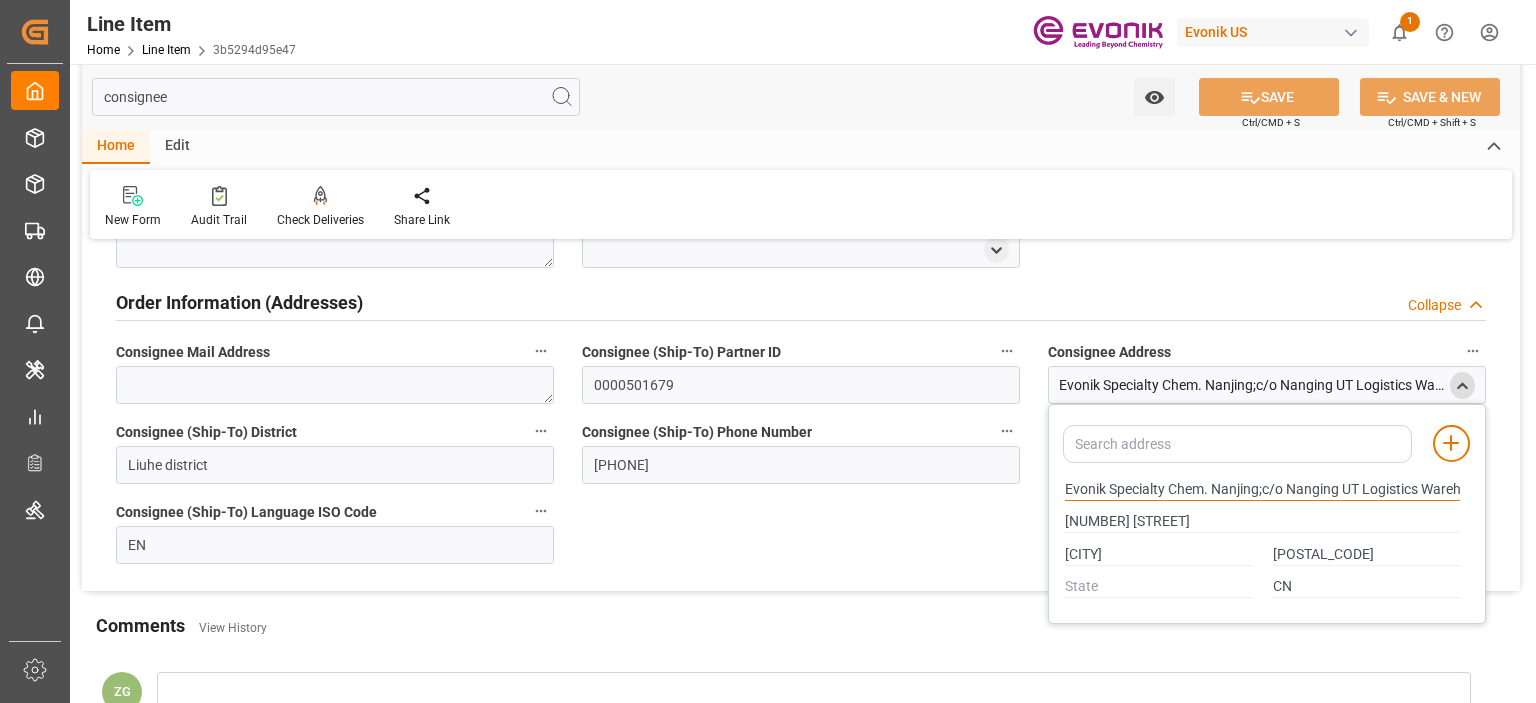 drag, startPoint x: 1064, startPoint y: 489, endPoint x: 1205, endPoint y: 485, distance: 141.05673 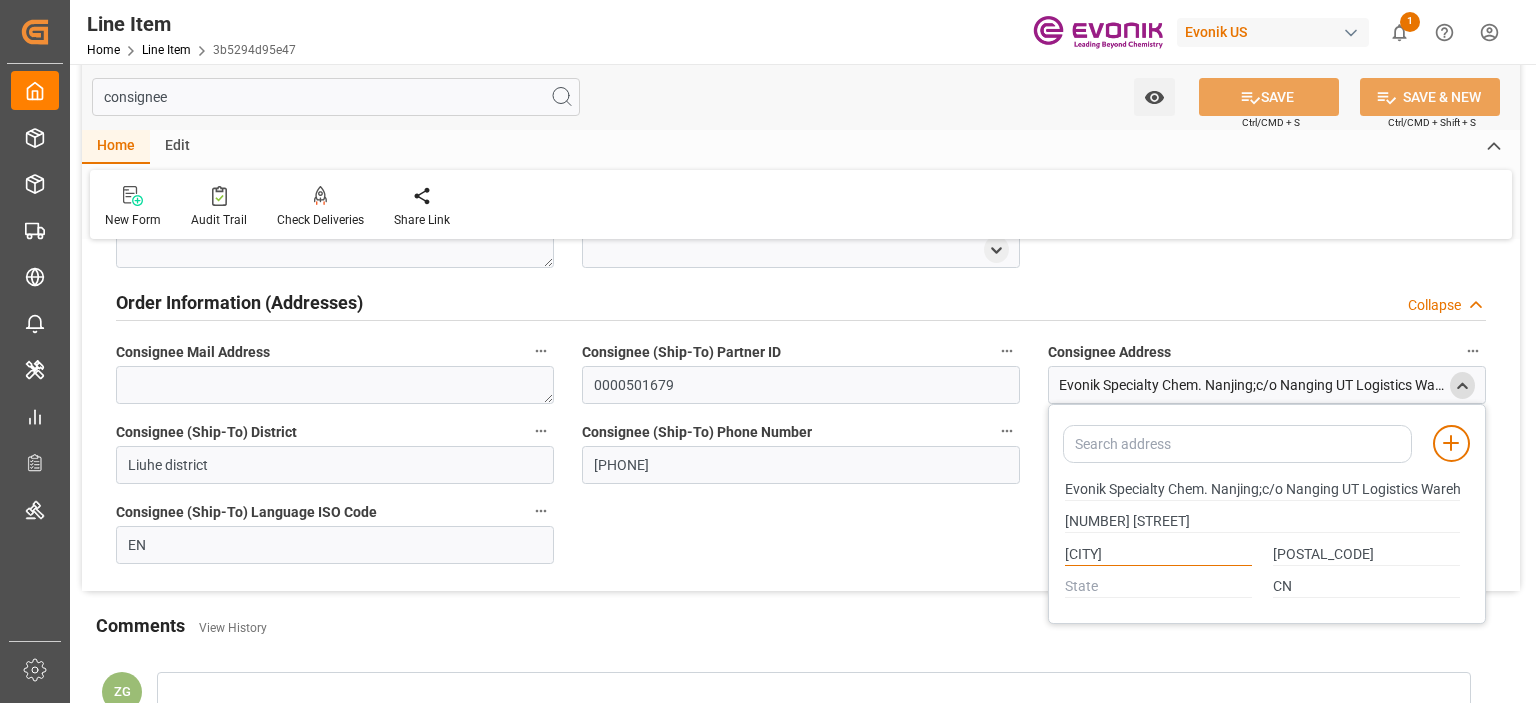 click on "Nanjing" at bounding box center (1158, 555) 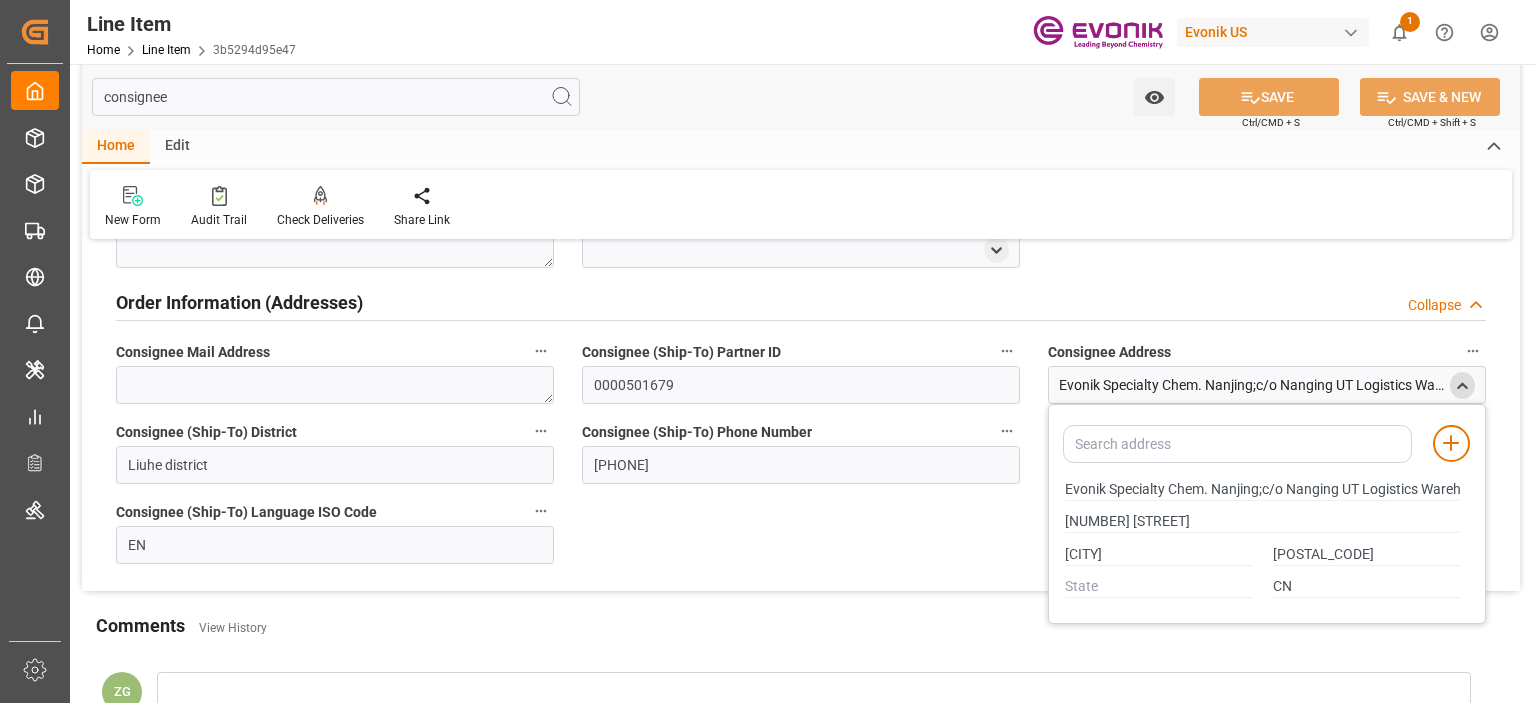 scroll, scrollTop: 28, scrollLeft: 0, axis: vertical 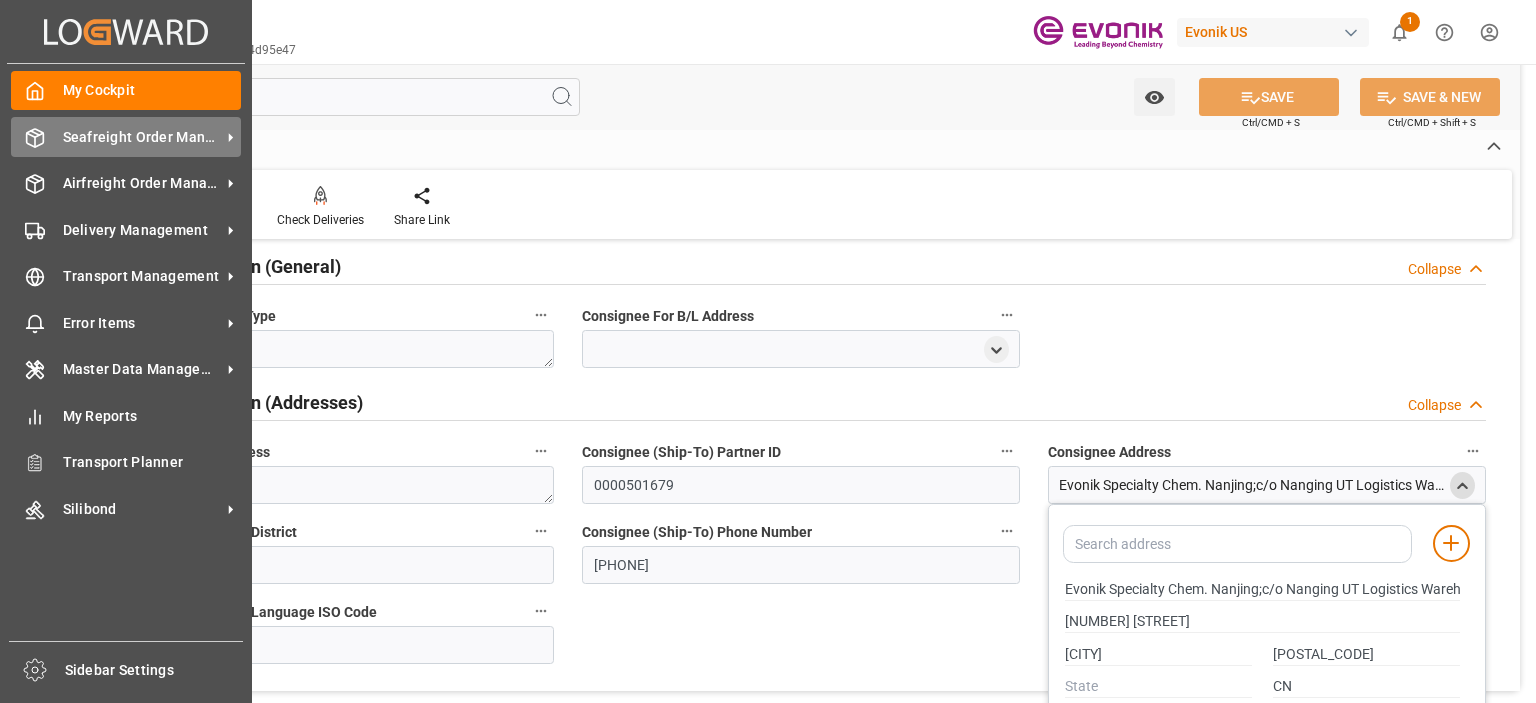 click on "Seafreight Order Management" at bounding box center (142, 137) 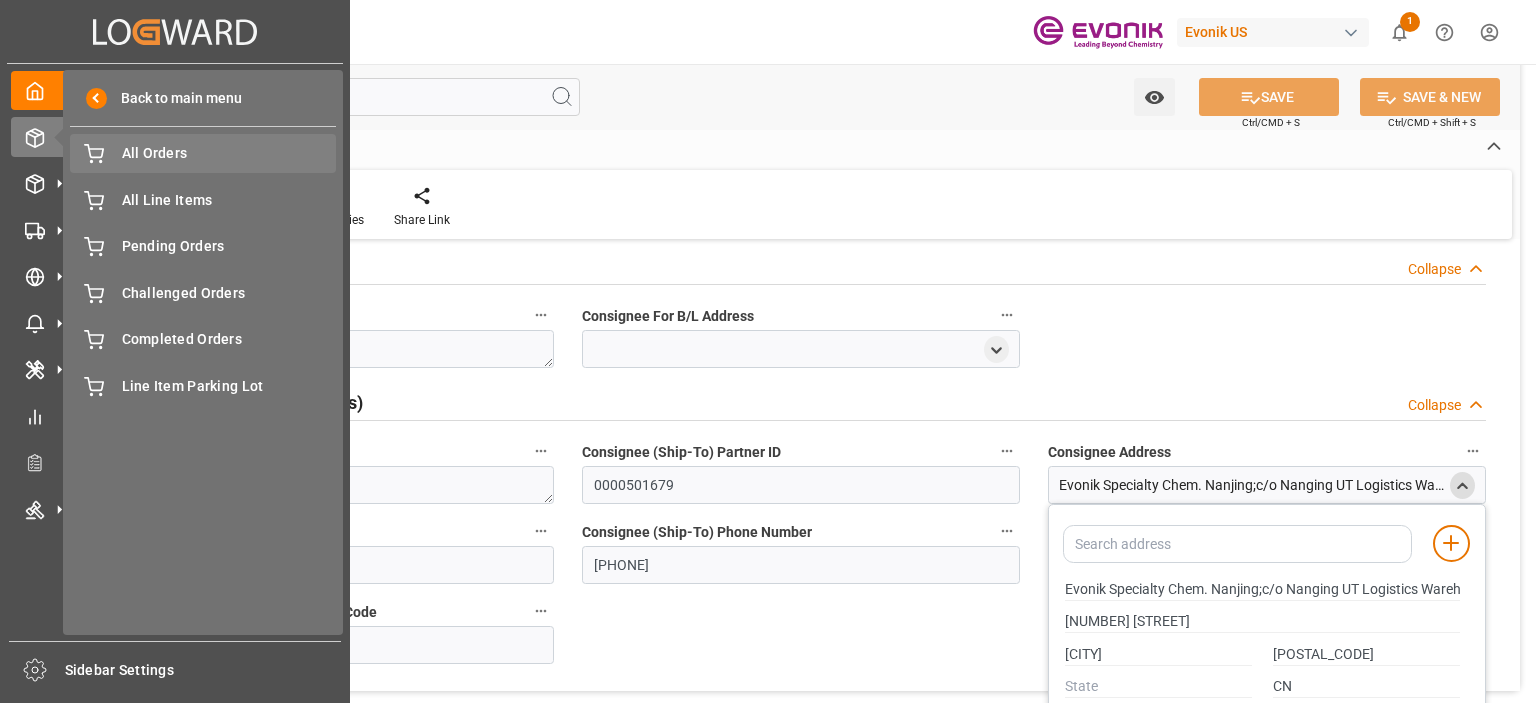 click on "All Orders All Orders" at bounding box center (203, 153) 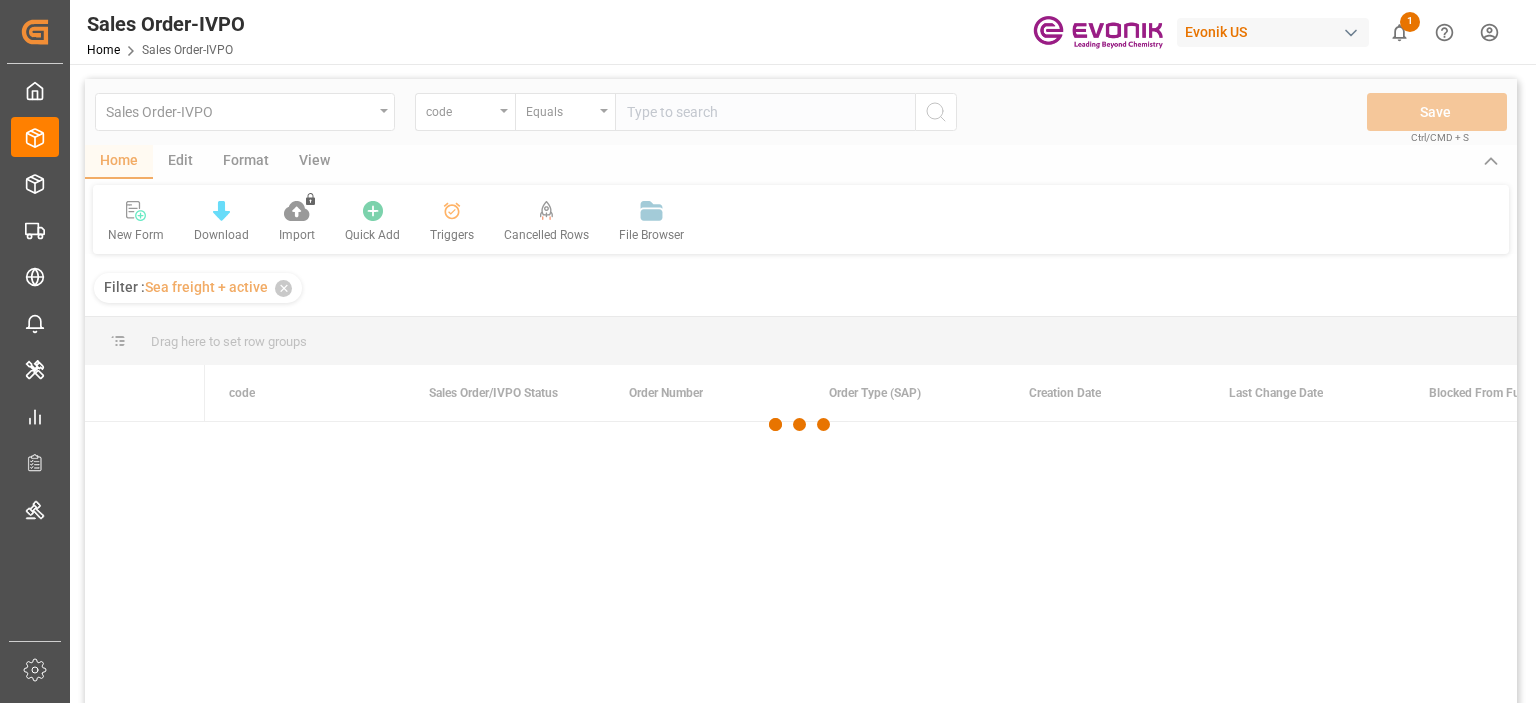 click at bounding box center (801, 424) 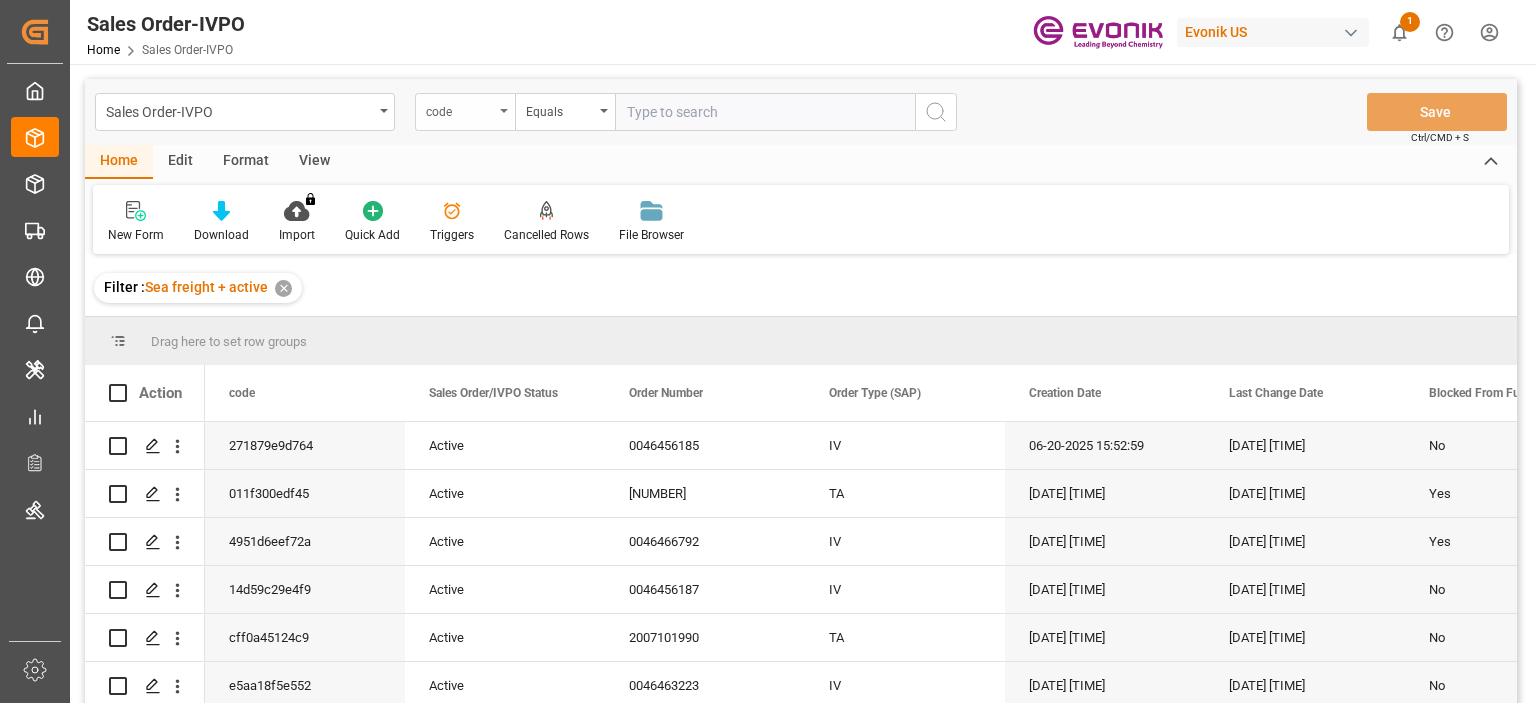 click on "code" at bounding box center (465, 112) 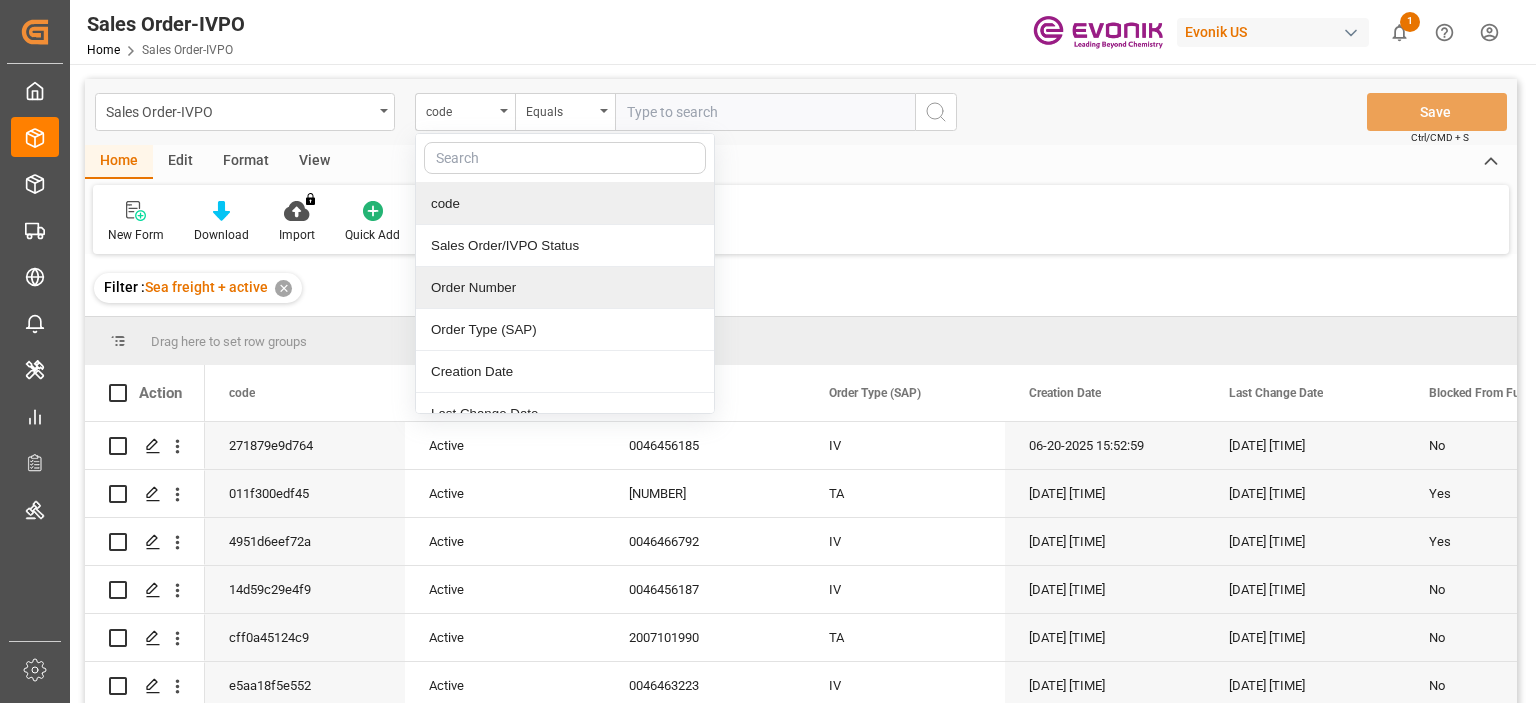 click on "Order Number" at bounding box center (565, 288) 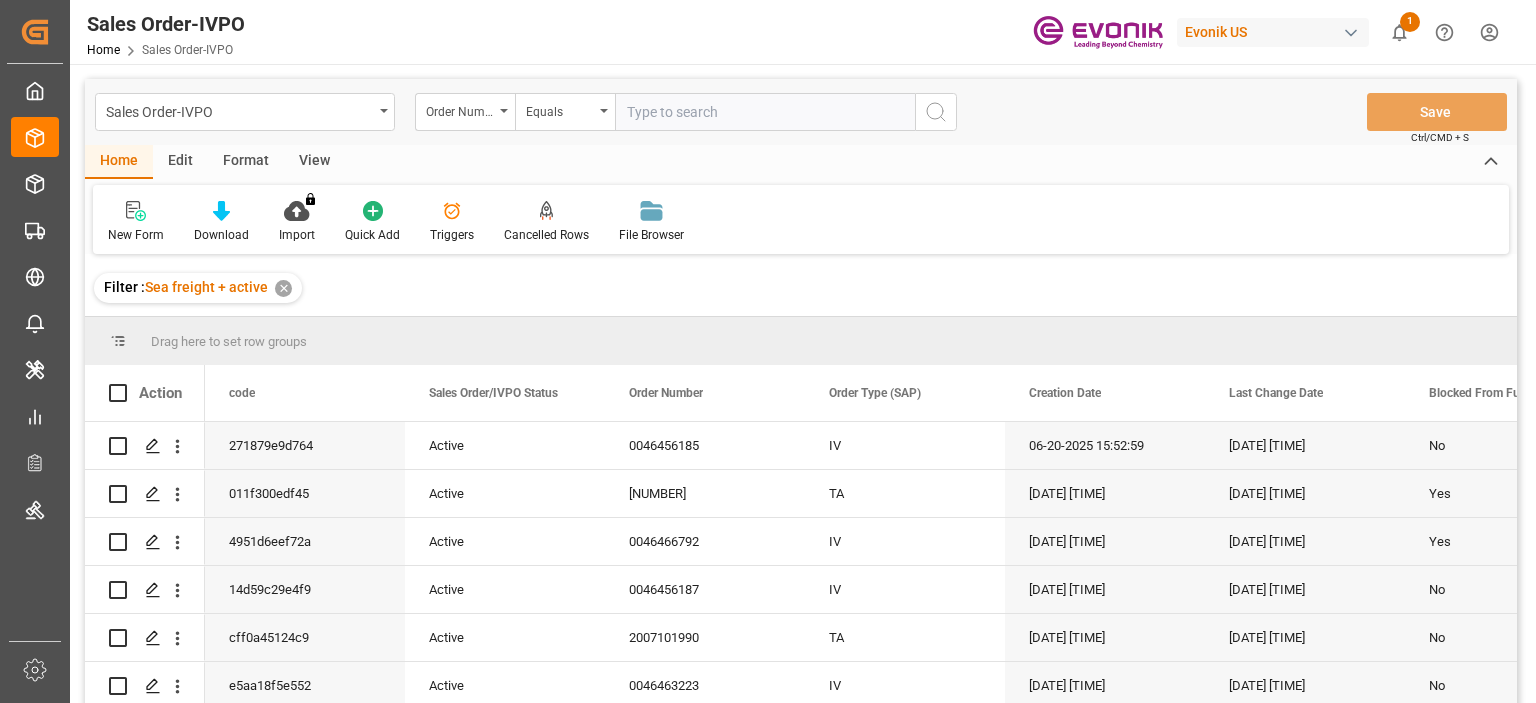 click at bounding box center (765, 112) 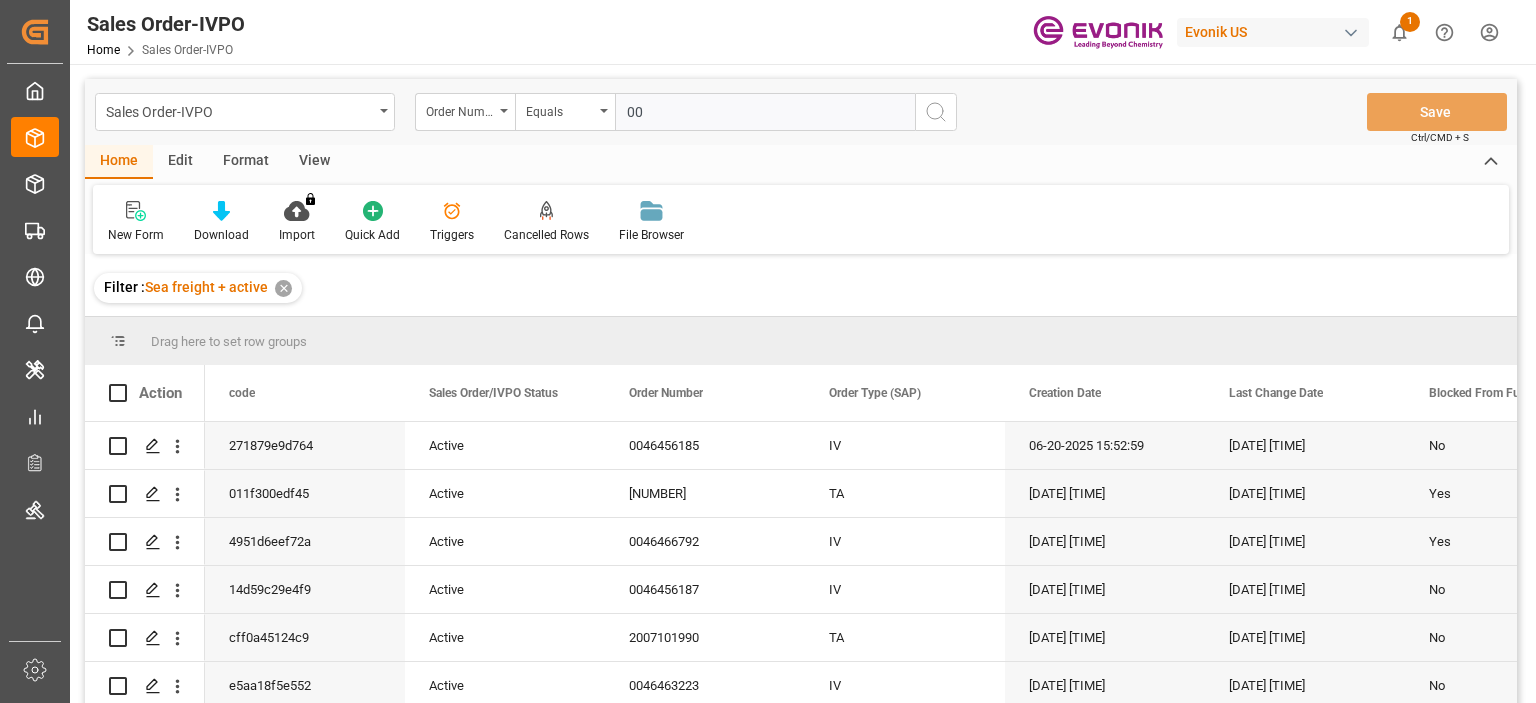 paste on "46467215" 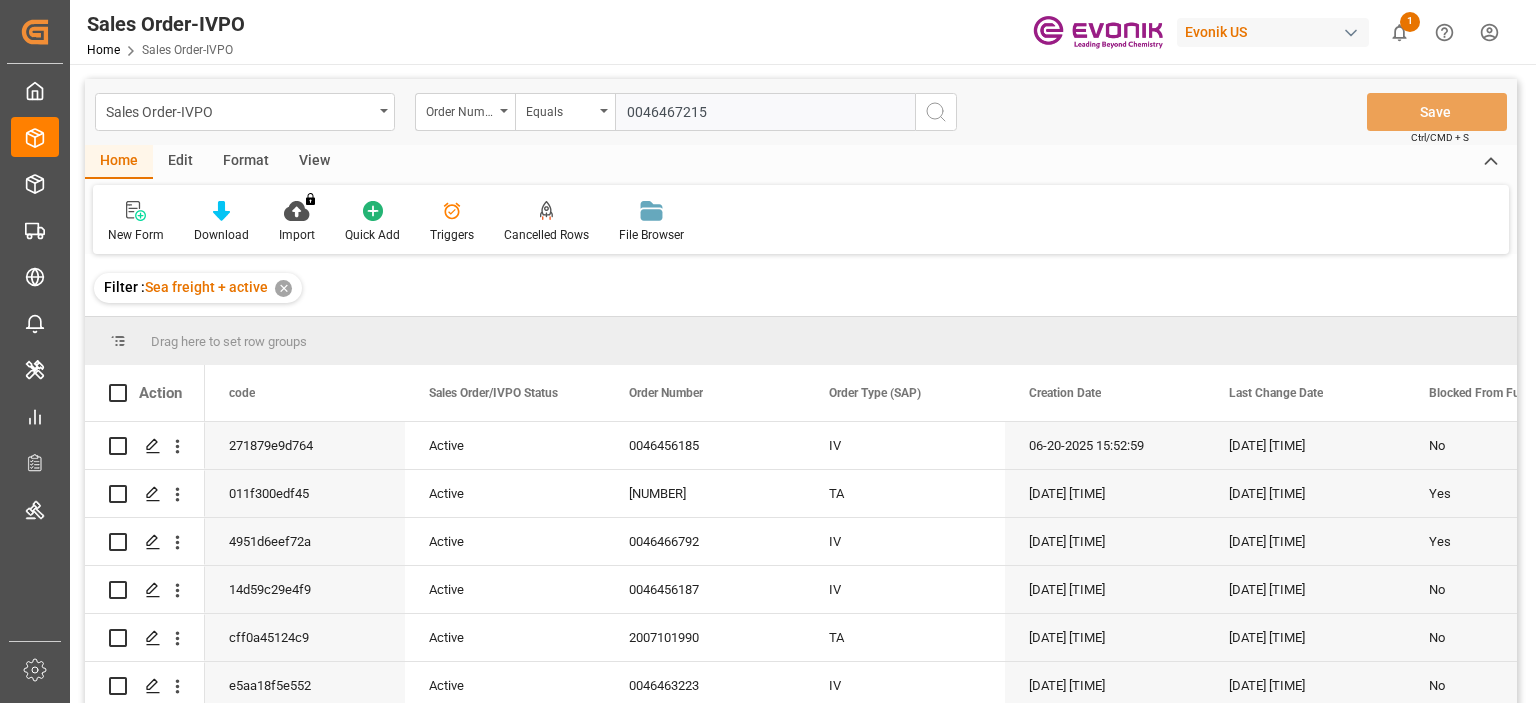 type 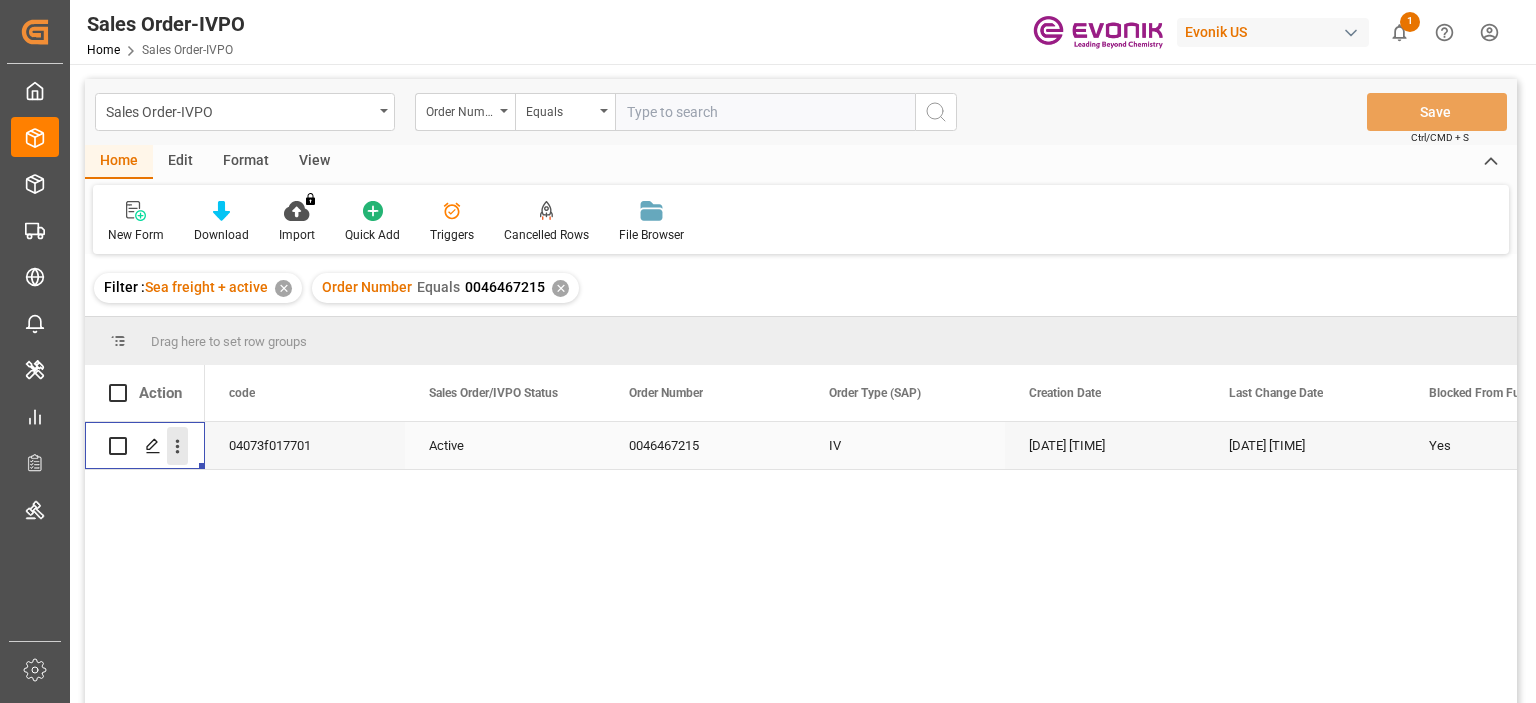 click 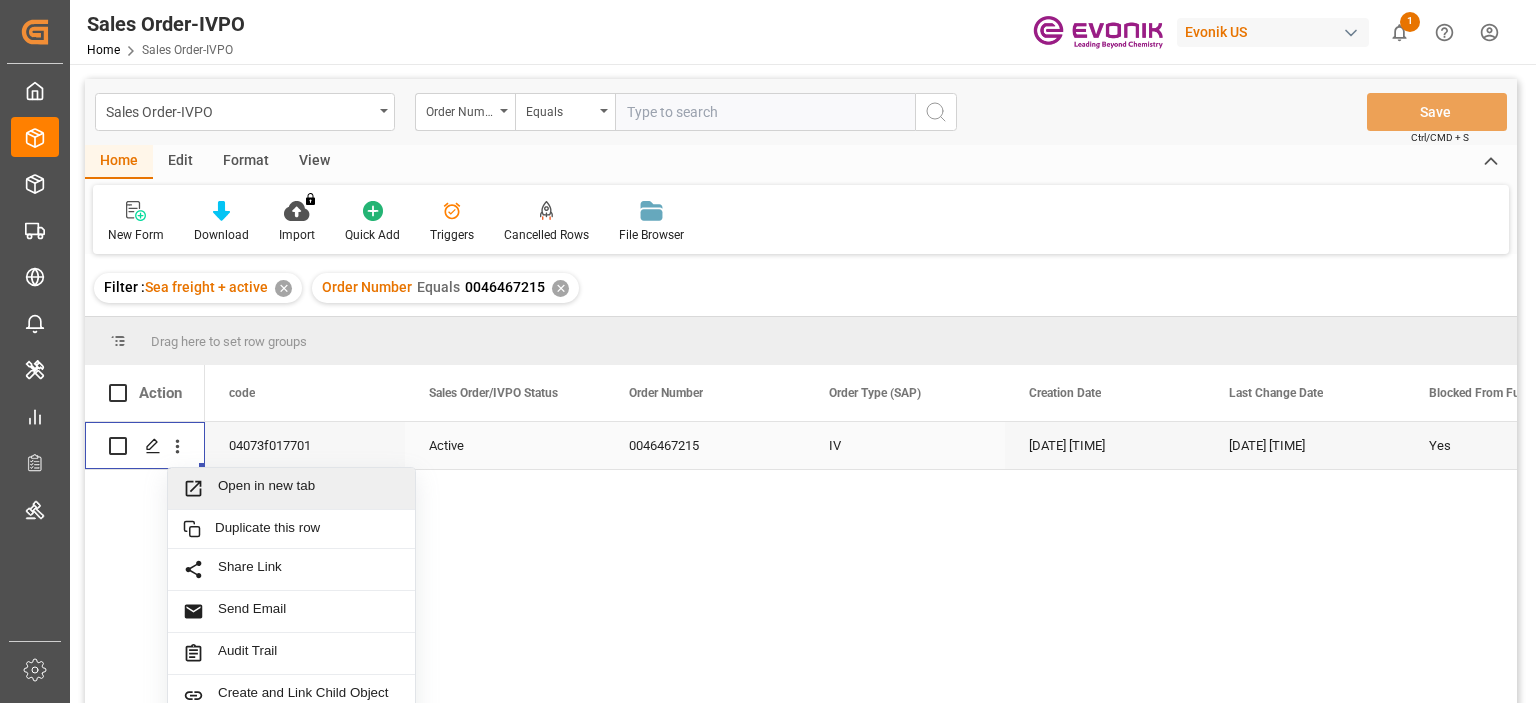 click on "Open in new tab" at bounding box center [309, 488] 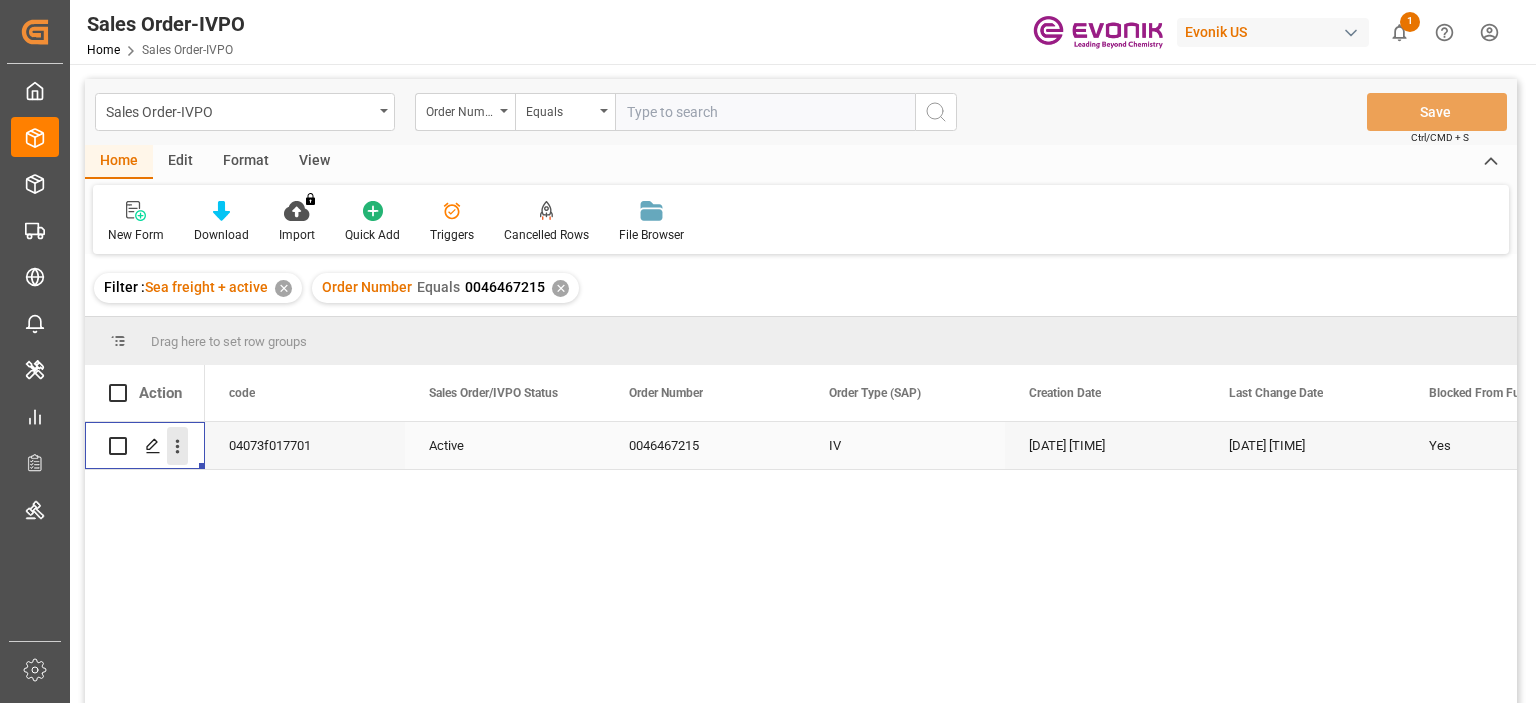click 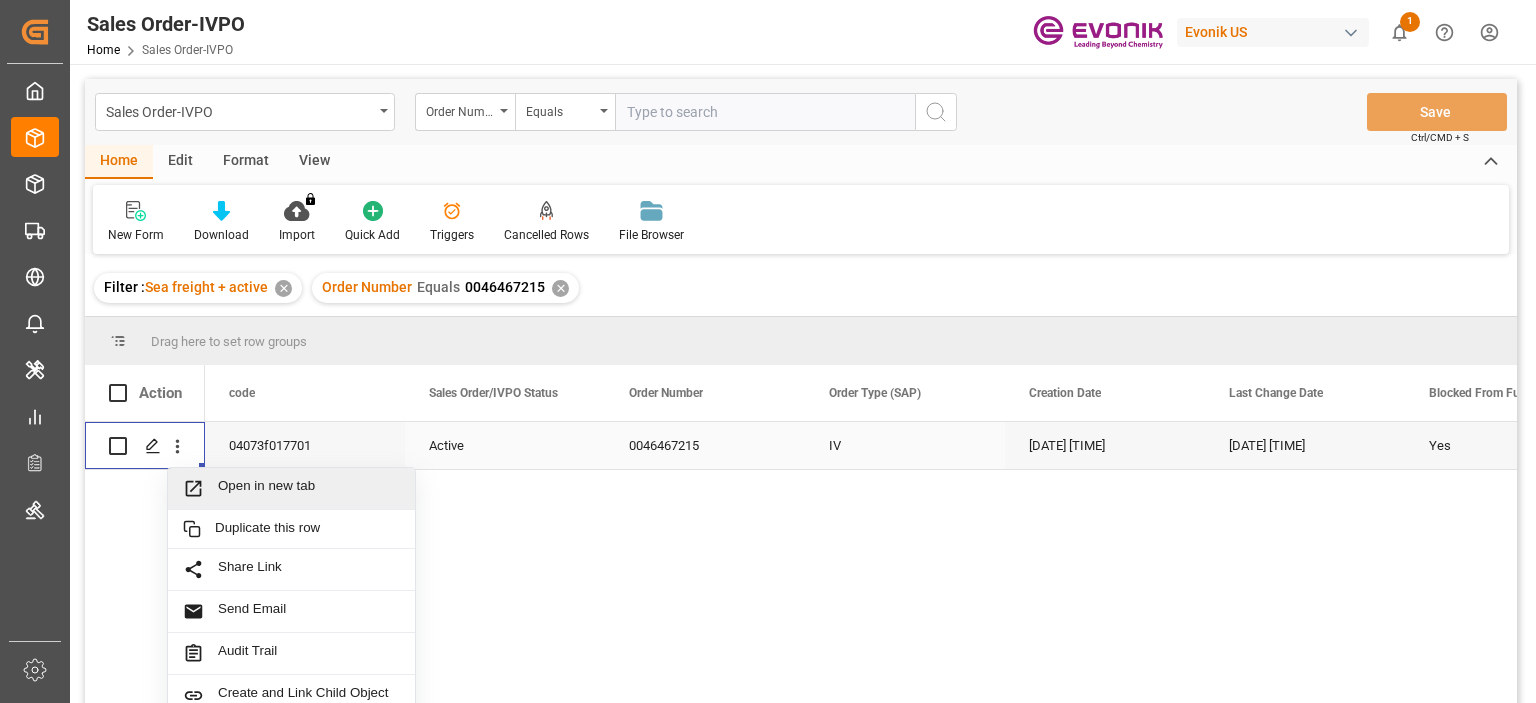 click on "Open in new tab" at bounding box center (309, 488) 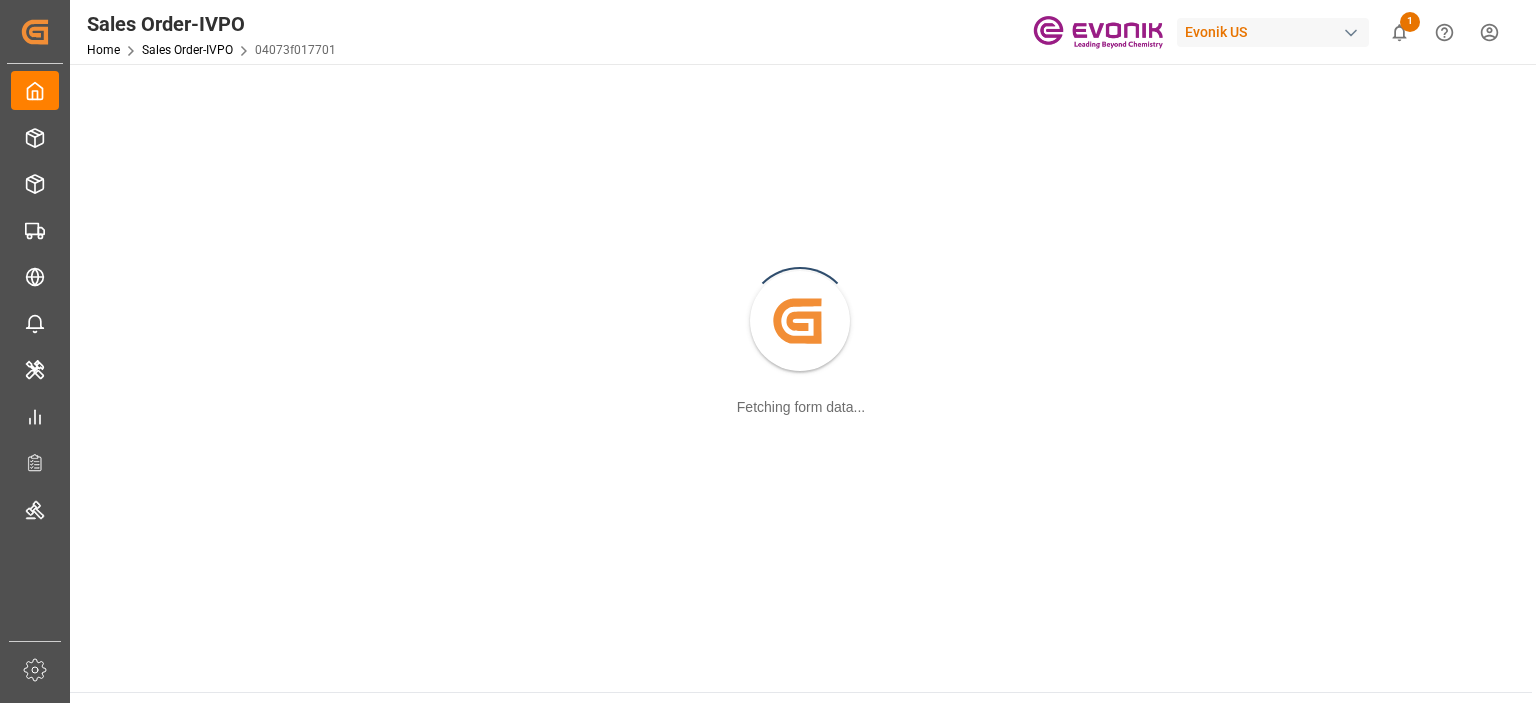 scroll, scrollTop: 0, scrollLeft: 0, axis: both 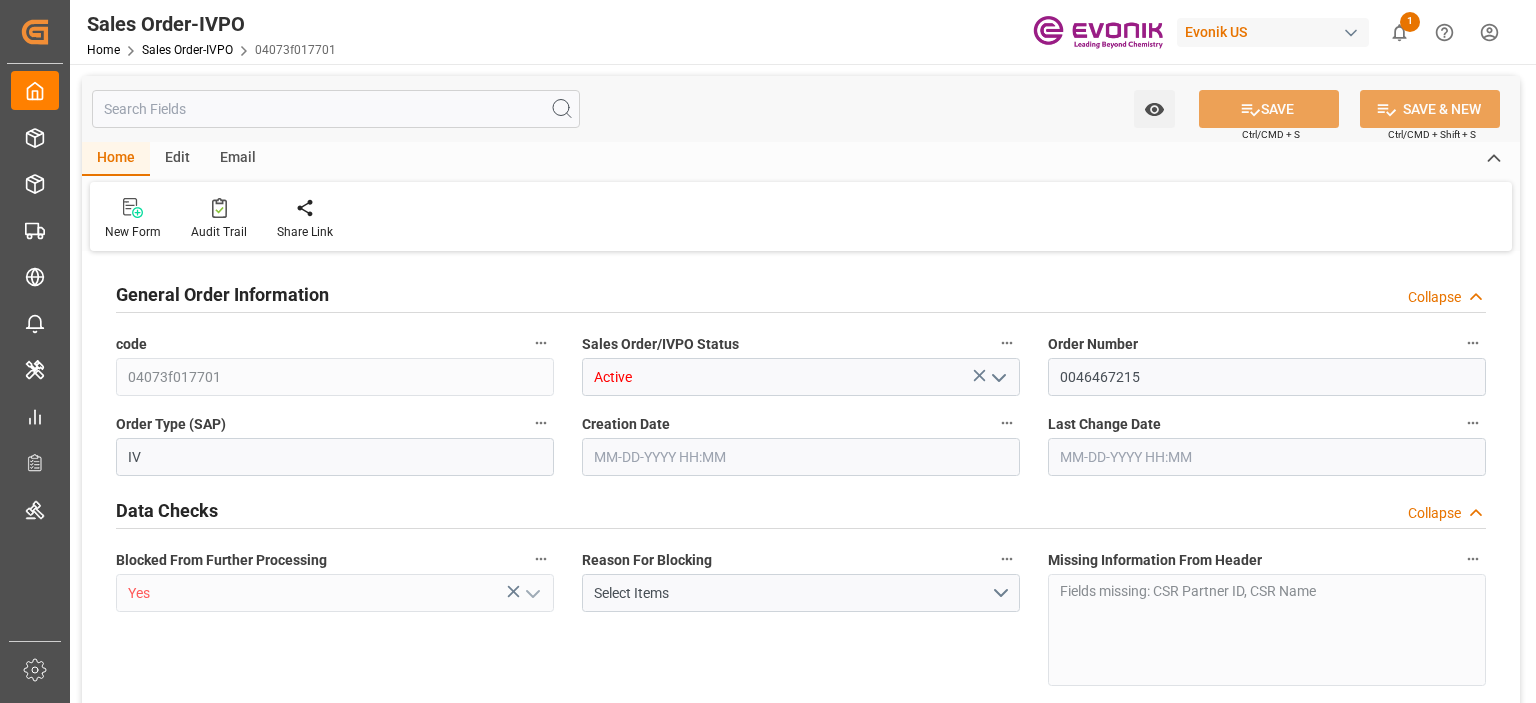 type on "ARBUE" 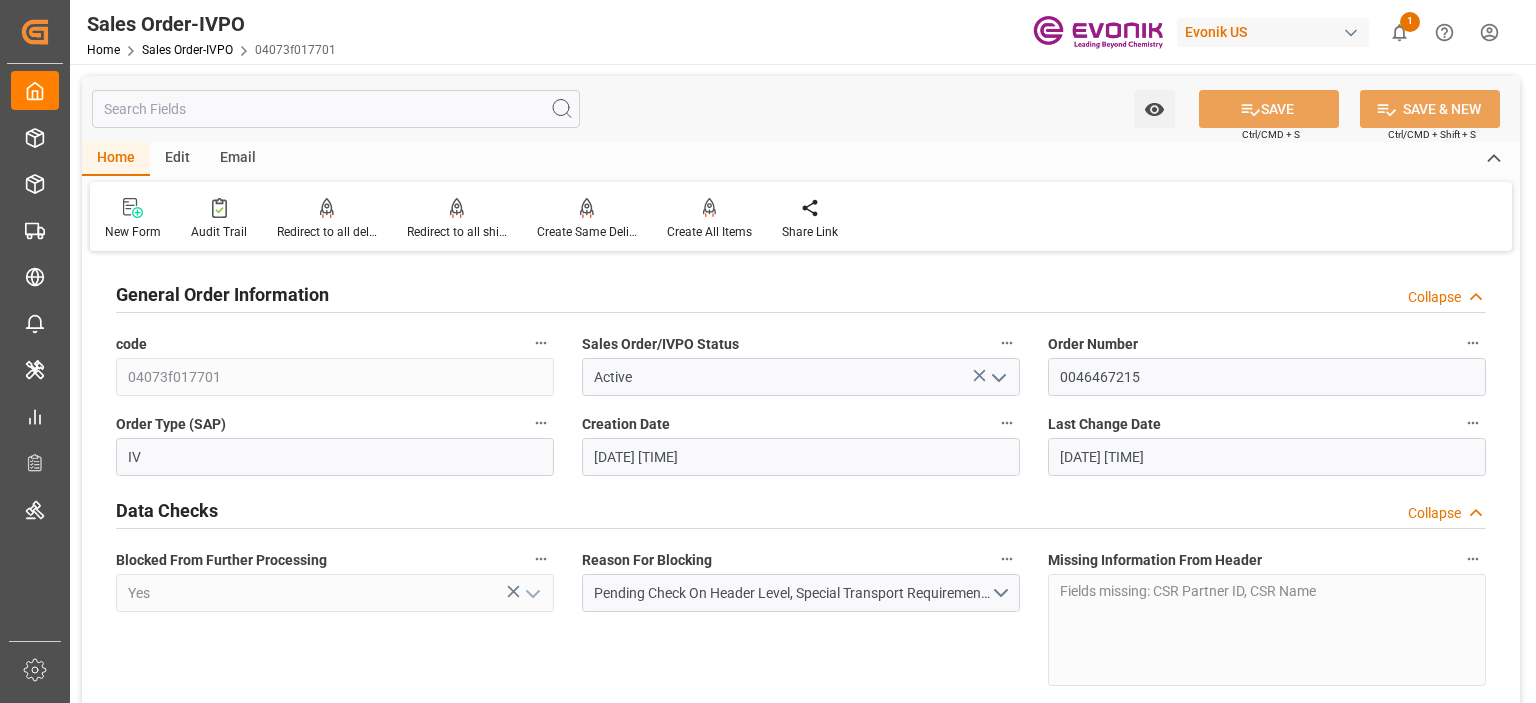 type on "08-08-2025 14:57" 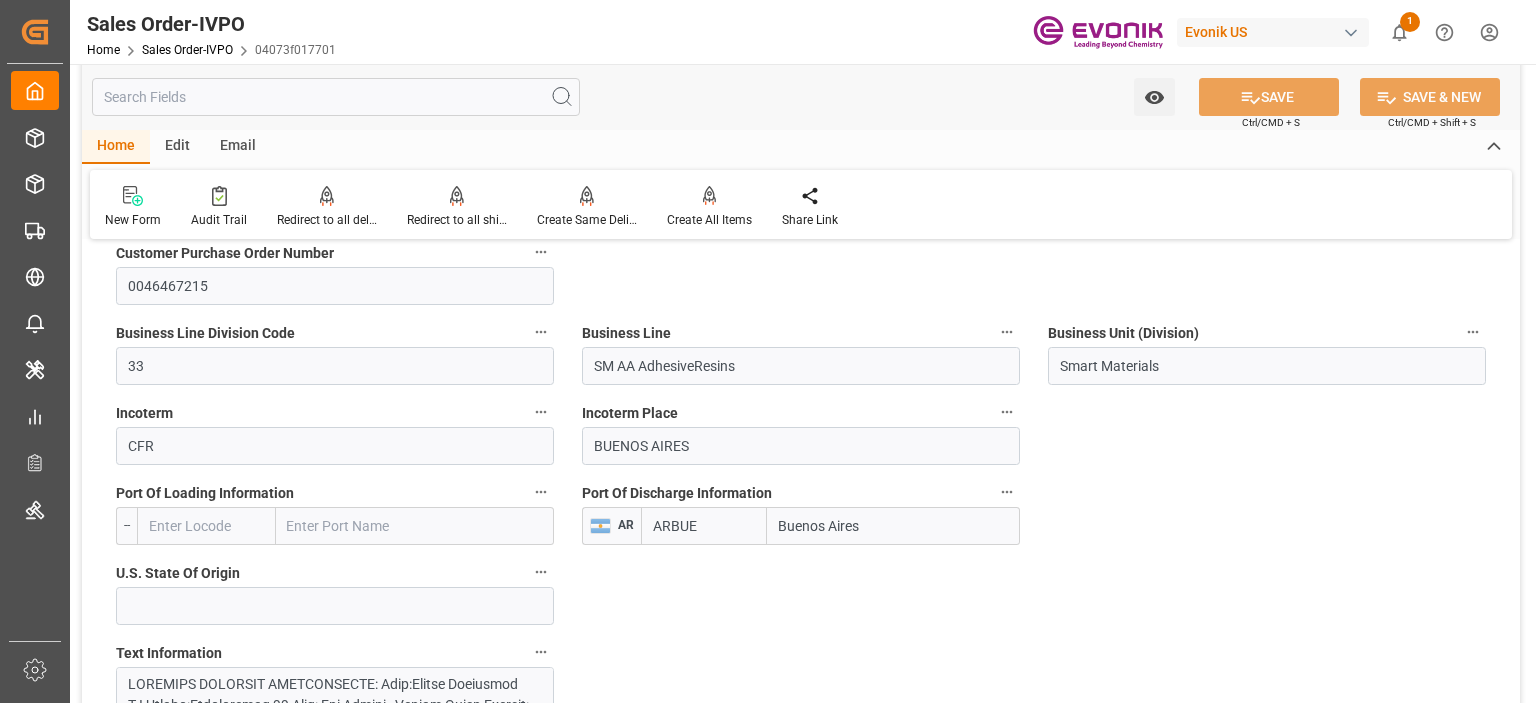 scroll, scrollTop: 1600, scrollLeft: 0, axis: vertical 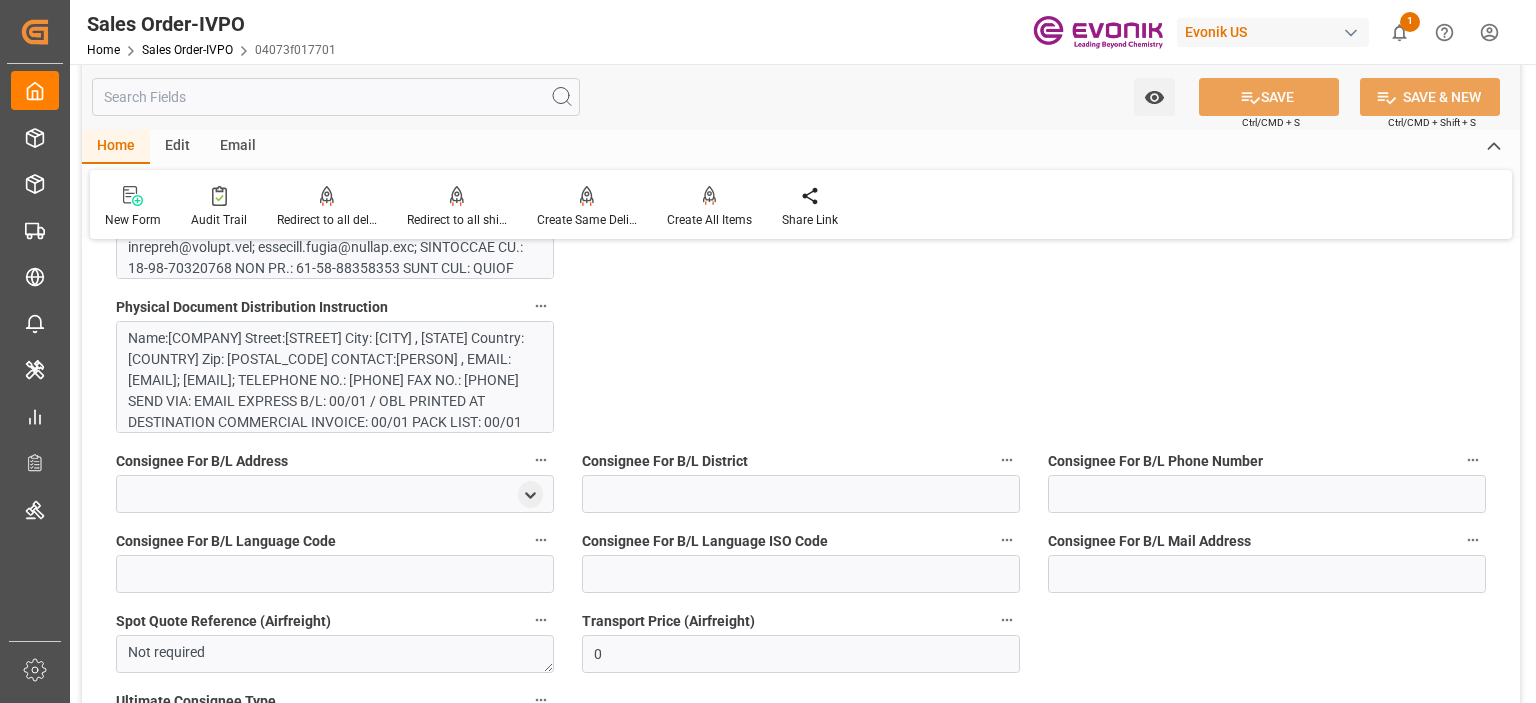 click at bounding box center [329, 520] 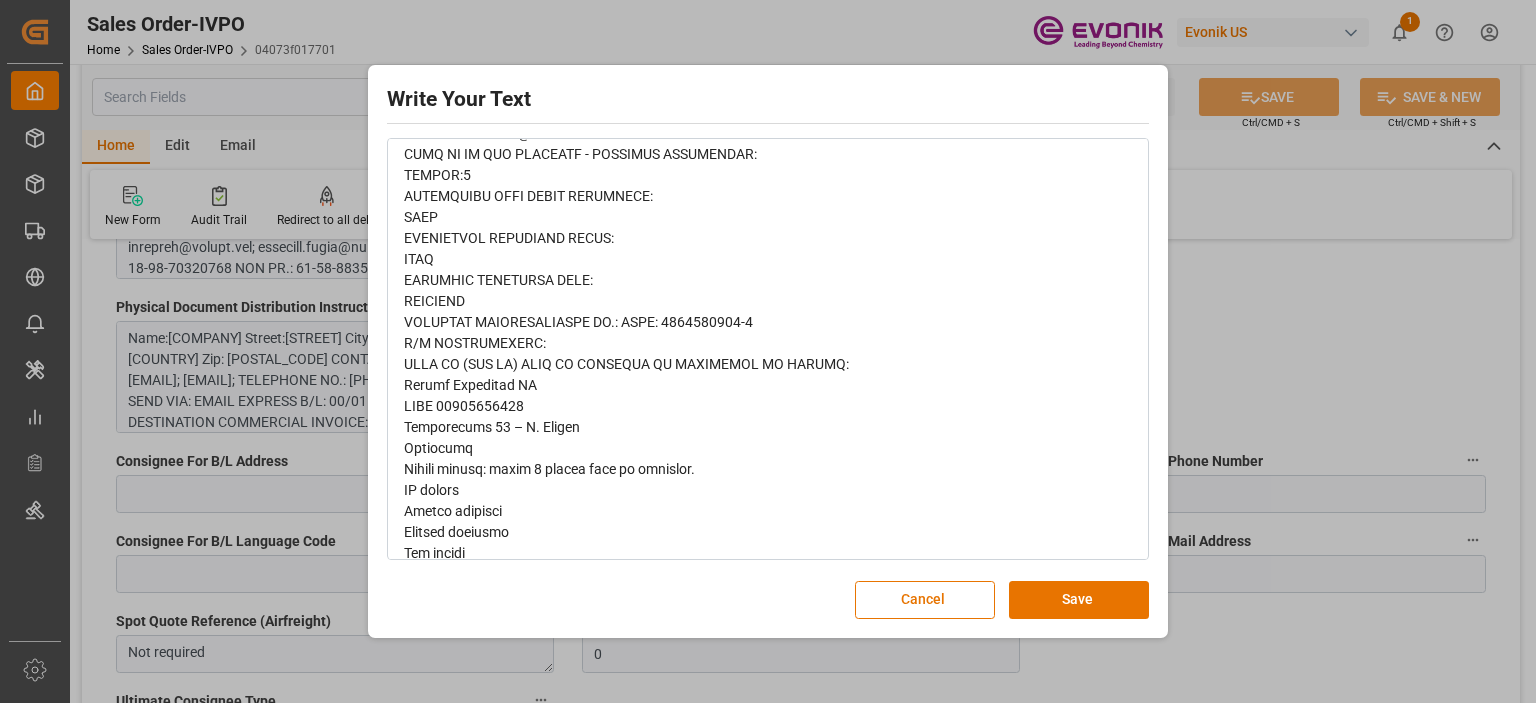 scroll, scrollTop: 1033, scrollLeft: 0, axis: vertical 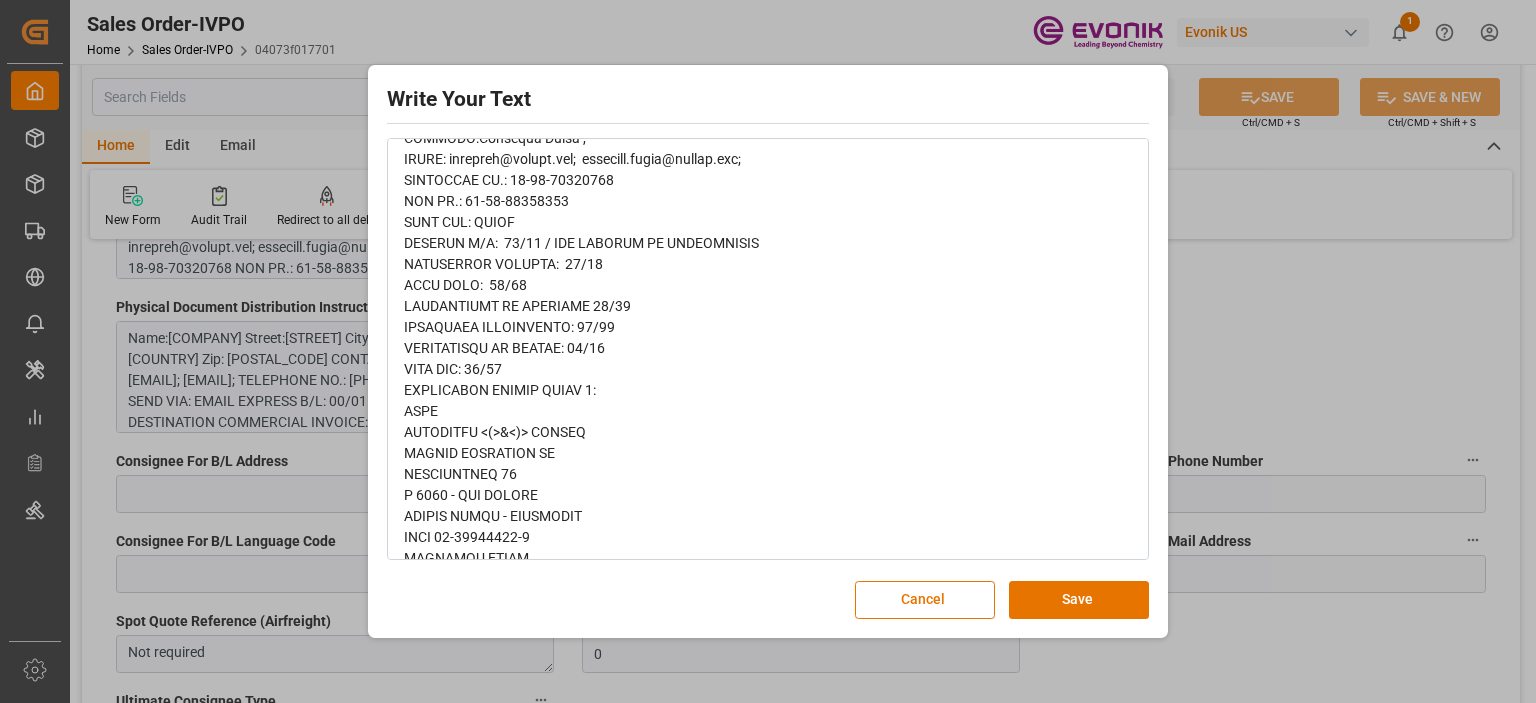 click on "Write Your Text Normal 14 Font Cancel Save" at bounding box center [768, 351] 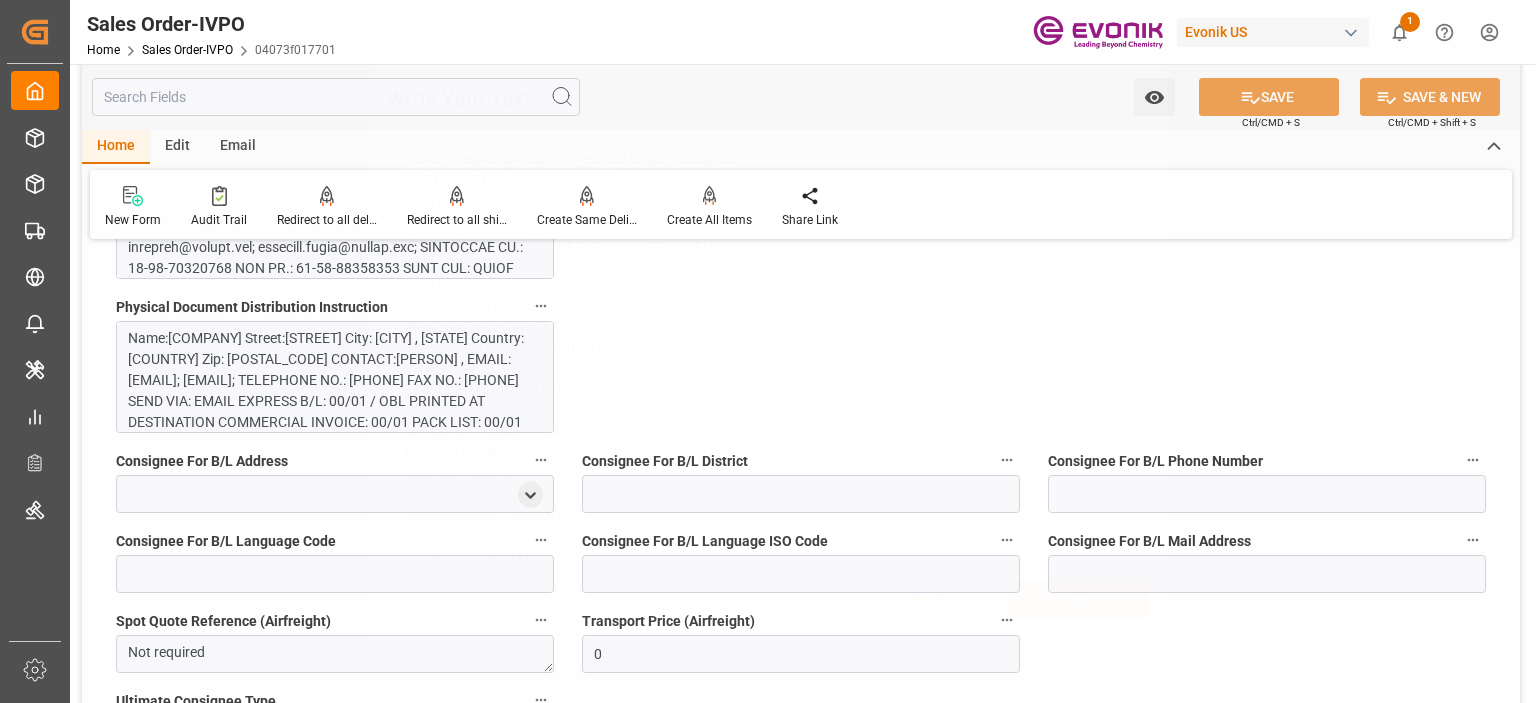 scroll, scrollTop: 0, scrollLeft: 0, axis: both 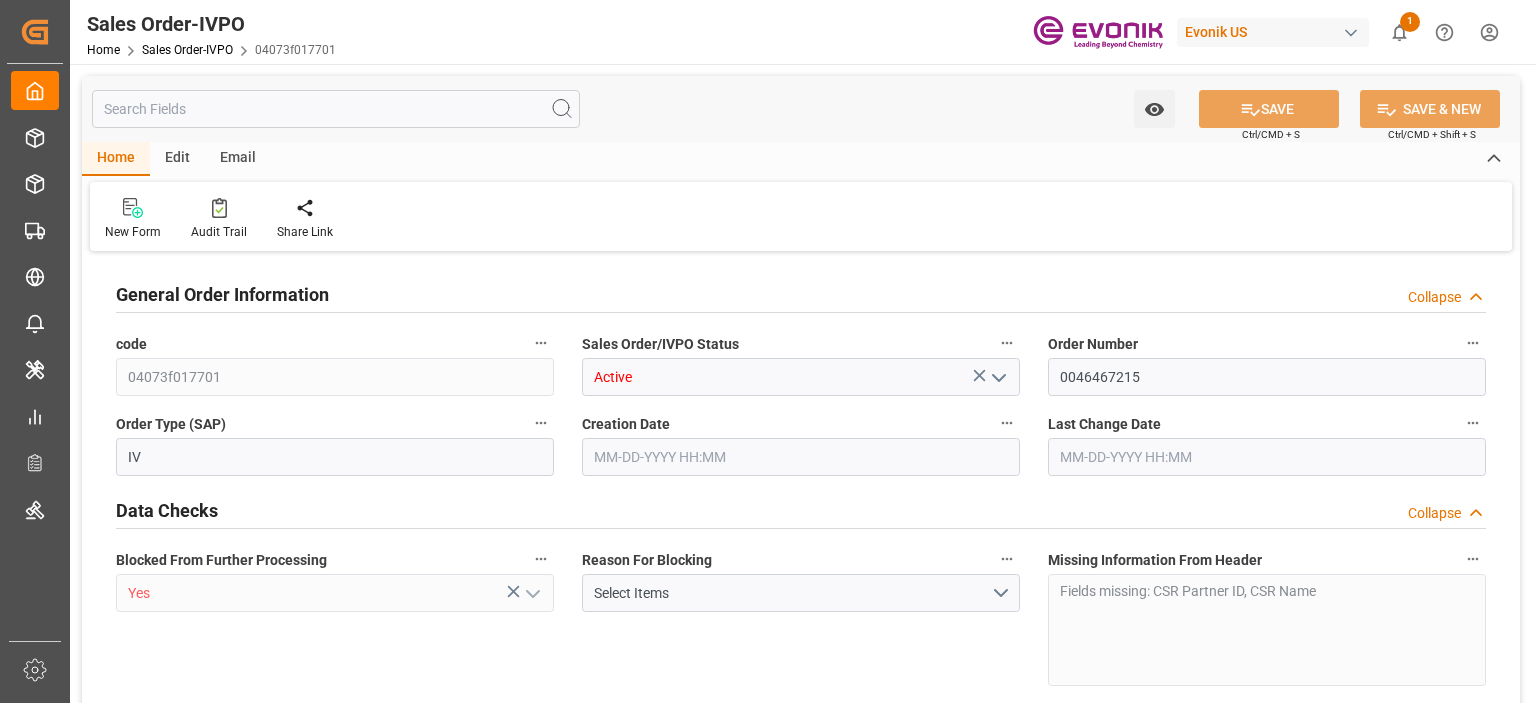 type on "ARBUE" 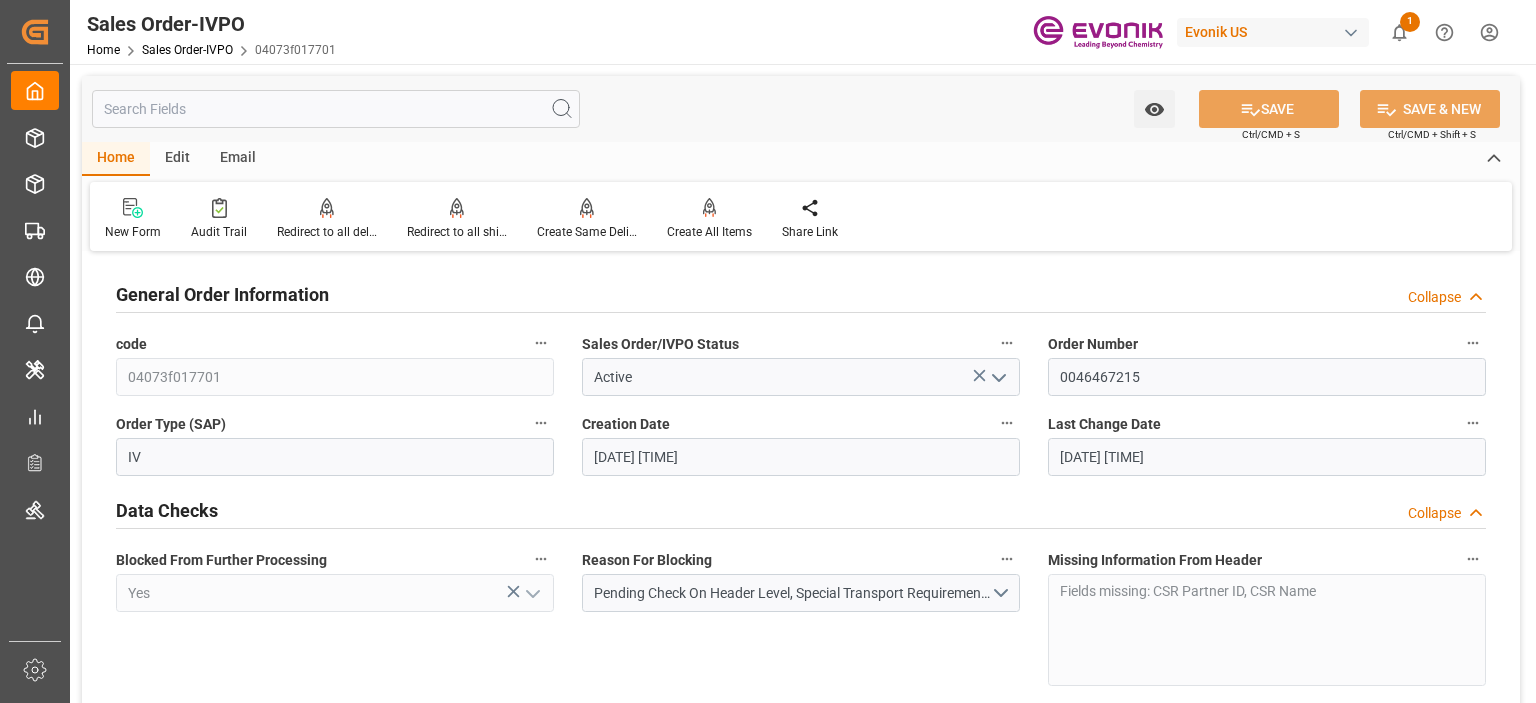 type on "[DATE] [TIME]" 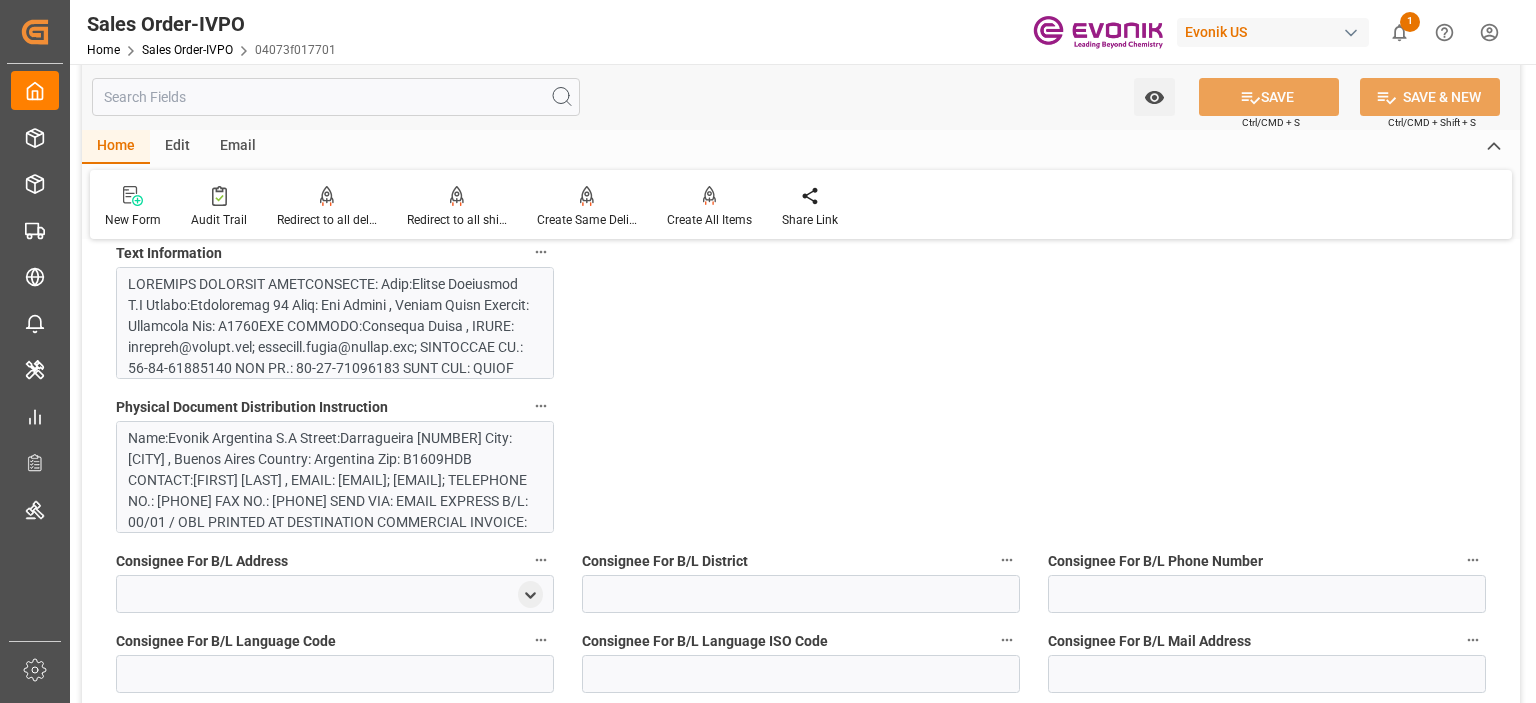 scroll, scrollTop: 1300, scrollLeft: 0, axis: vertical 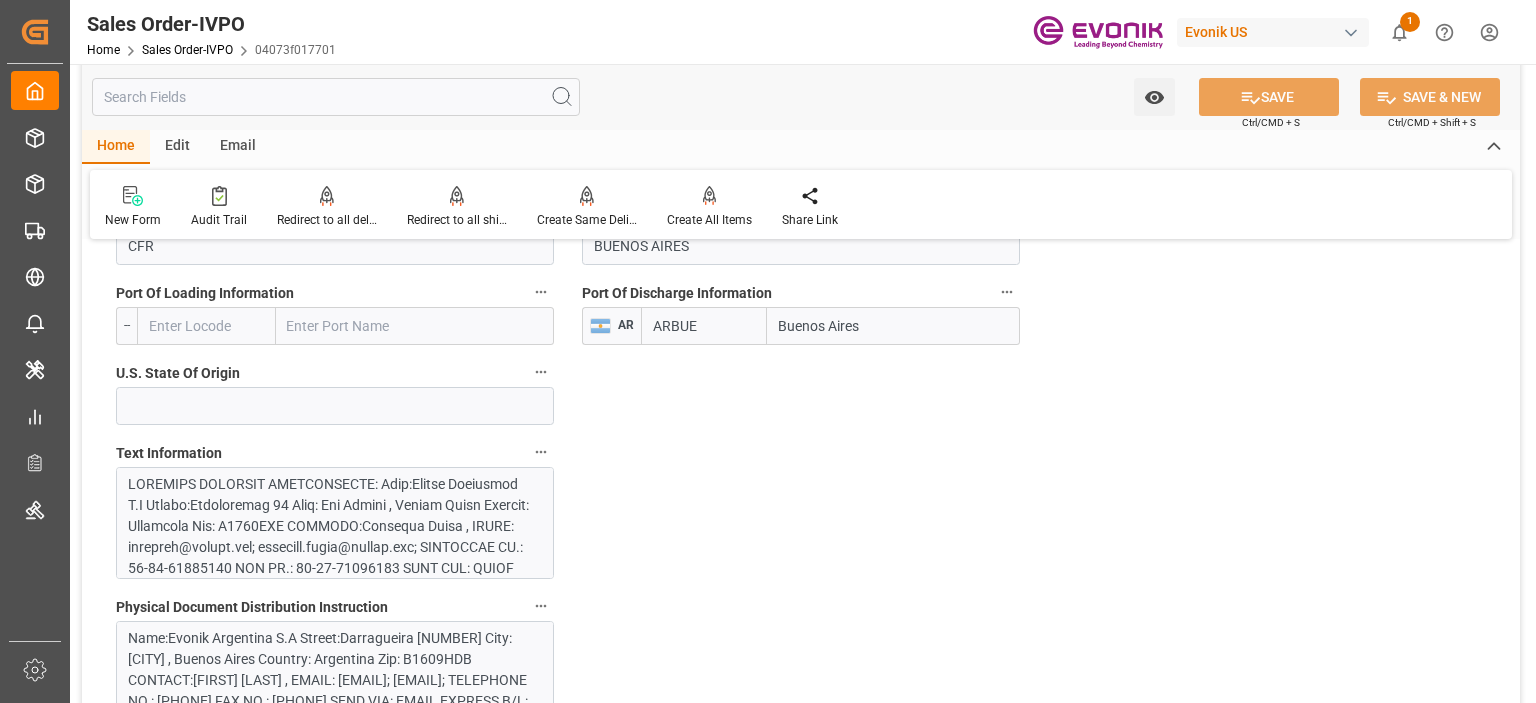 click at bounding box center (329, 820) 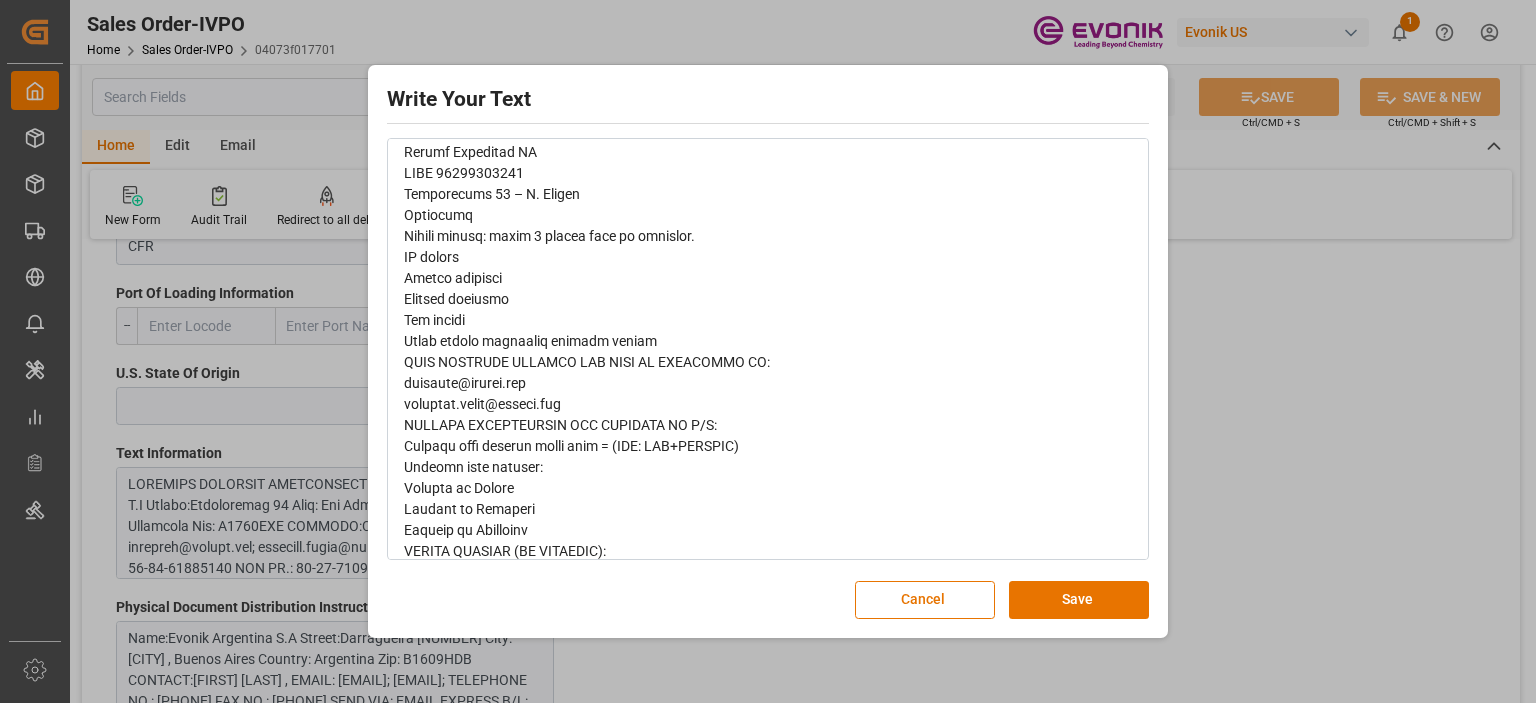 scroll, scrollTop: 1033, scrollLeft: 0, axis: vertical 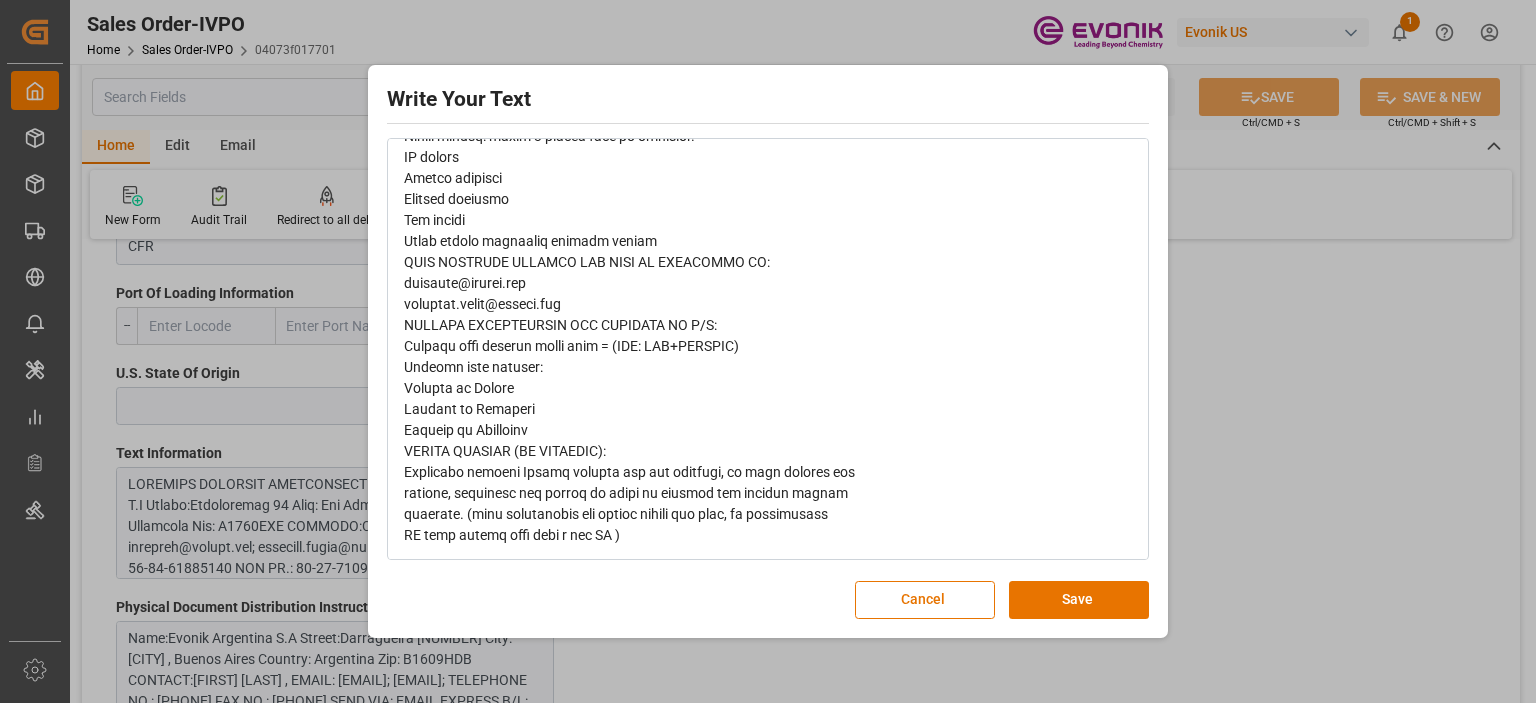 click on "Write Your Text Normal 14 Font Cancel Save" at bounding box center [768, 351] 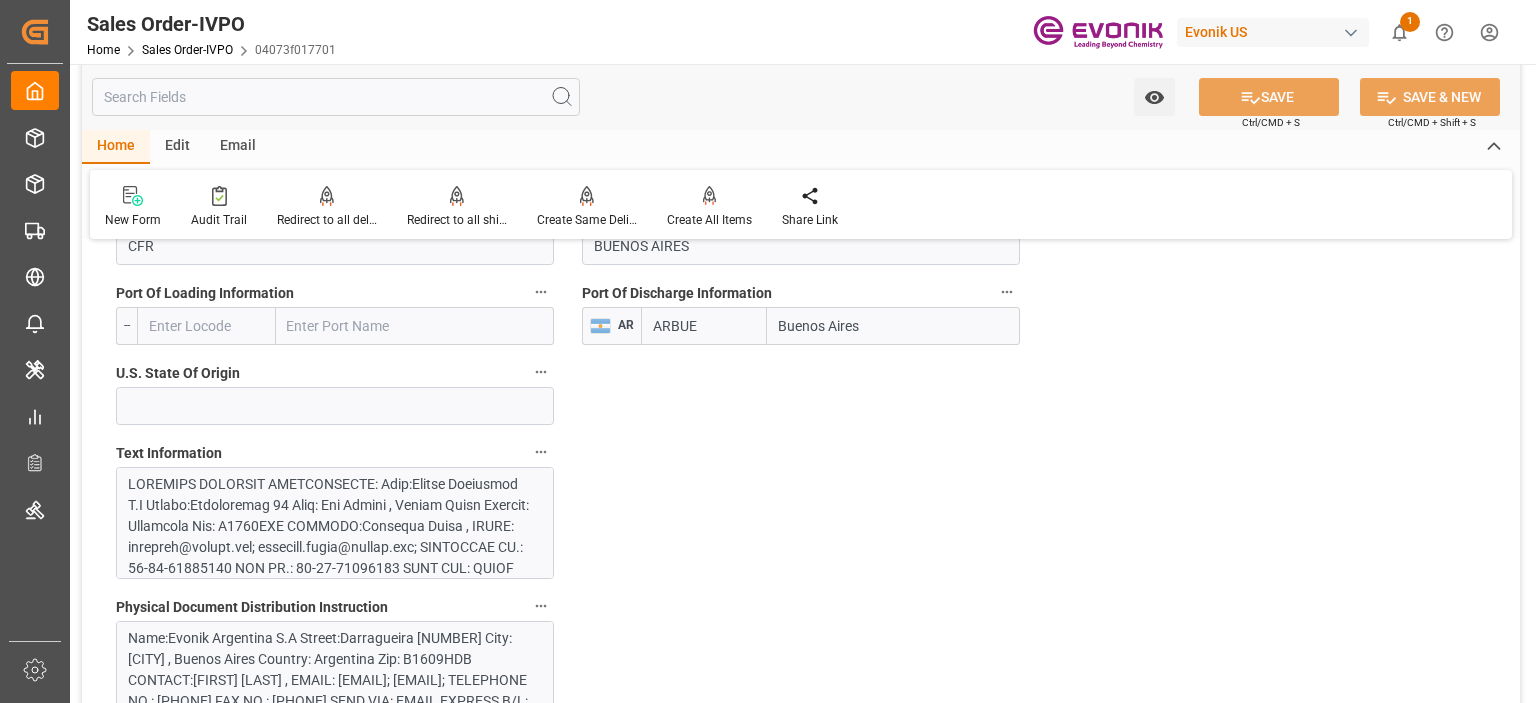 click on "Name:Evonik Argentina S.A
Street:[STREET]
City: [CITY] , [STATE]
Country: Argentina
Zip: [POSTAL_CODE]
CONTACT:[FIRST] [LAST] ,
EMAIL: [EMAIL];  [EMAIL];
TELEPHONE NO.: [PHONE]
FAX NO.: [PHONE]
SEND VIA: EMAIL
EXPRESS B/L:  00/01 / OBL PRINTED AT DESTINATION
COMMERCIAL INVOICE:  00/01
PACK LIST:  00/01
CERTIFICATE OF ANALYSIS 00/01
INSURANCE CERTIFICATE: 00/00
CERTIFICATE OF ORIGIN: 00/01
WOOD DEC: 00/01" at bounding box center (329, 712) 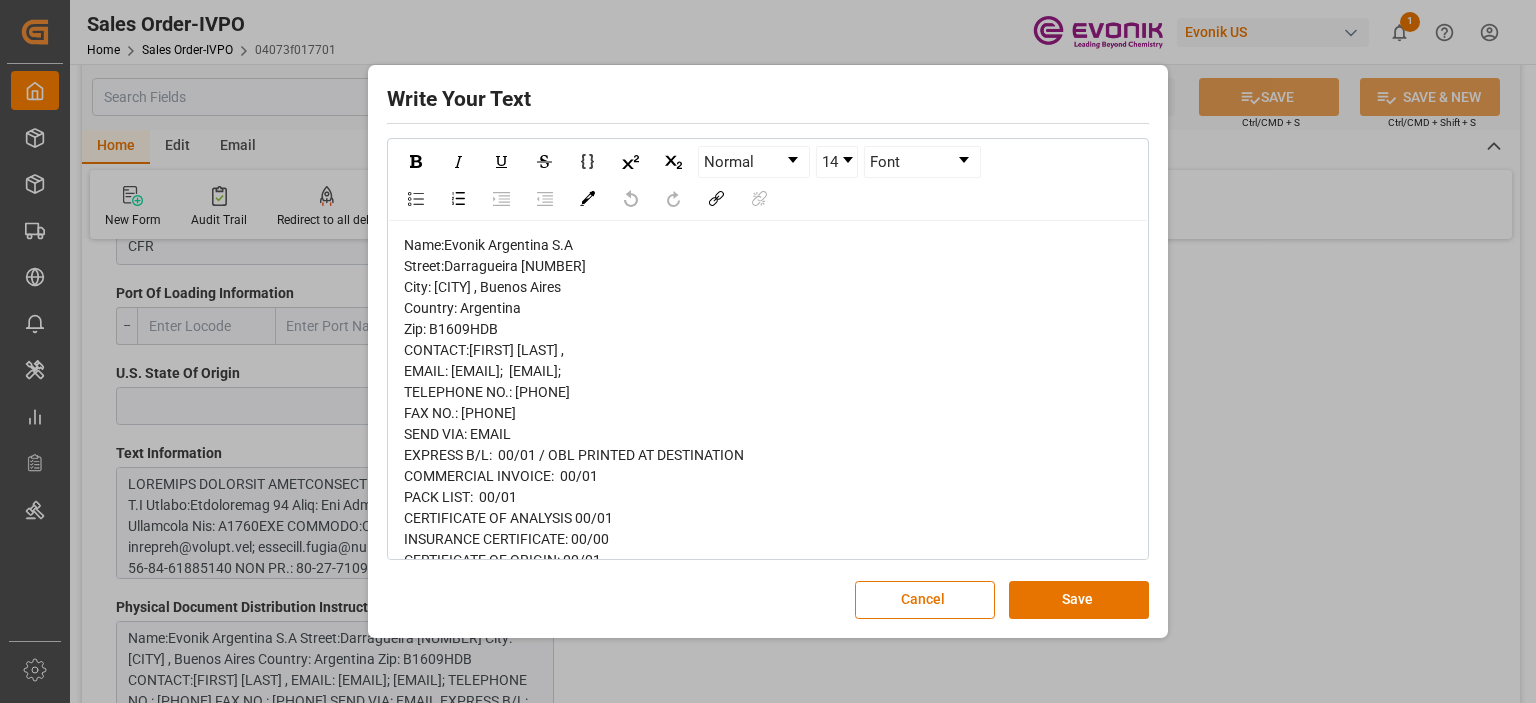 scroll, scrollTop: 46, scrollLeft: 0, axis: vertical 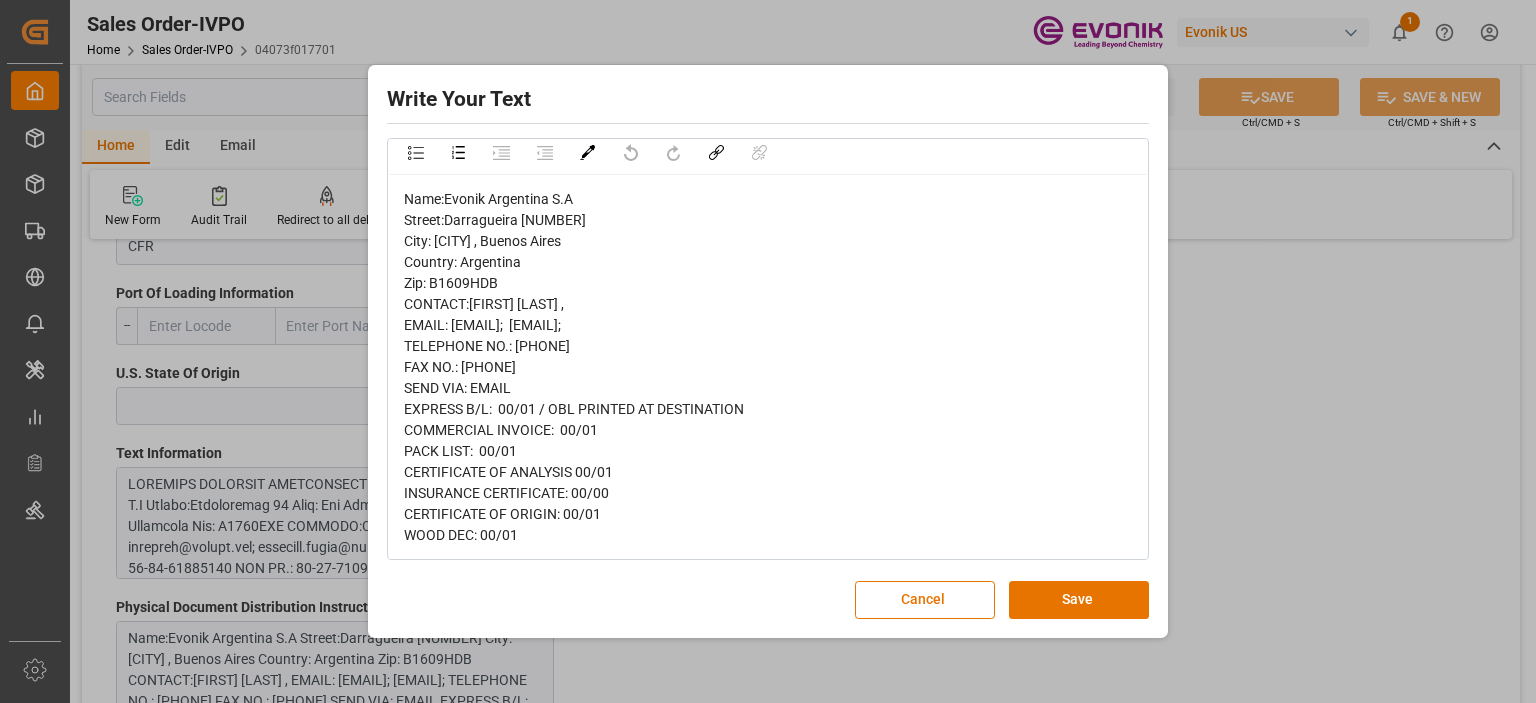 click on "Write Your Text Normal 14 Font Name:Evonik Argentina S.A
Street:Darragueira 38
City: San Isidro , Buenos Aires
Country: Argentina
Zip: B1609HDB
CONTACT:Agustina Muñoz ,
EMAIL: comexarg@evonik.com;  agustina.munoz@evonik.com;
TELEPHONE NO.: 54-11-47082000
FAX NO.: 54-11-47082008
SEND VIA: EMAIL
EXPRESS B/L:  00/01 / OBL PRINTED AT DESTINATION
COMMERCIAL INVOICE:  00/01
PACK LIST:  00/01
CERTIFICATE OF ANALYSIS 00/01
INSURANCE CERTIFICATE: 00/00
CERTIFICATE OF ORIGIN: 00/01
WOOD DEC: 00/01 Cancel Save" at bounding box center [768, 351] 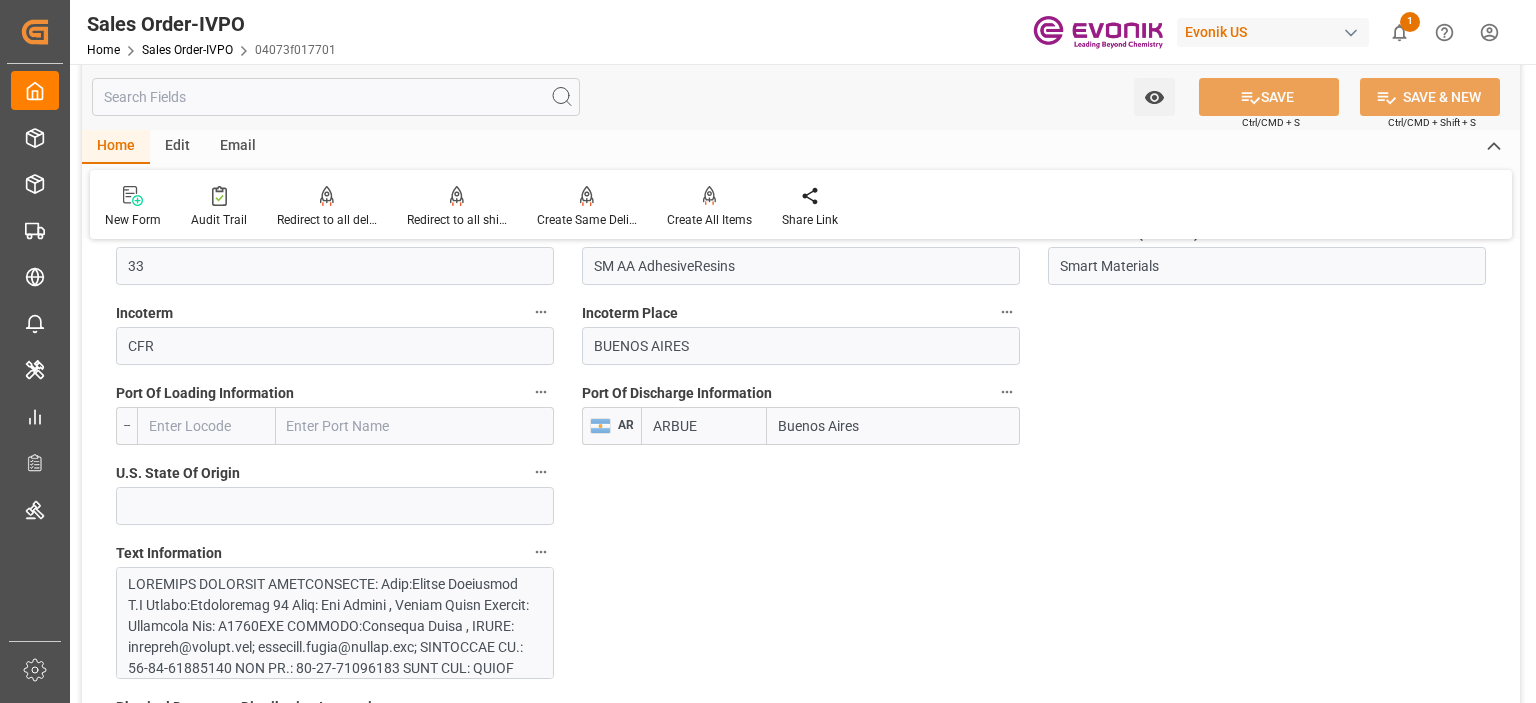 scroll, scrollTop: 1300, scrollLeft: 0, axis: vertical 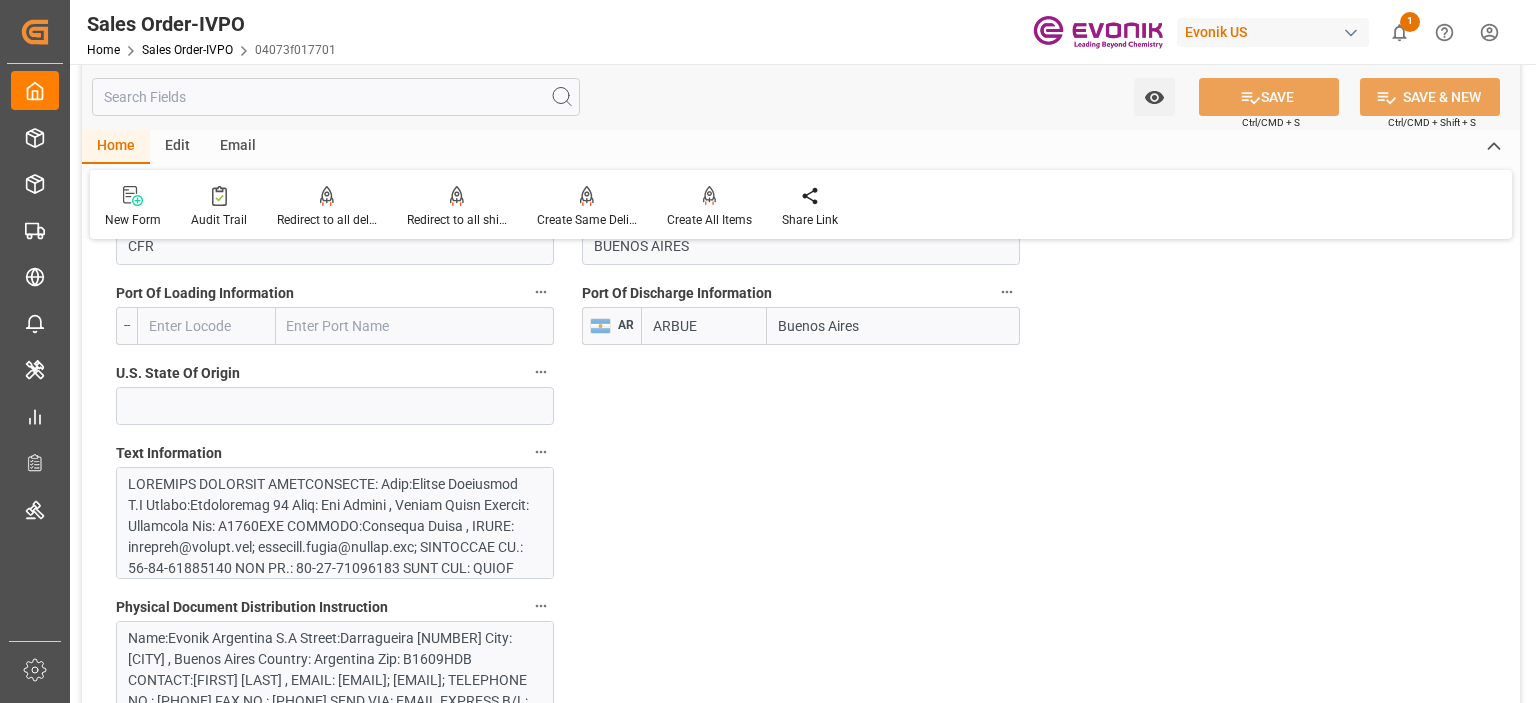 click at bounding box center [329, 820] 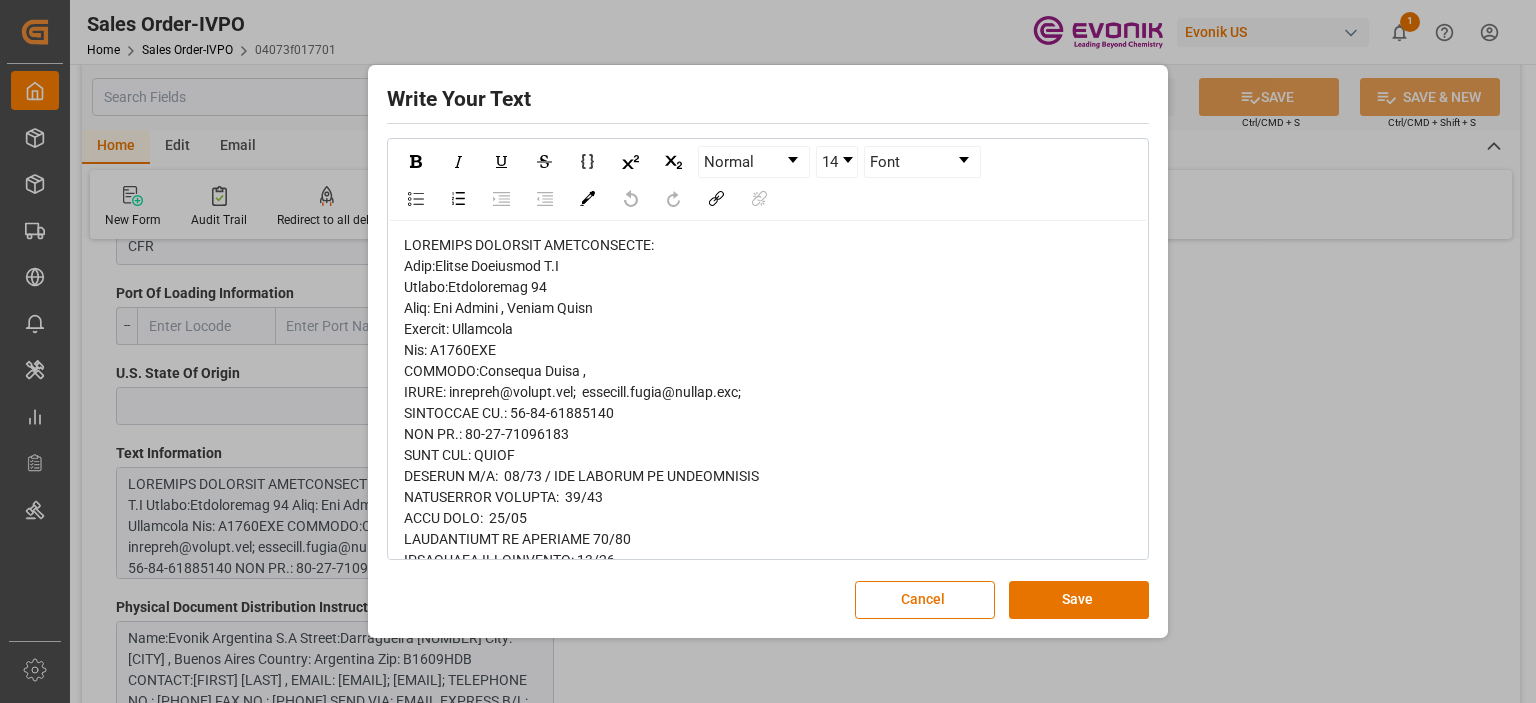 scroll, scrollTop: 400, scrollLeft: 0, axis: vertical 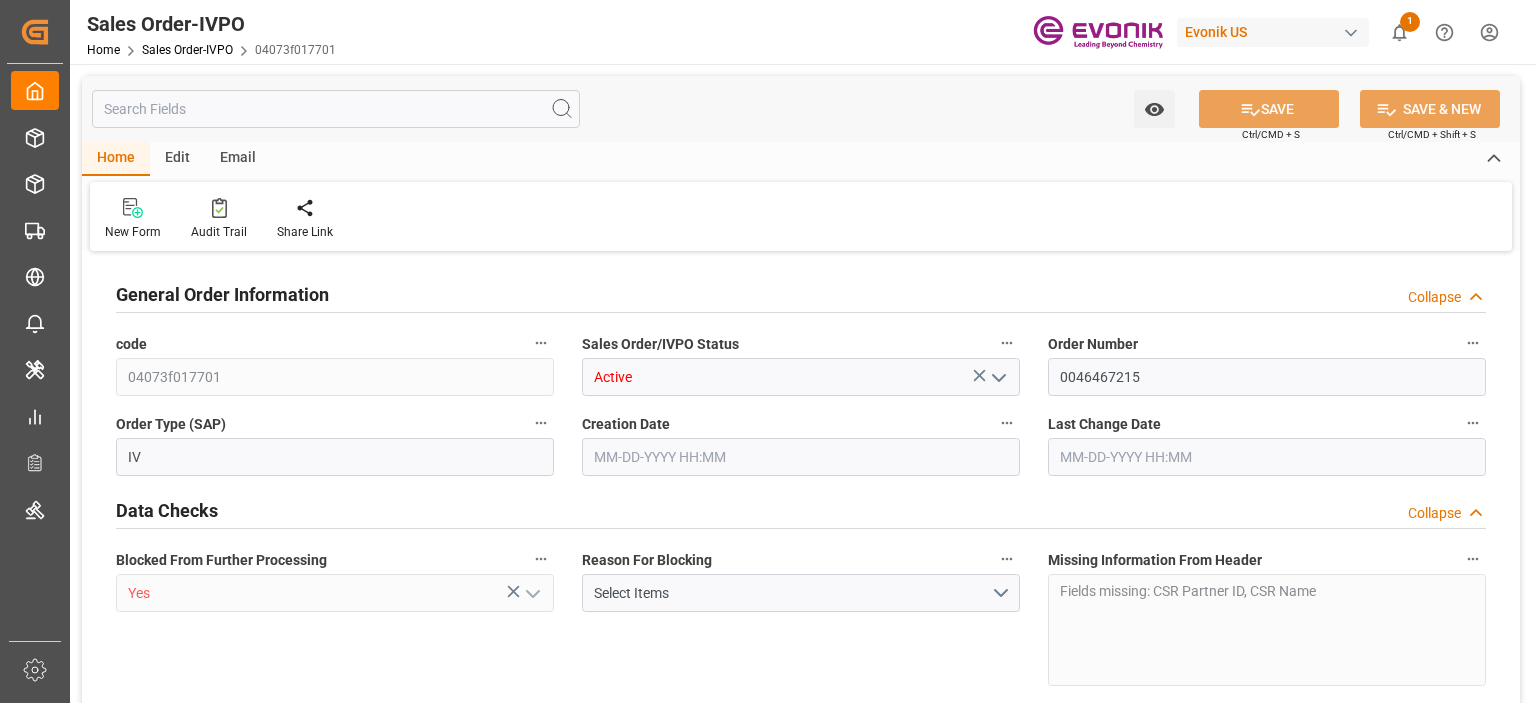 type on "ARBUE" 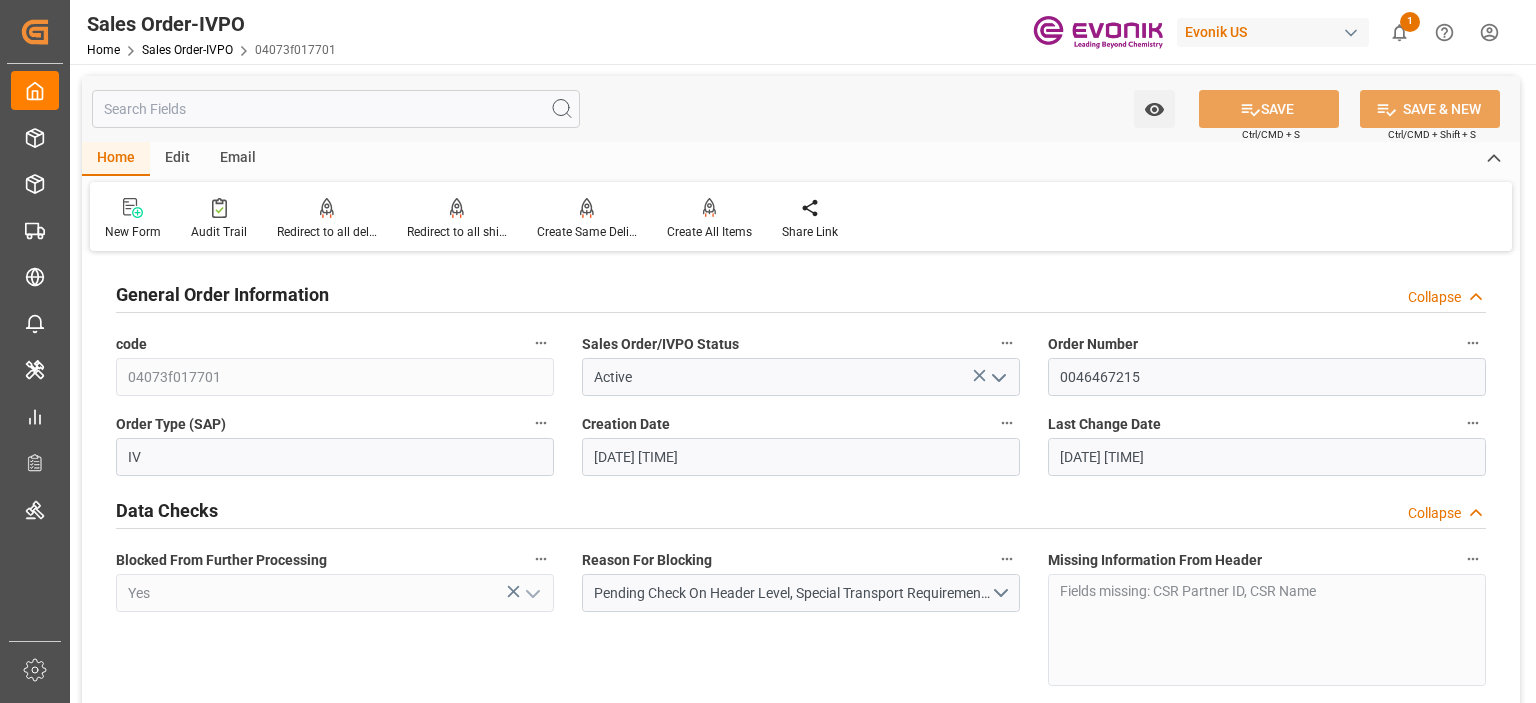 type on "[DATE] [TIME]" 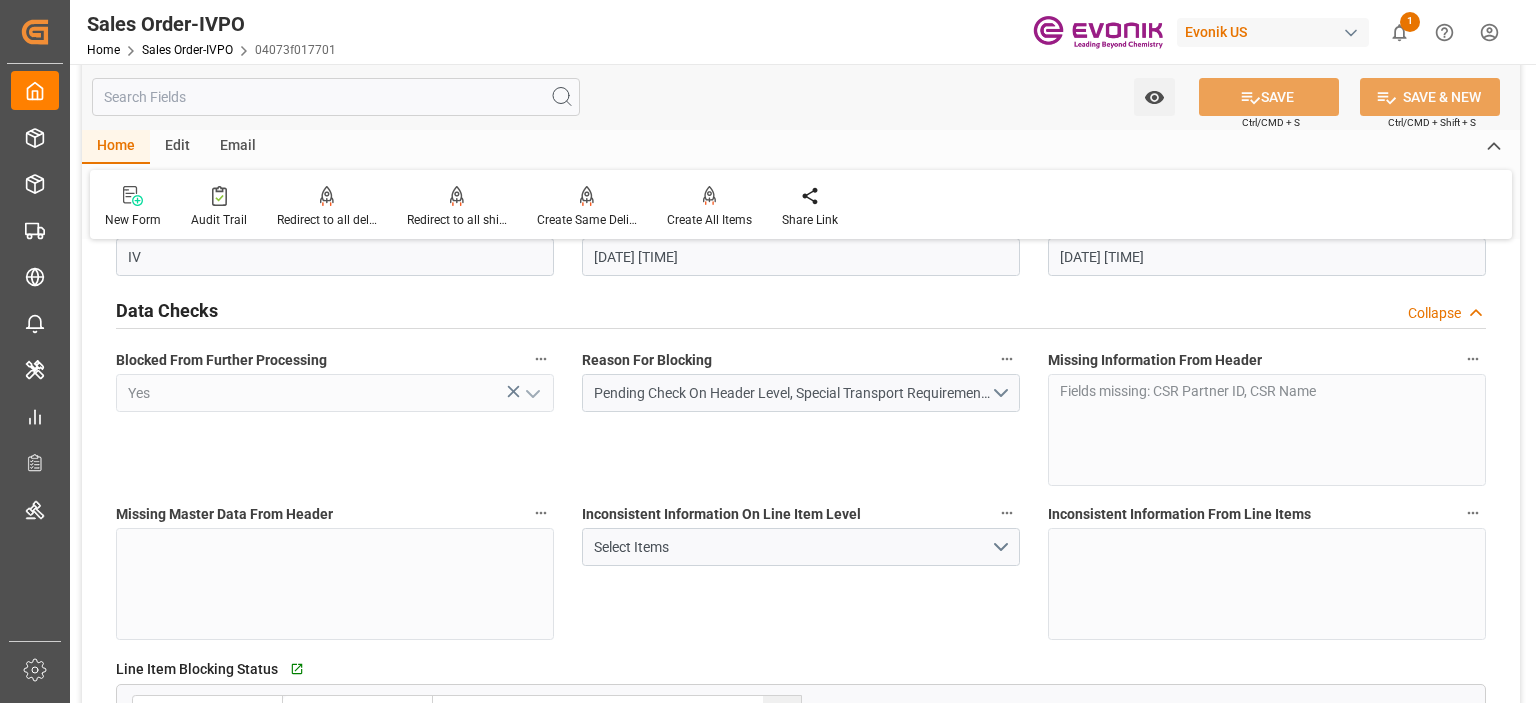 scroll, scrollTop: 300, scrollLeft: 0, axis: vertical 